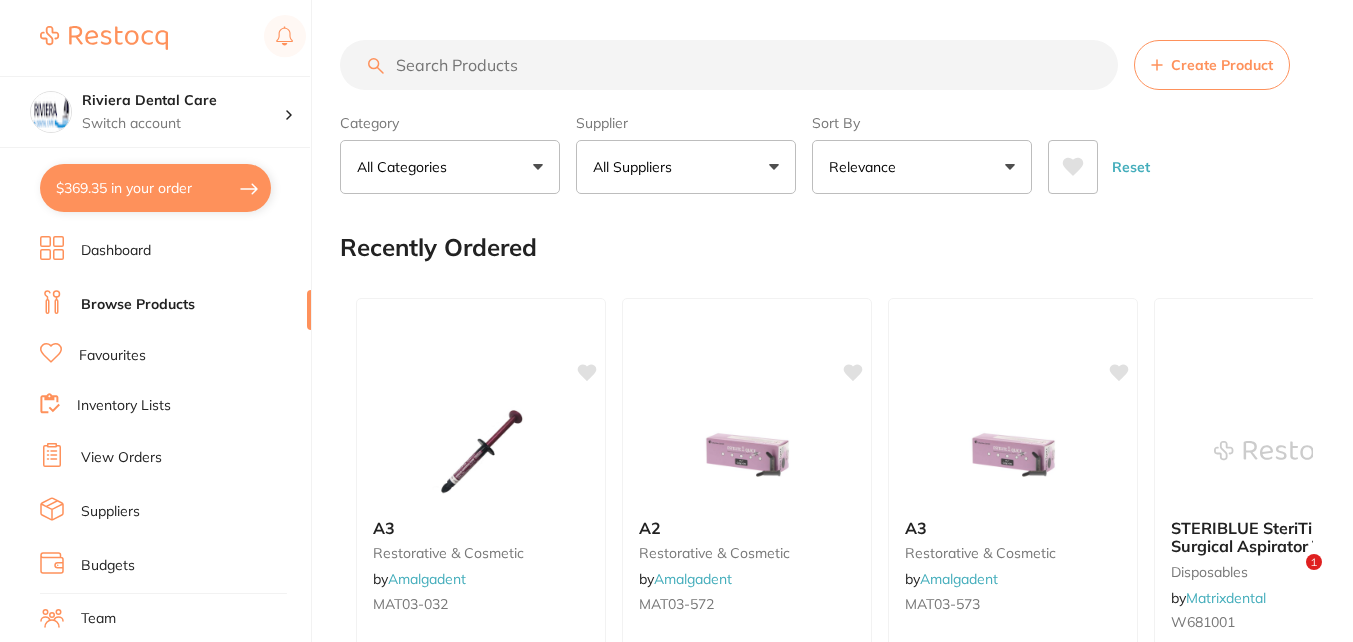 scroll, scrollTop: 0, scrollLeft: 0, axis: both 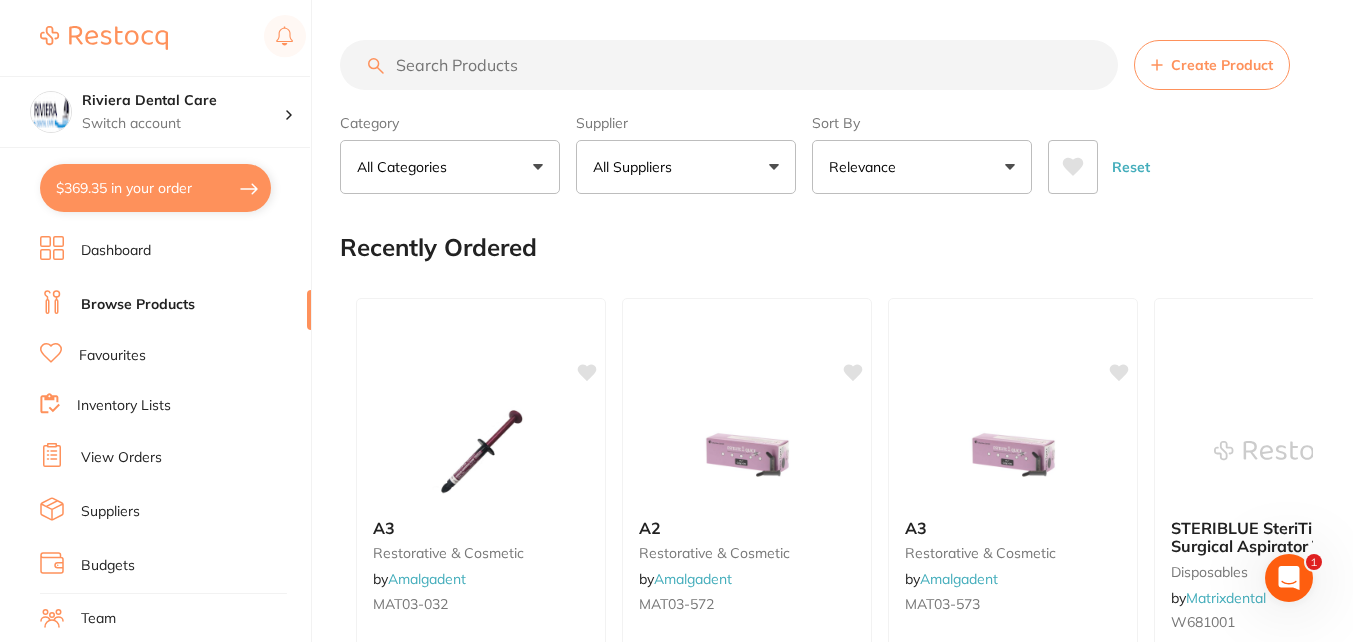 click at bounding box center [729, 65] 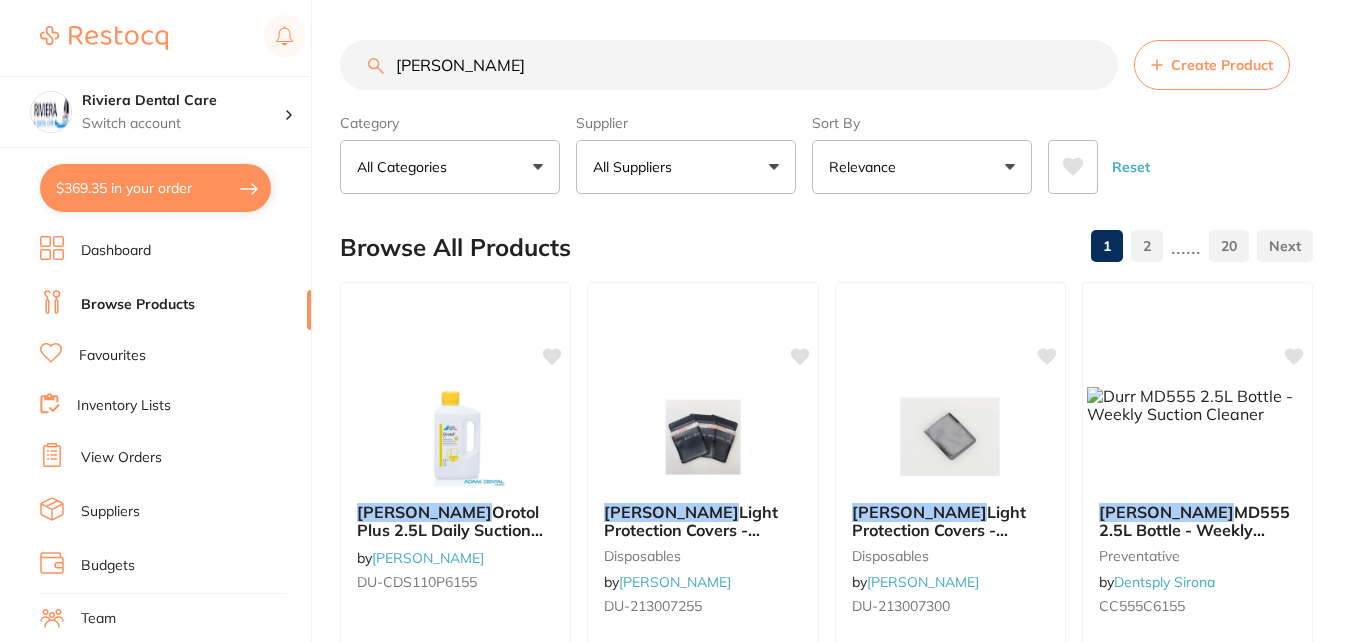 click on "All Suppliers" at bounding box center (686, 167) 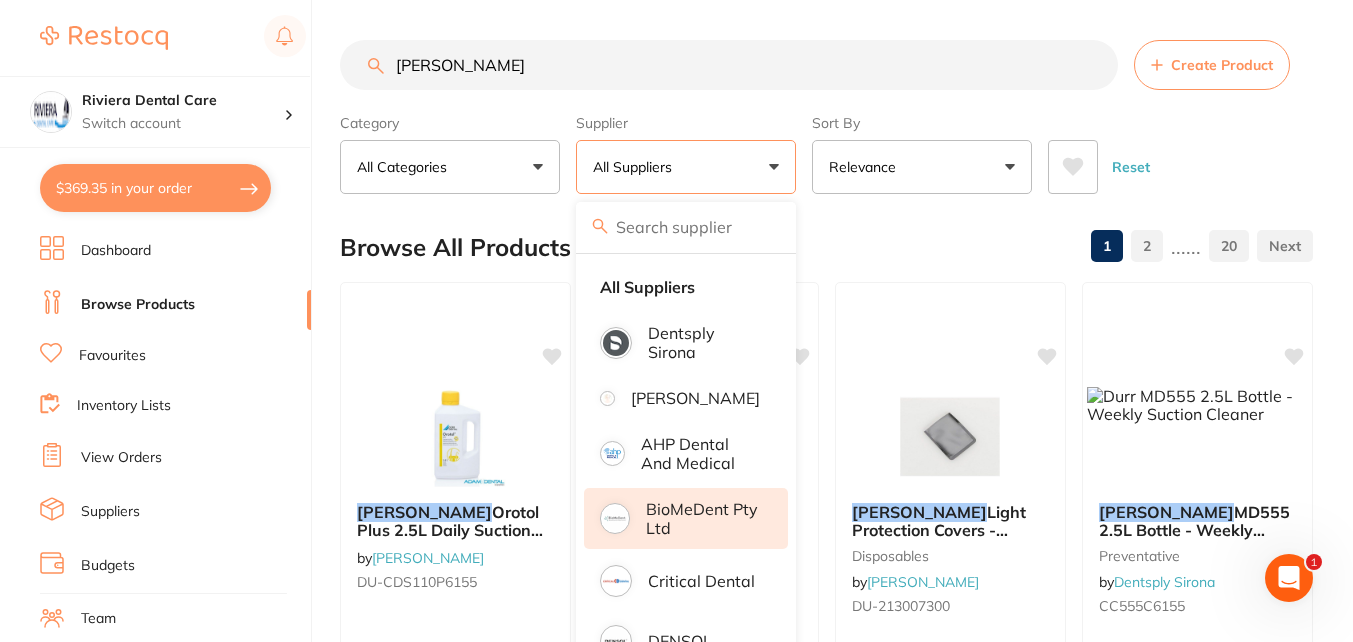 scroll, scrollTop: 0, scrollLeft: 0, axis: both 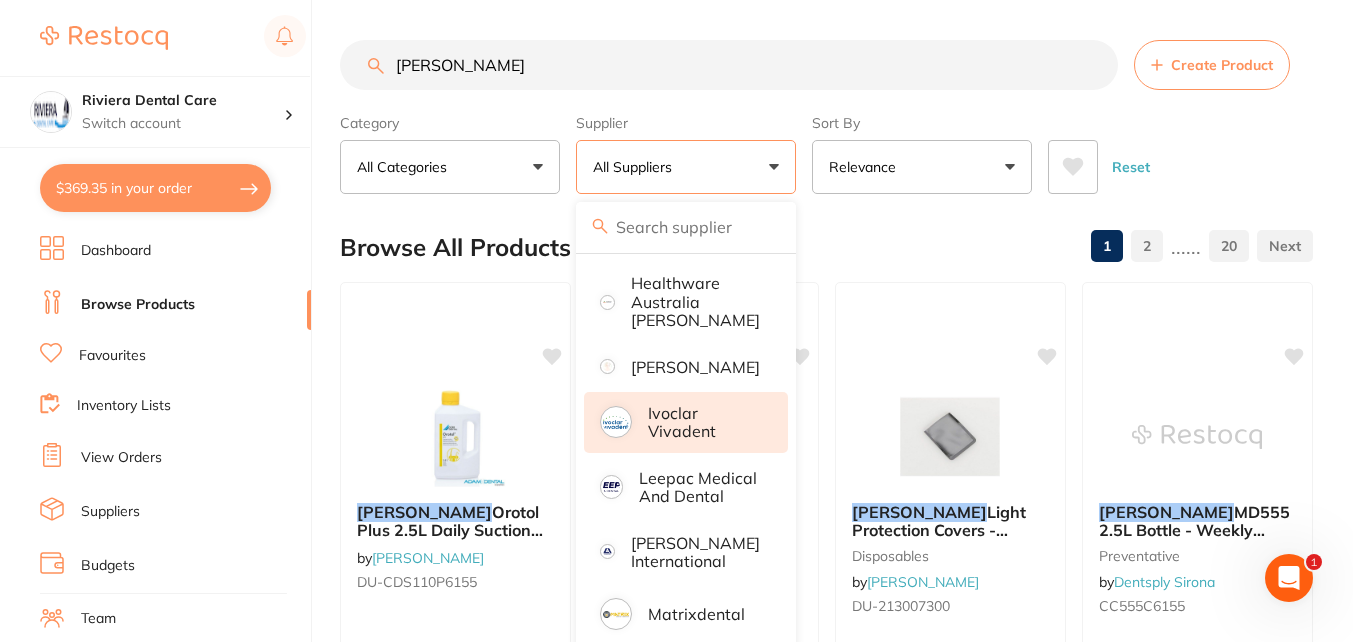 click on "Ivoclar Vivadent" at bounding box center [704, 422] 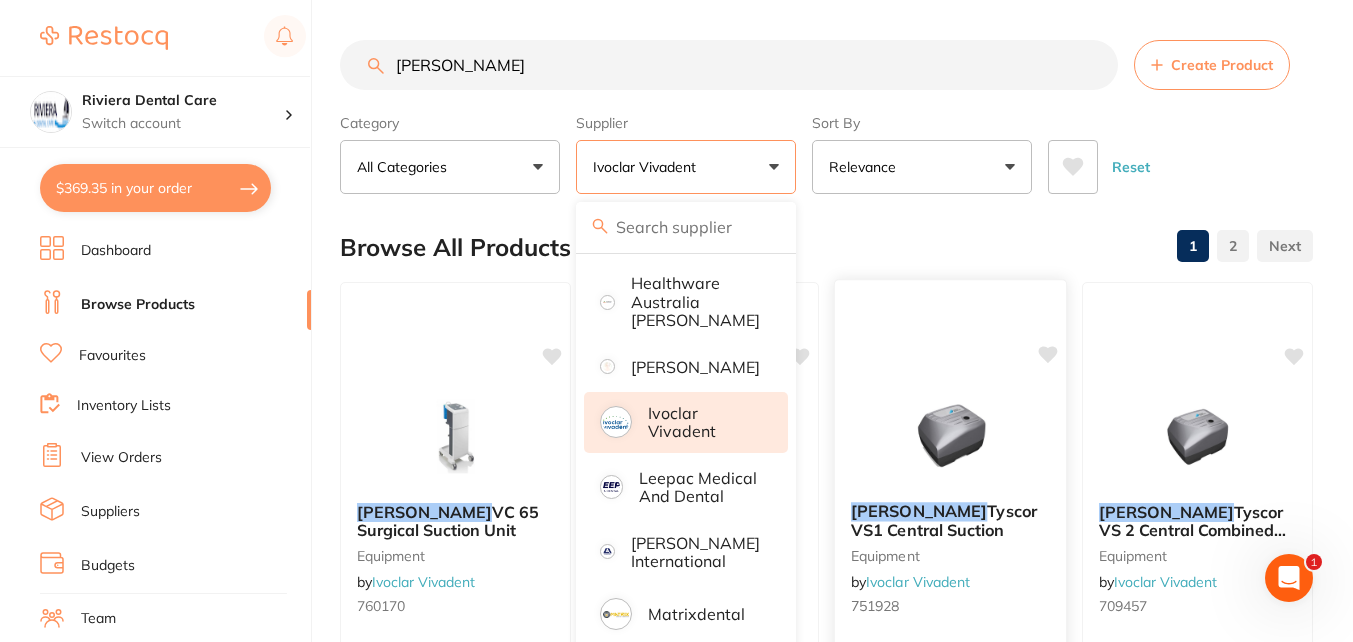 scroll, scrollTop: 0, scrollLeft: 0, axis: both 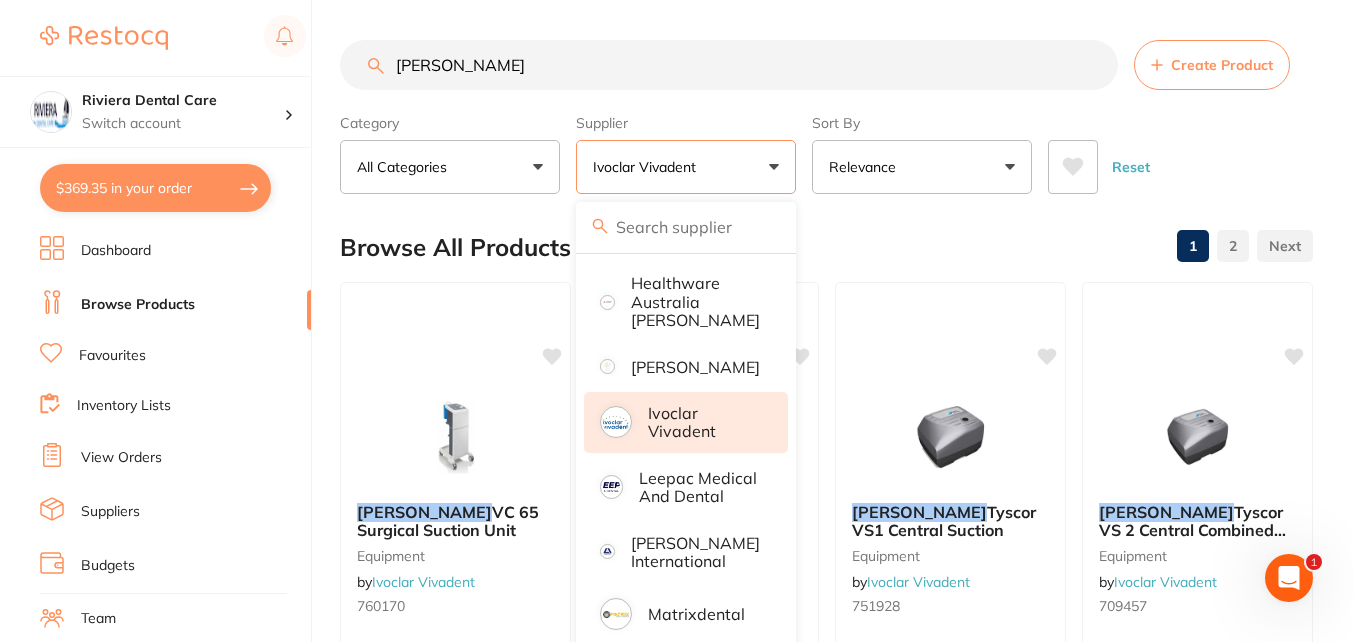 click on "Browse All Products 1 2" at bounding box center (826, 247) 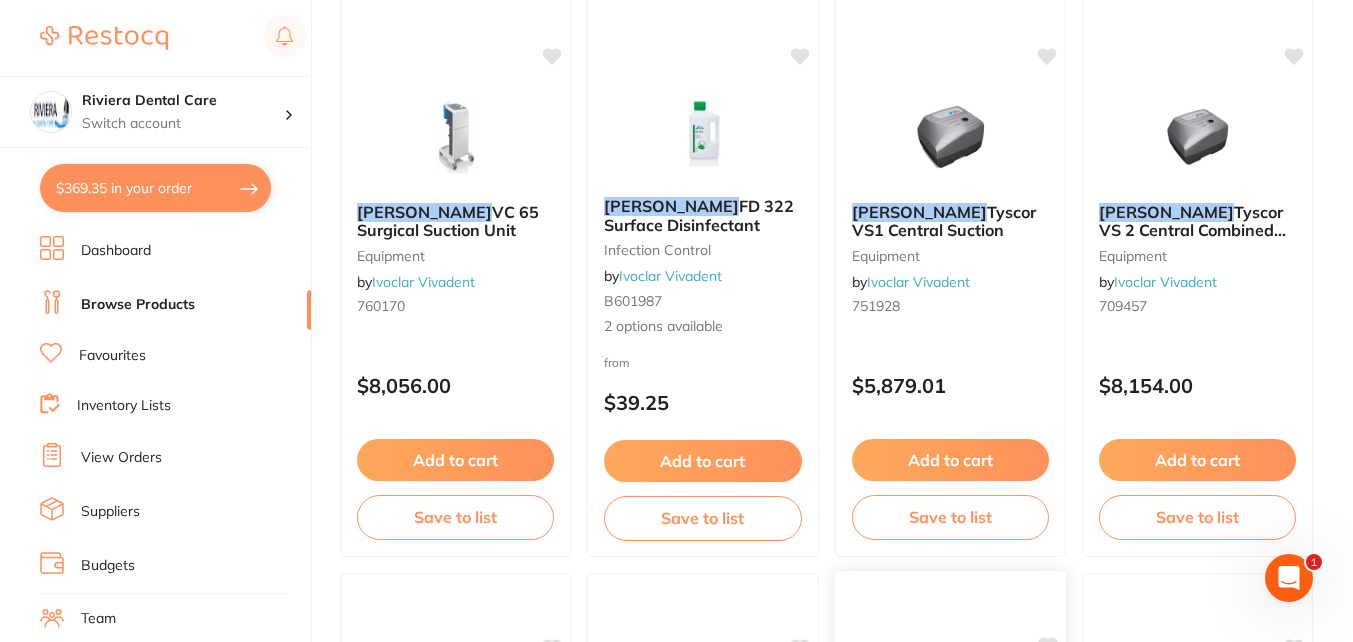 scroll, scrollTop: 0, scrollLeft: 0, axis: both 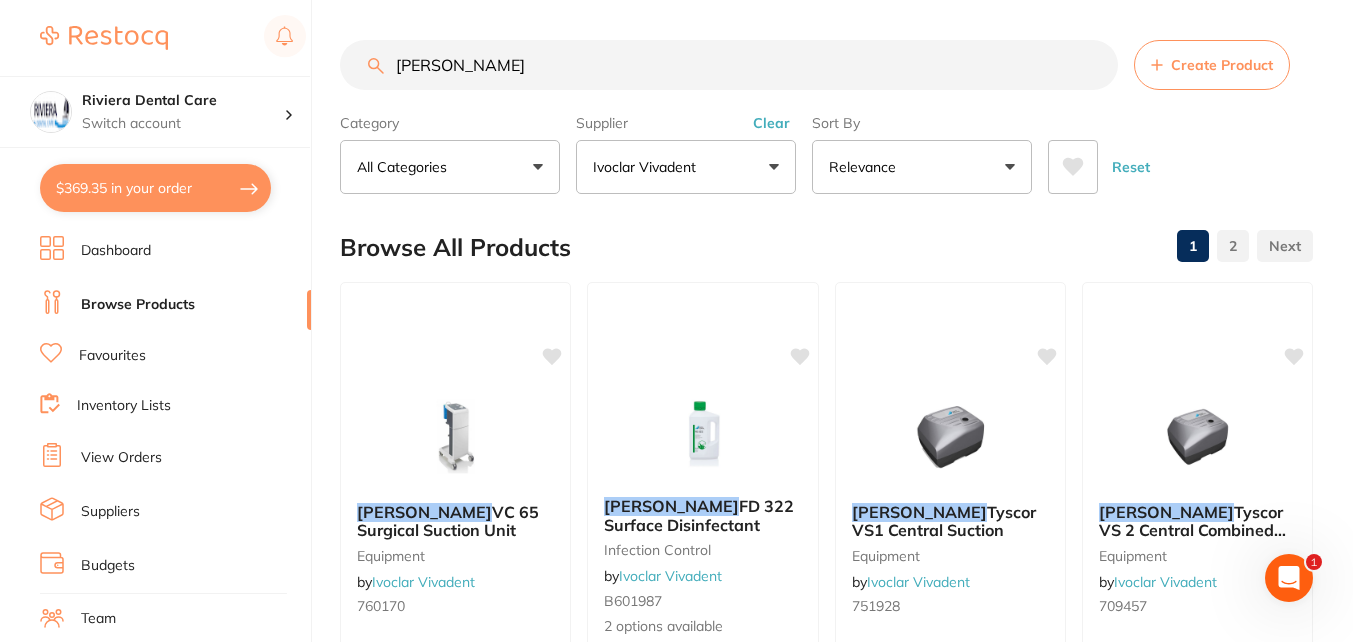 click on "[PERSON_NAME]" at bounding box center [729, 65] 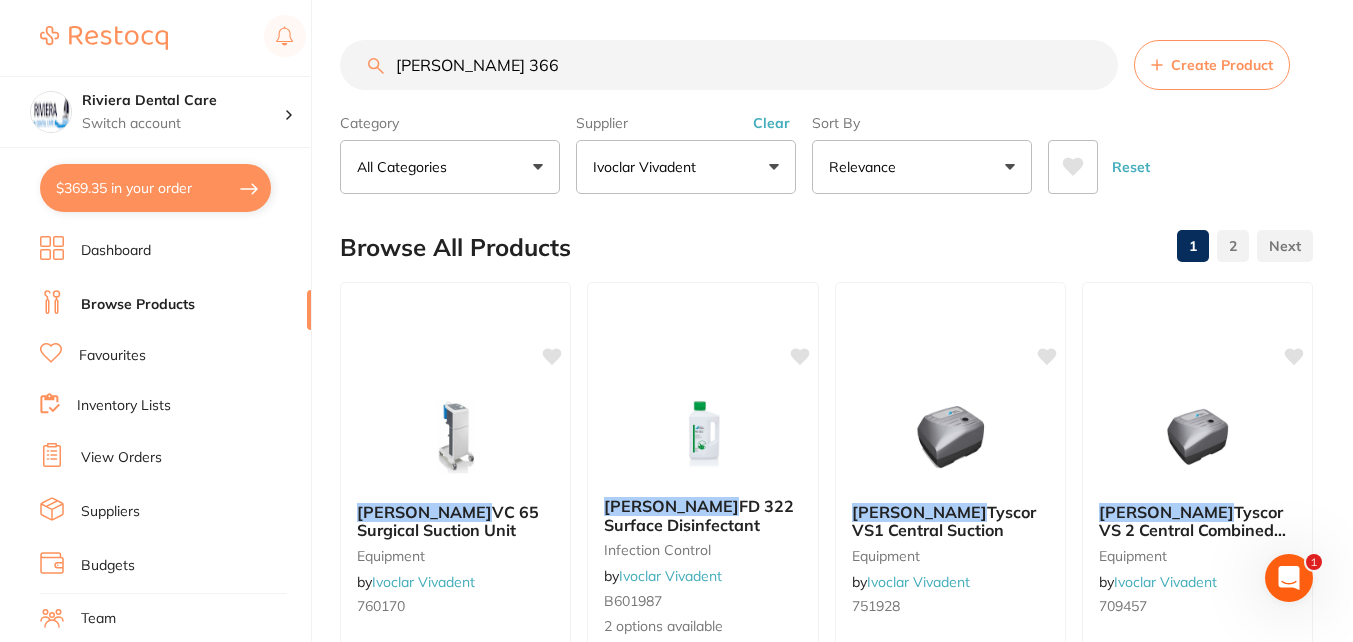 type on "[PERSON_NAME] 366" 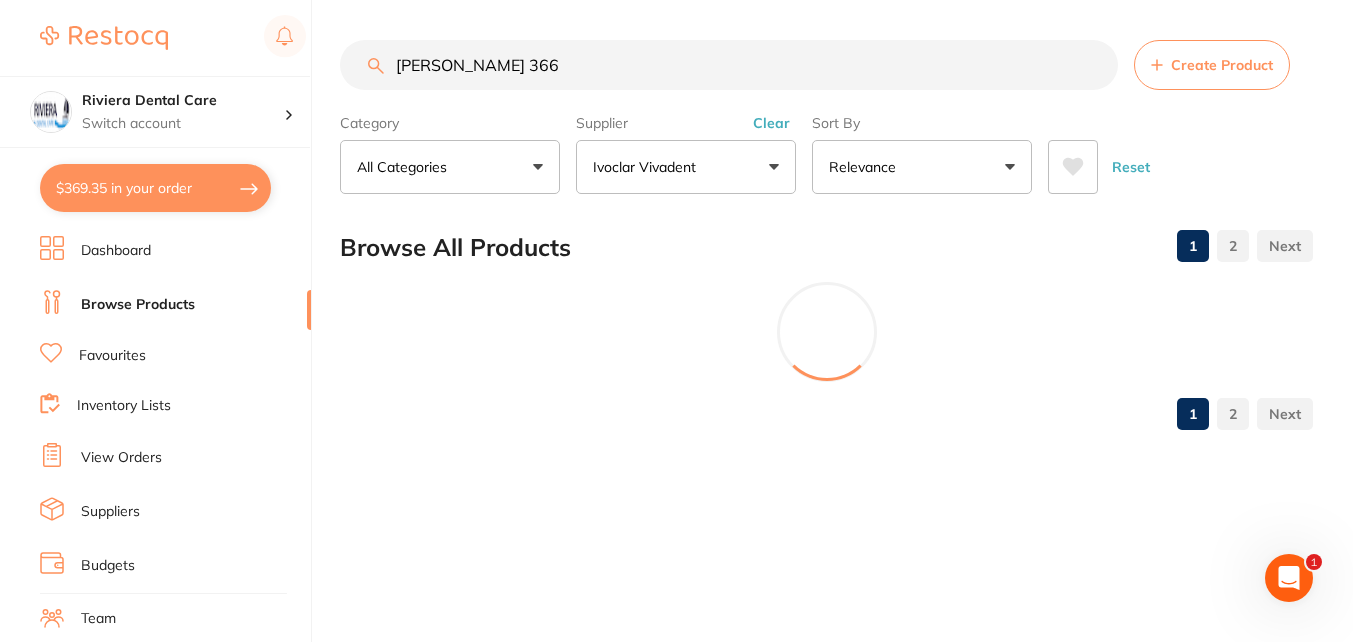 scroll, scrollTop: 0, scrollLeft: 0, axis: both 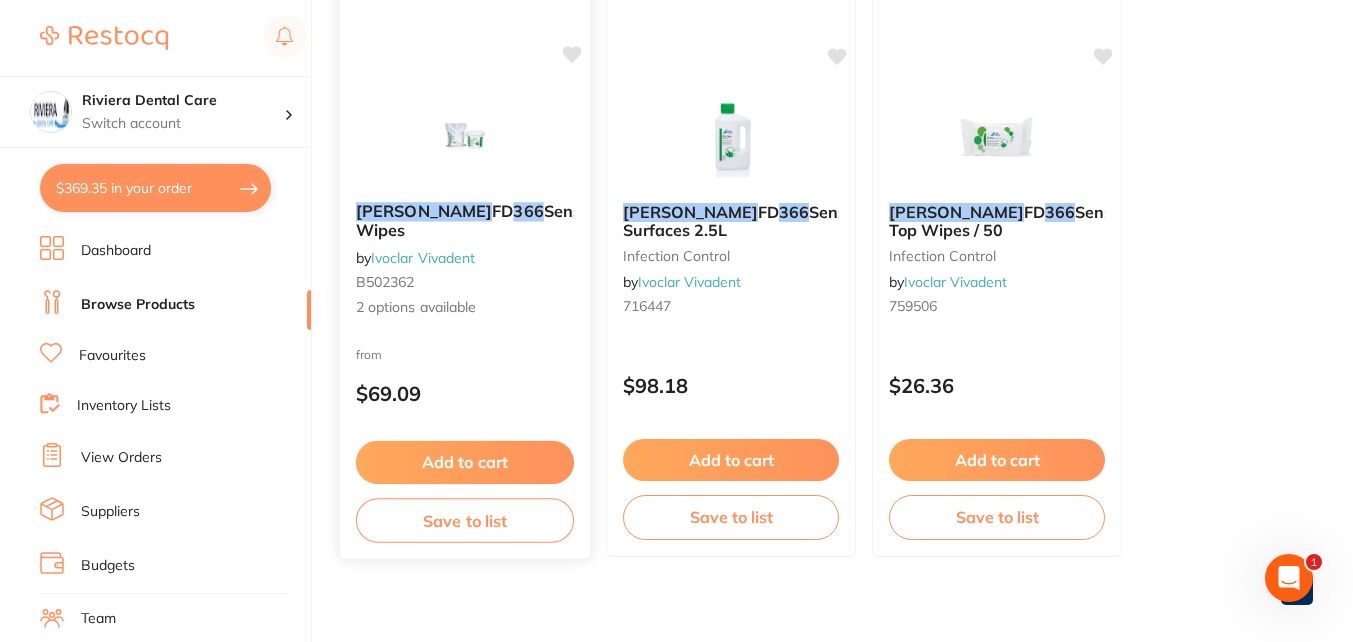click on "[PERSON_NAME]  366  Sensitive Wipes   by  Ivoclar Vivadent B502362   2 options available" at bounding box center [465, 260] 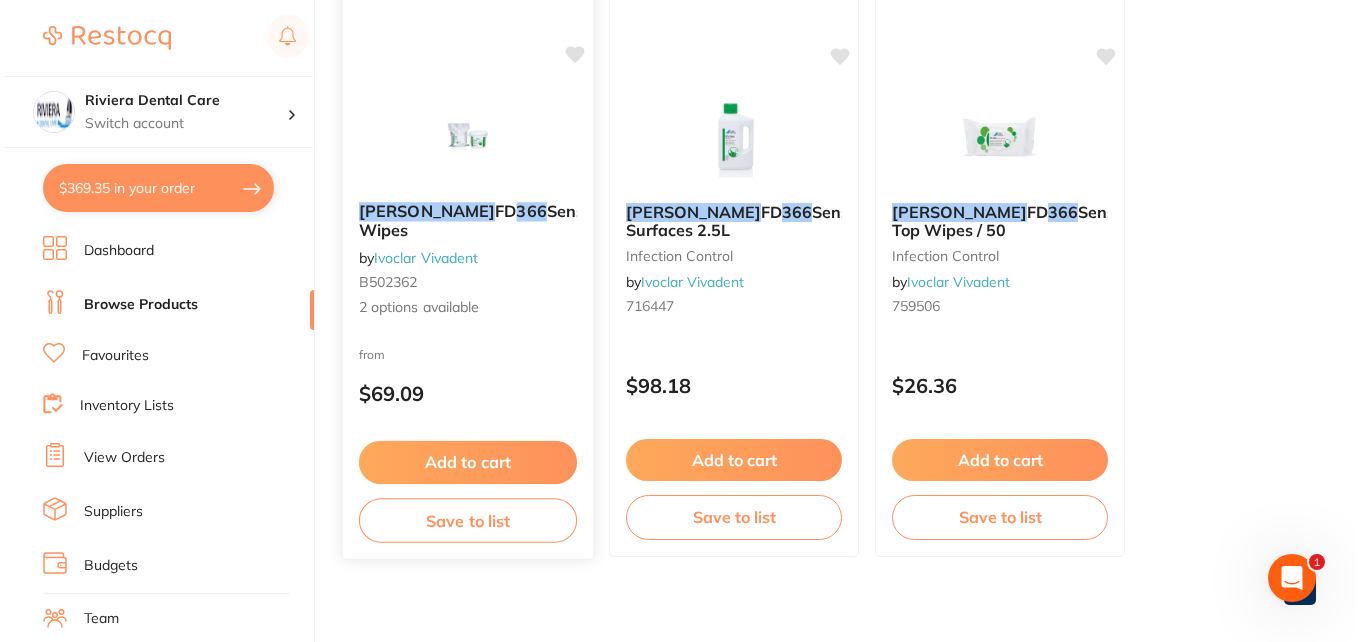 scroll, scrollTop: 0, scrollLeft: 0, axis: both 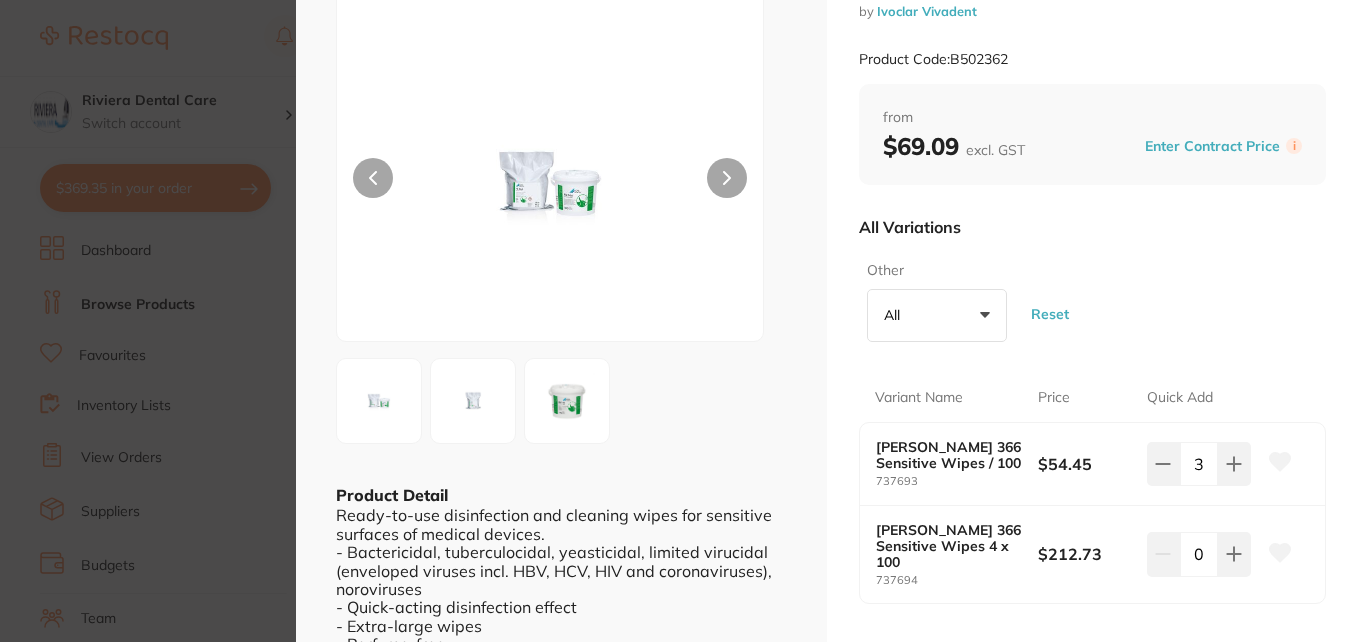 click on "[PERSON_NAME] 366 Sensitive Wipes / 100" at bounding box center [949, 455] 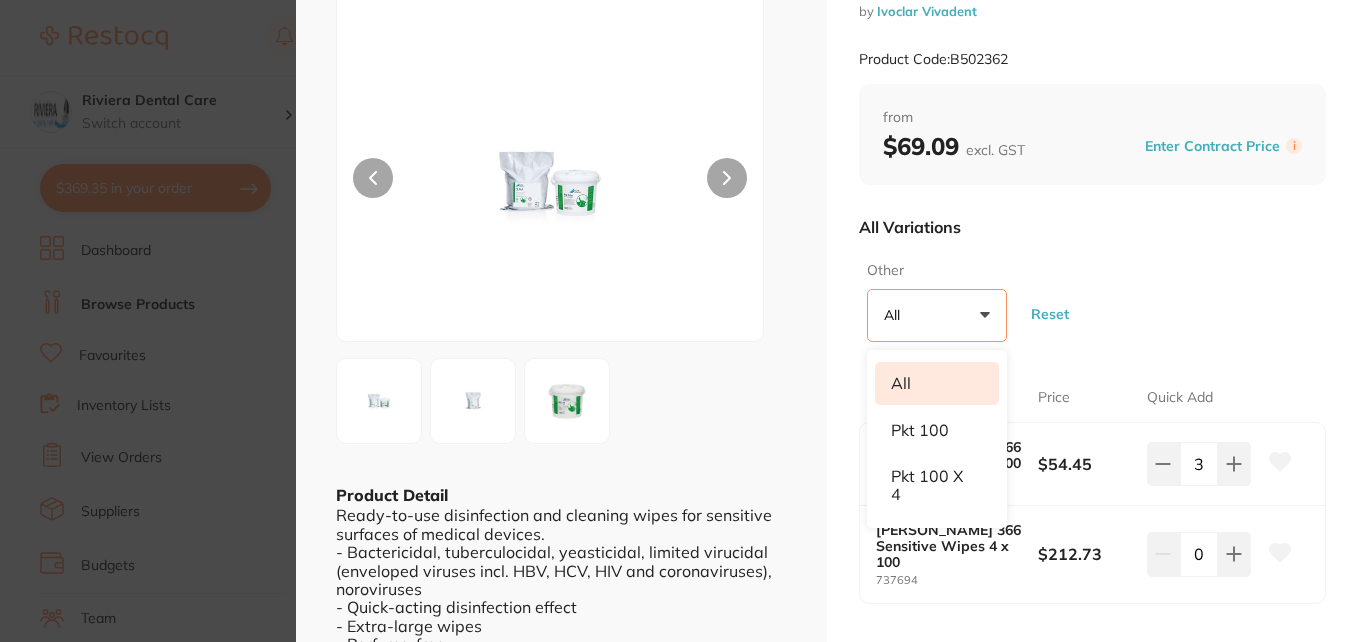 click on "Ready-to-use disinfection and cleaning wipes for sensitive surfaces of medical devices. - Bactericidal, tuberculocidal, yeasticidal, limited virucidal (enveloped viruses incl. HBV,  HCV, HIV and coronaviruses), noroviruses - Quick-acting disinfection effect - Extra-large wipes - Perfume-free - Active ingredients: alcohols, quaternary ammonium compounds - Wipe size: 20cm x 30cm" at bounding box center [561, 607] 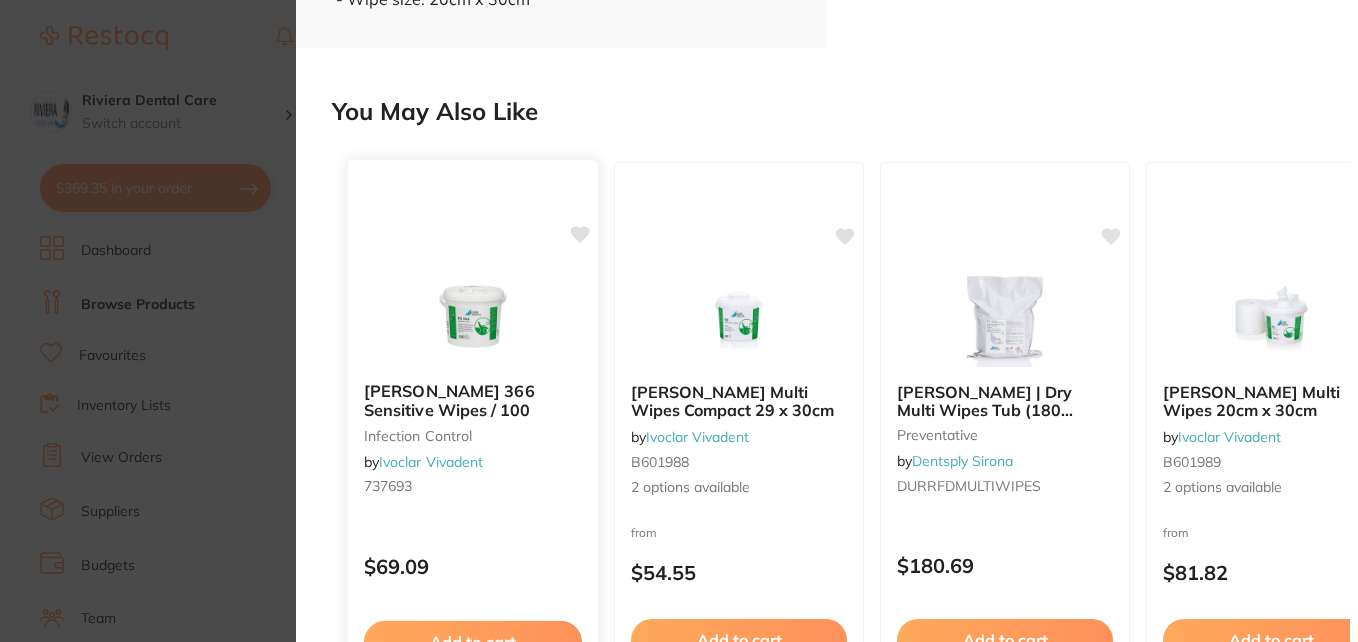 scroll, scrollTop: 900, scrollLeft: 0, axis: vertical 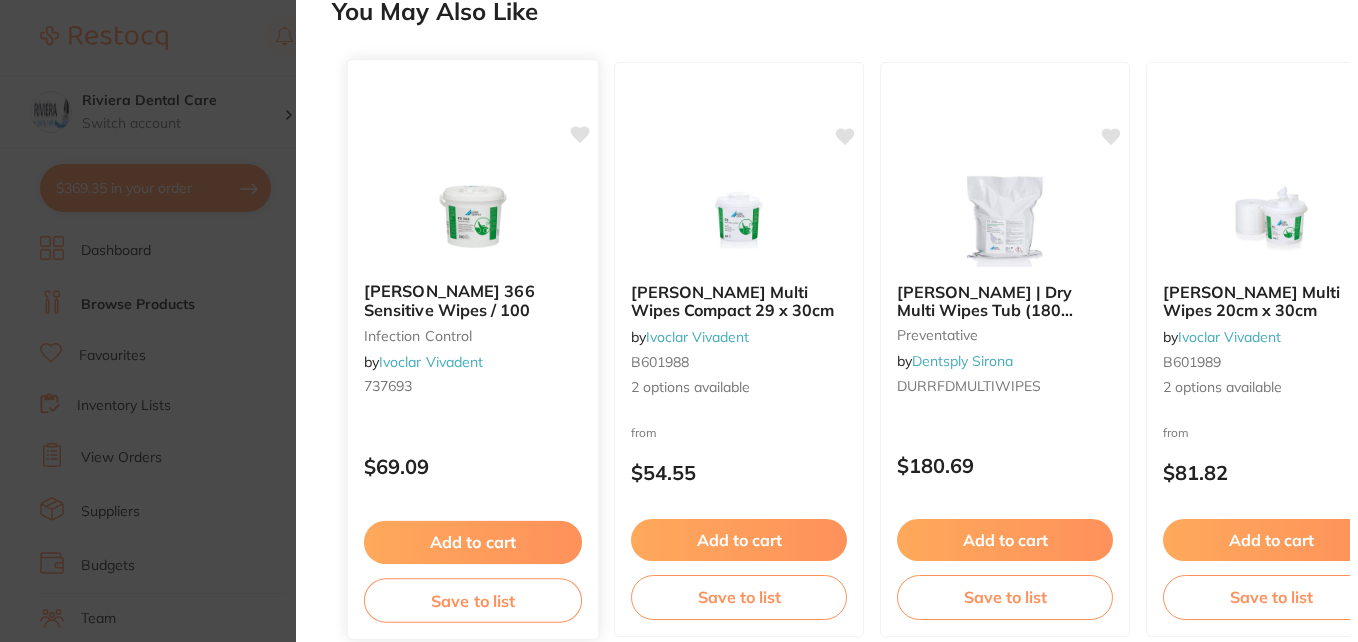 click at bounding box center (472, 215) 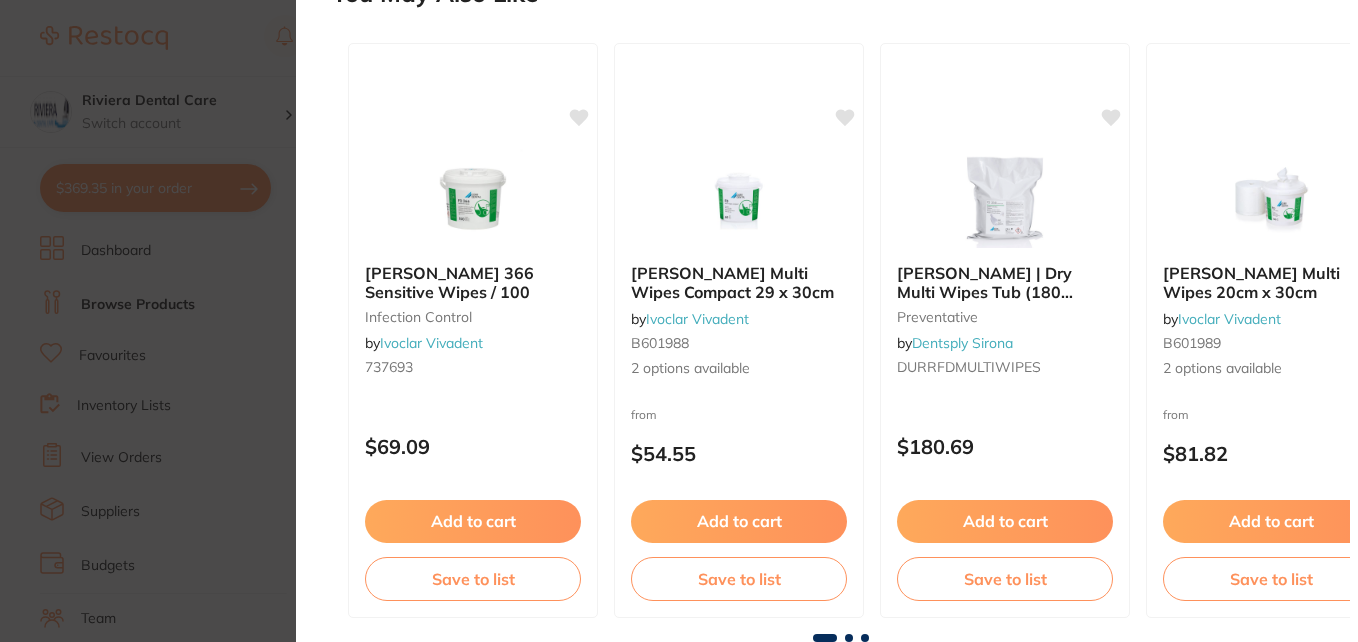 scroll, scrollTop: 0, scrollLeft: 0, axis: both 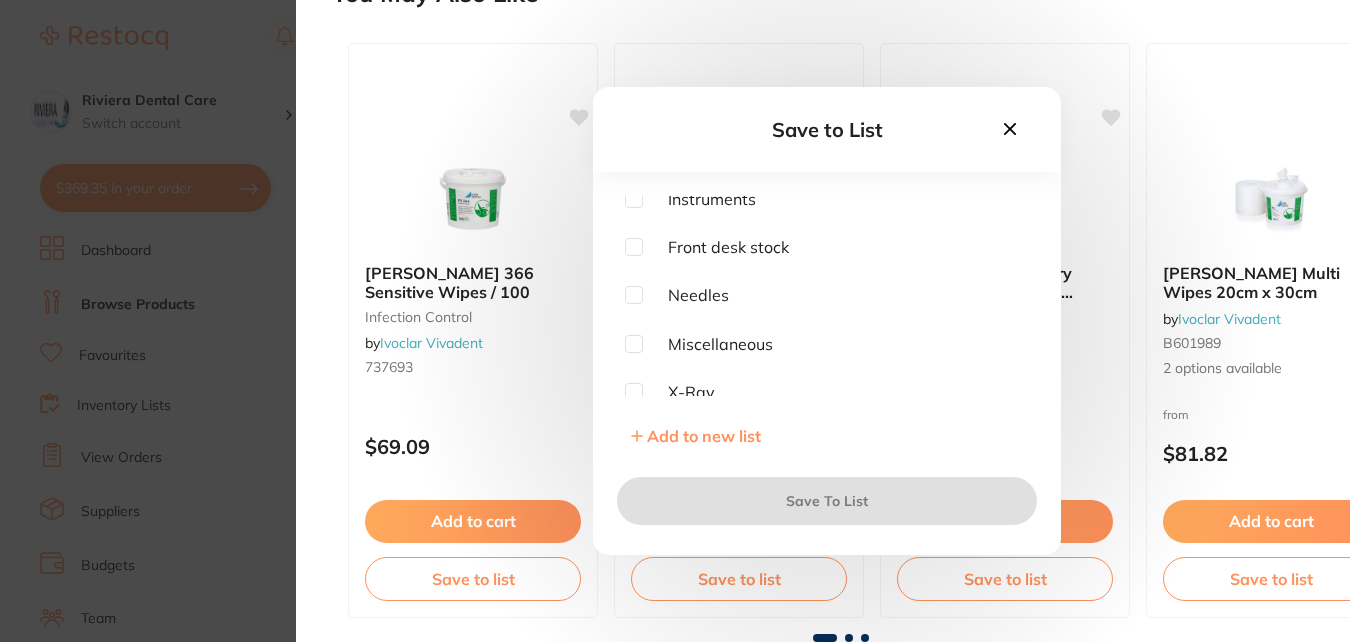 click at bounding box center [634, 344] 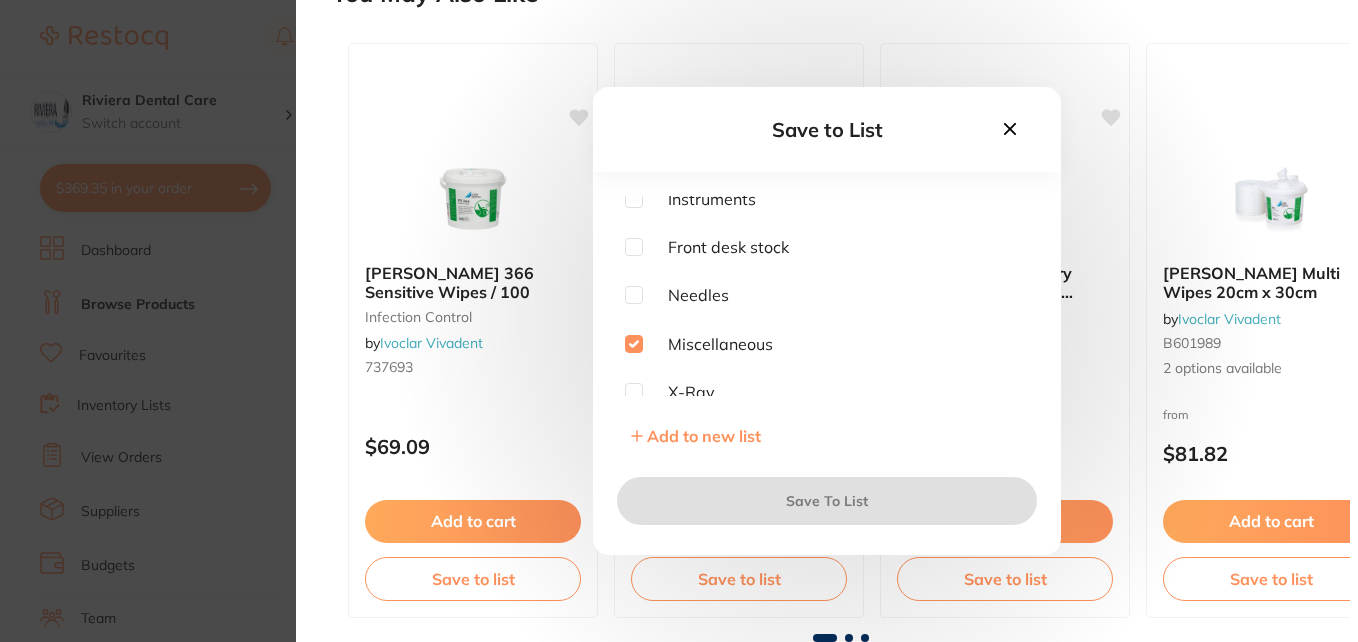 checkbox on "true" 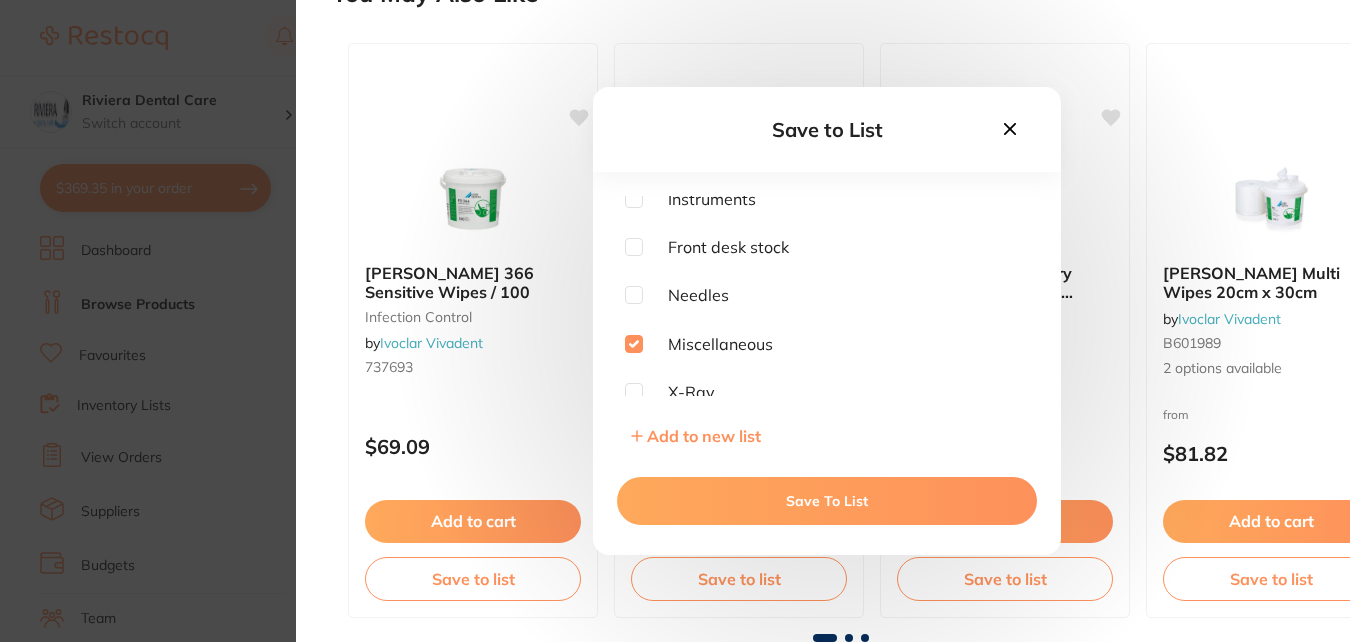 click on "Save To List" at bounding box center [827, 501] 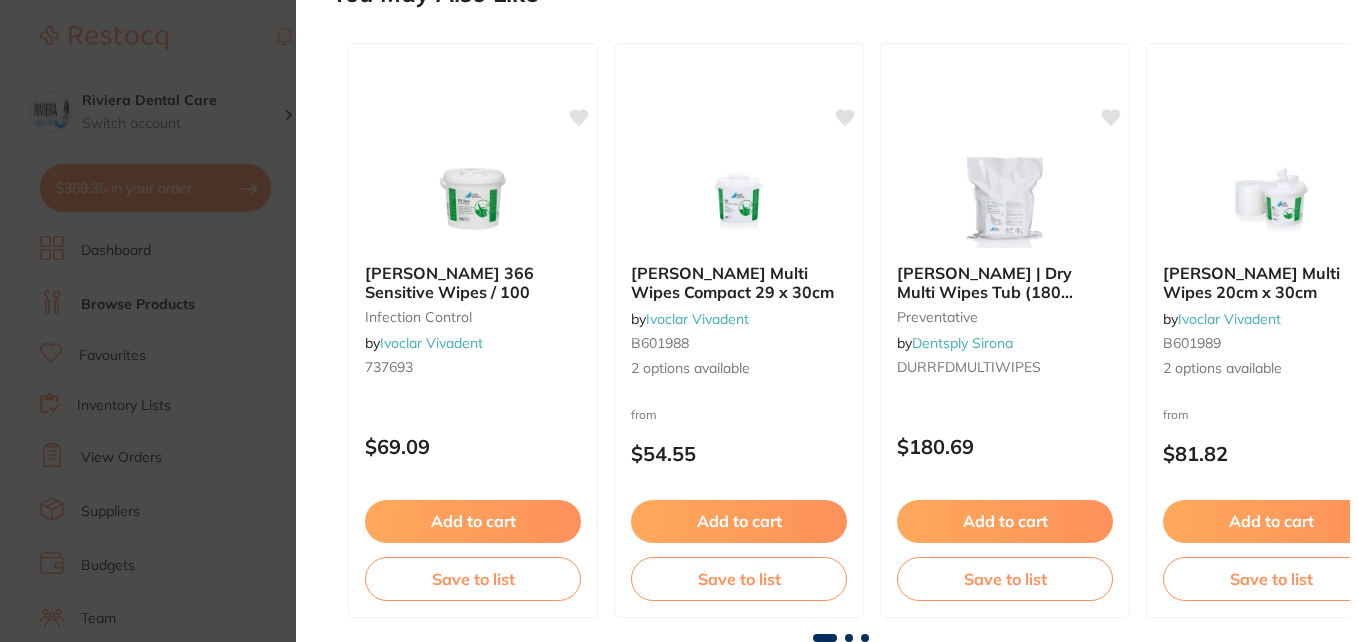 scroll, scrollTop: 0, scrollLeft: 0, axis: both 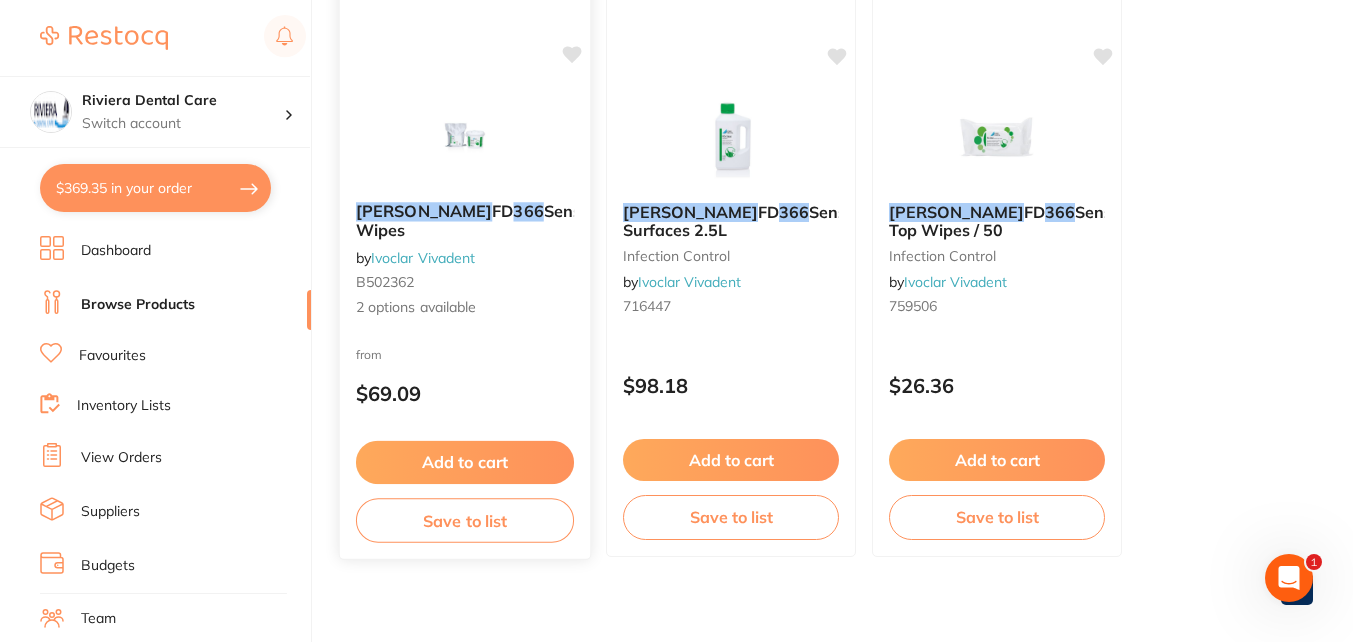 click on "[PERSON_NAME]  366  Sensitive Wipes" at bounding box center (465, 220) 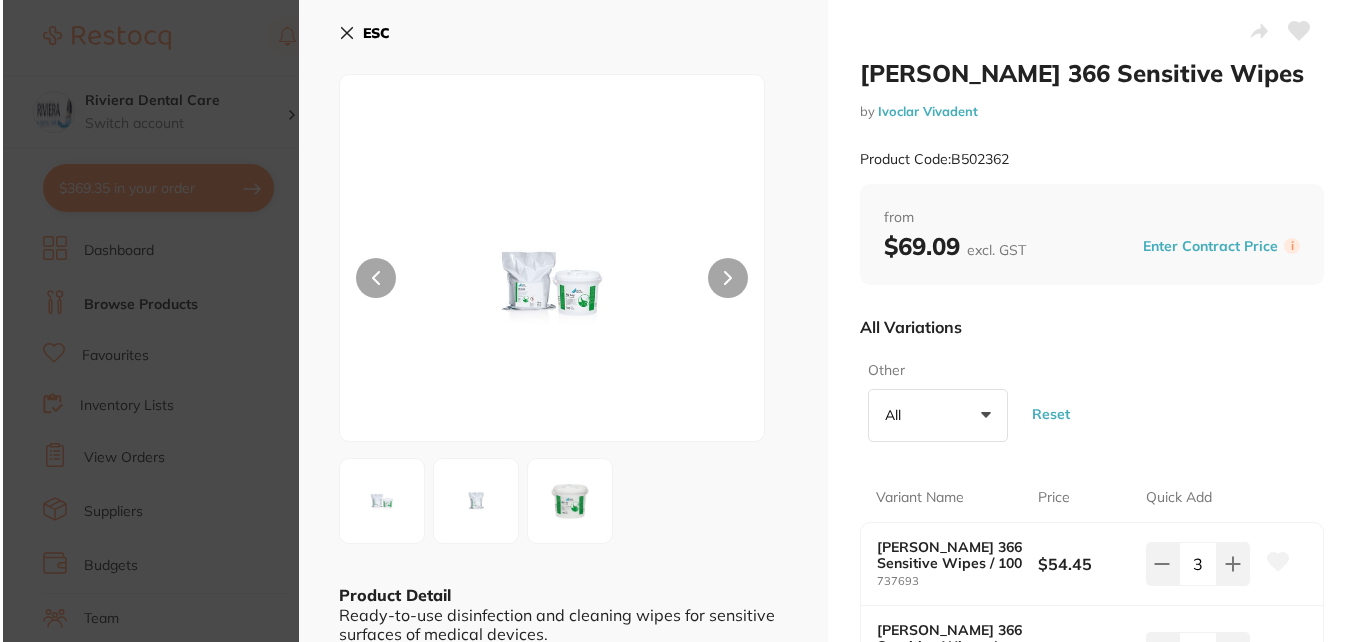 scroll, scrollTop: 0, scrollLeft: 0, axis: both 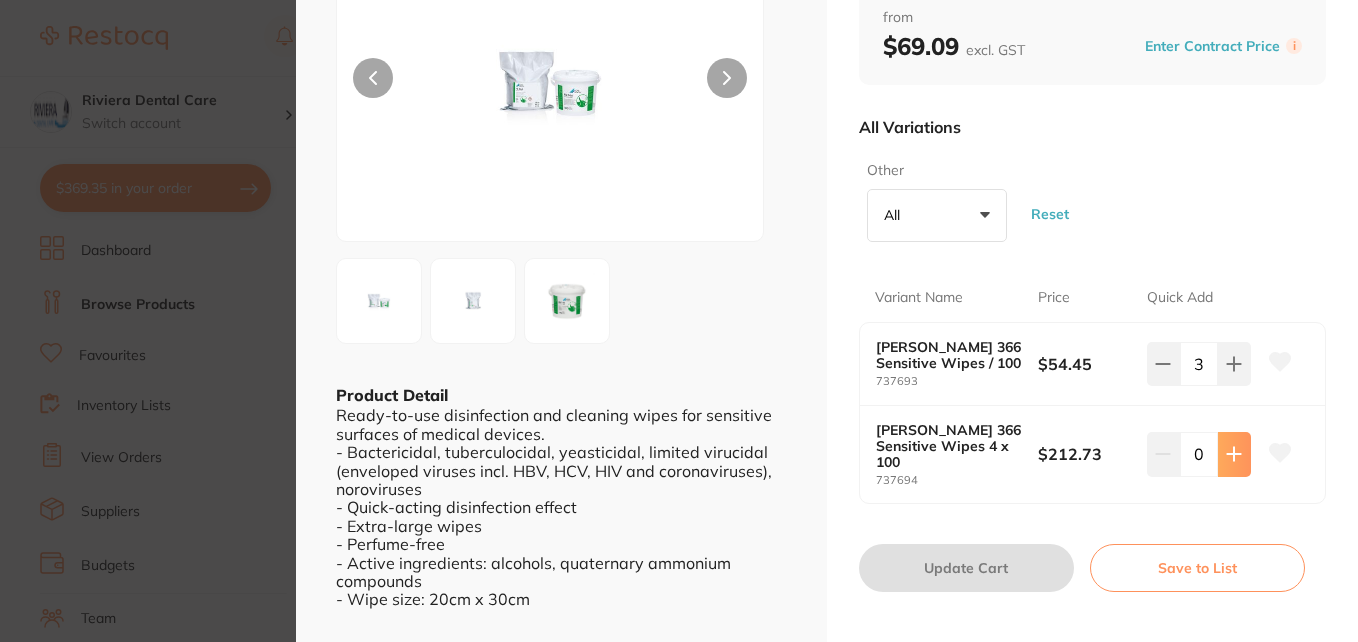 click at bounding box center [1234, 364] 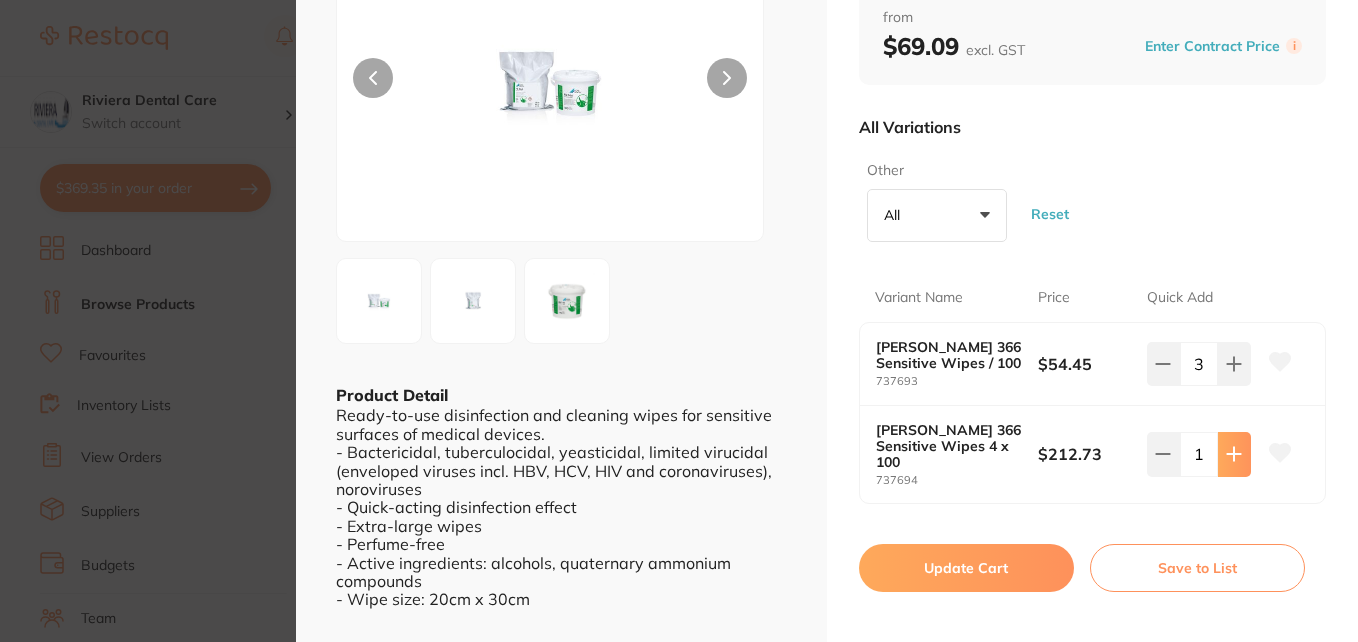 click at bounding box center [1234, 364] 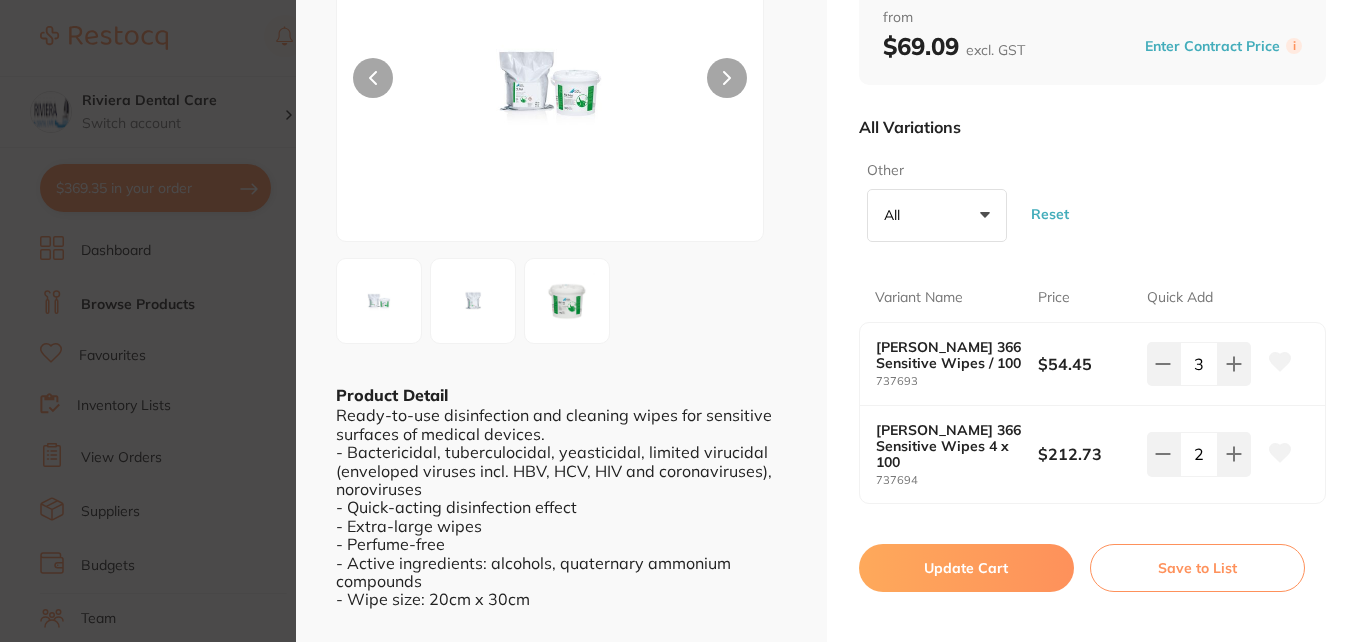 scroll, scrollTop: 0, scrollLeft: 0, axis: both 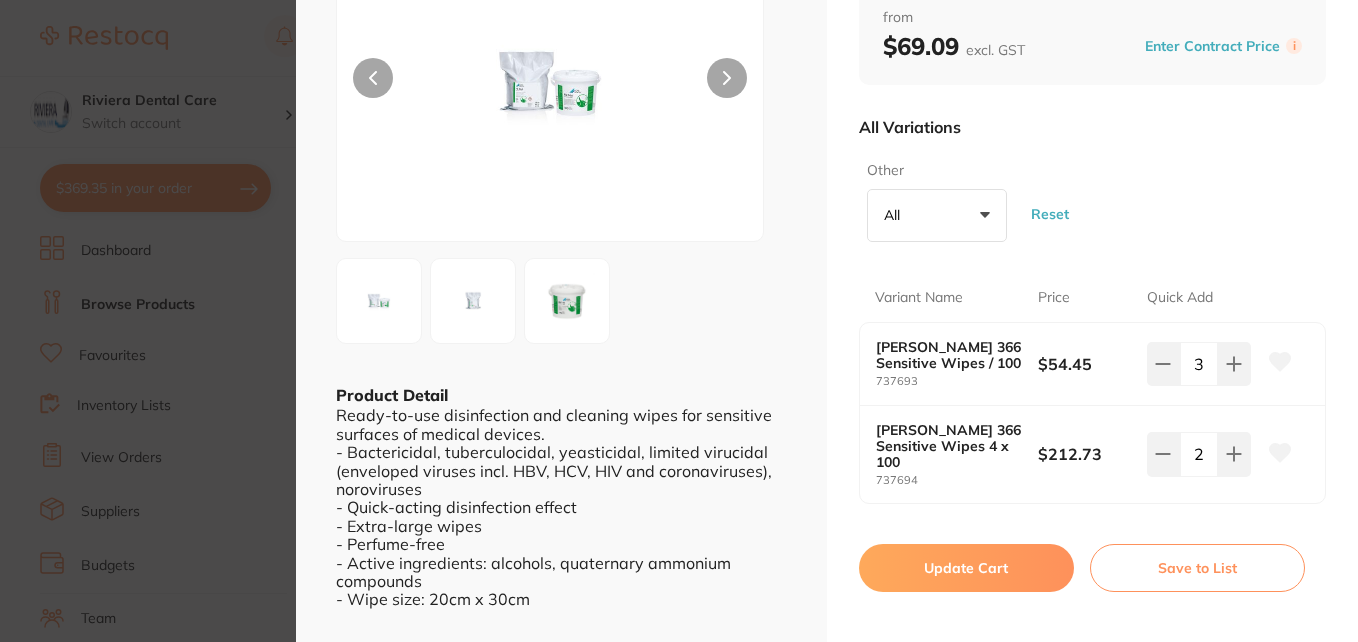 click on "Update Cart" at bounding box center [966, 568] 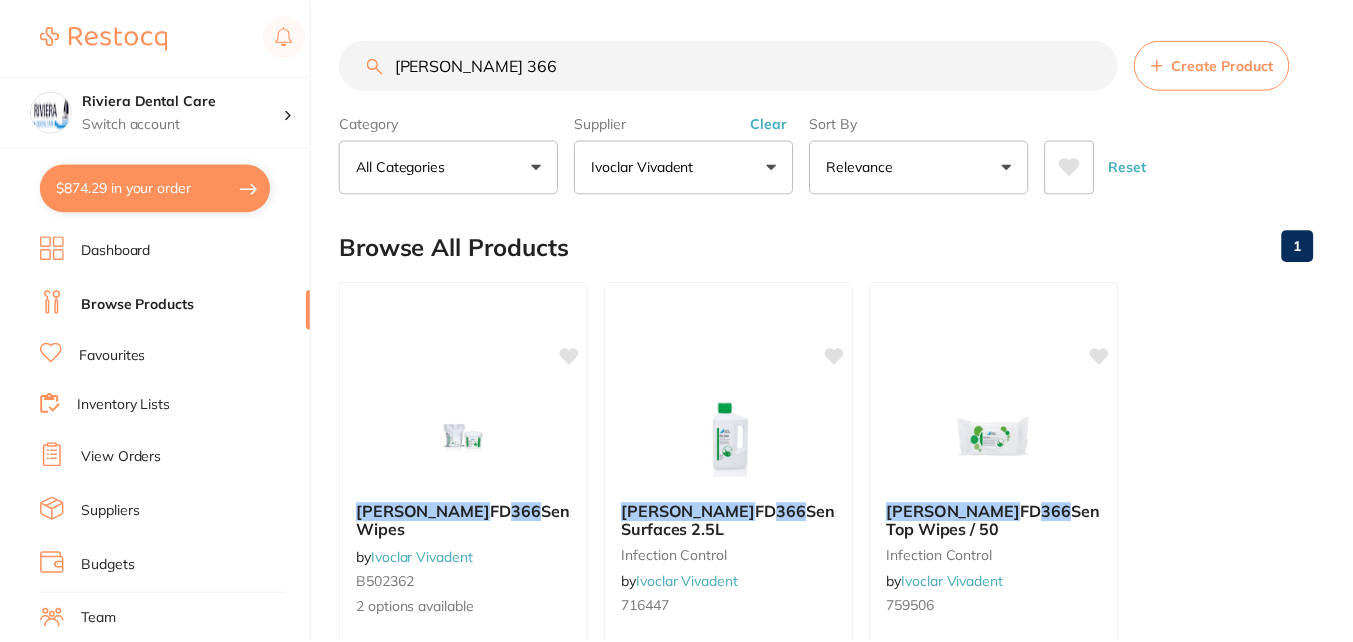 scroll, scrollTop: 300, scrollLeft: 0, axis: vertical 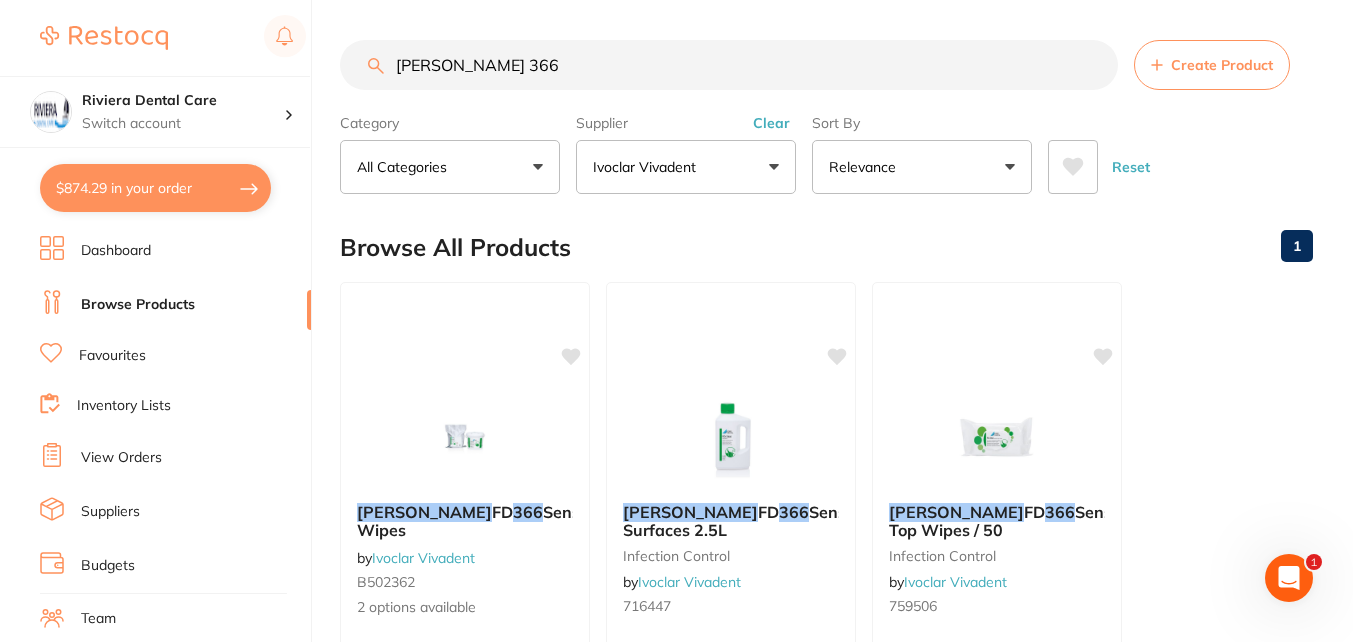 click on "[PERSON_NAME] 366" at bounding box center [729, 65] 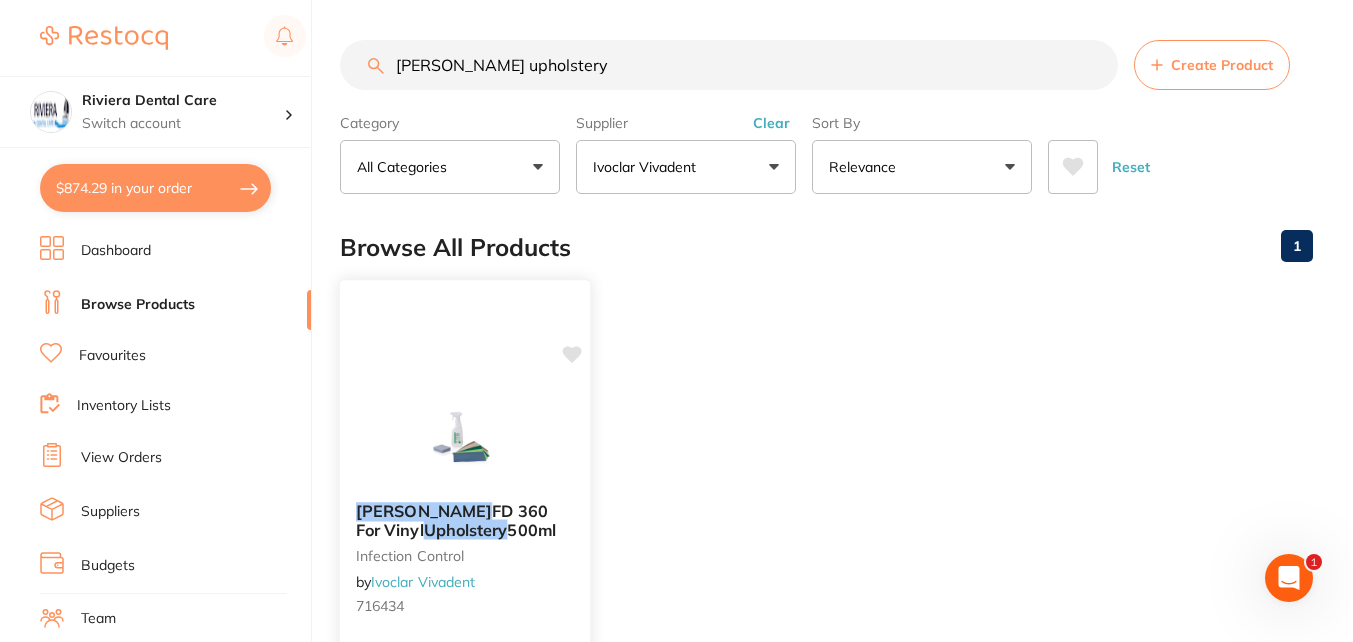 scroll, scrollTop: 0, scrollLeft: 0, axis: both 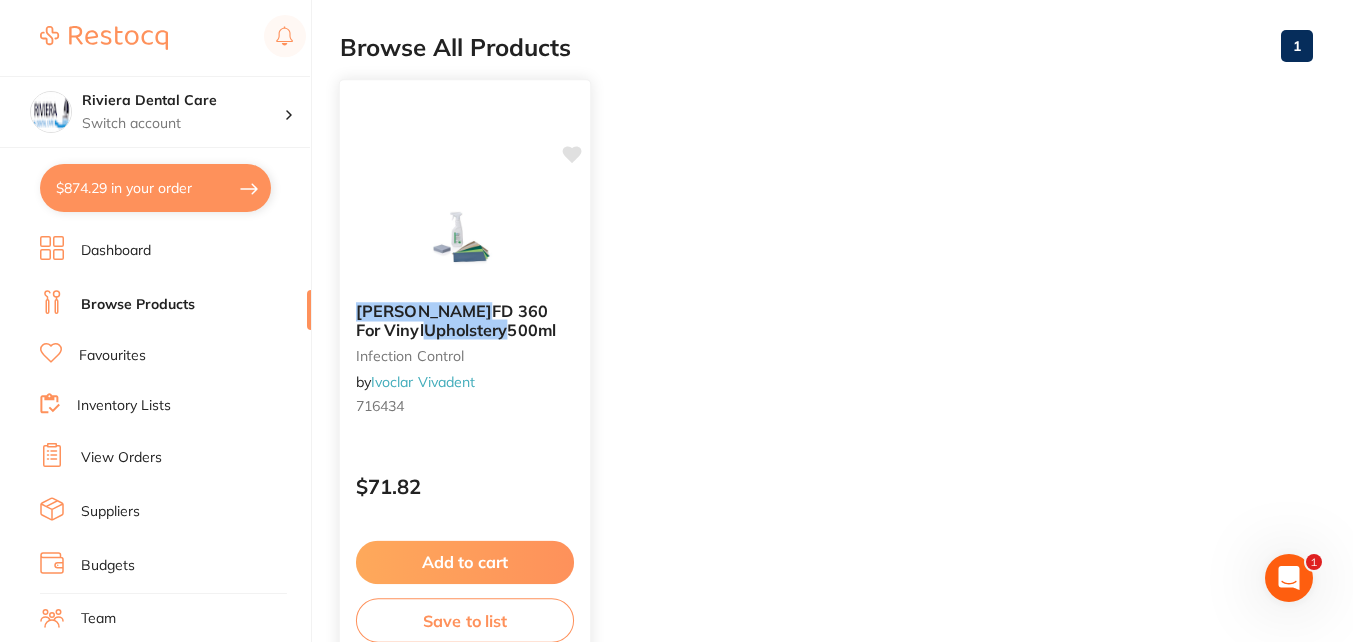 type on "[PERSON_NAME] upholstery" 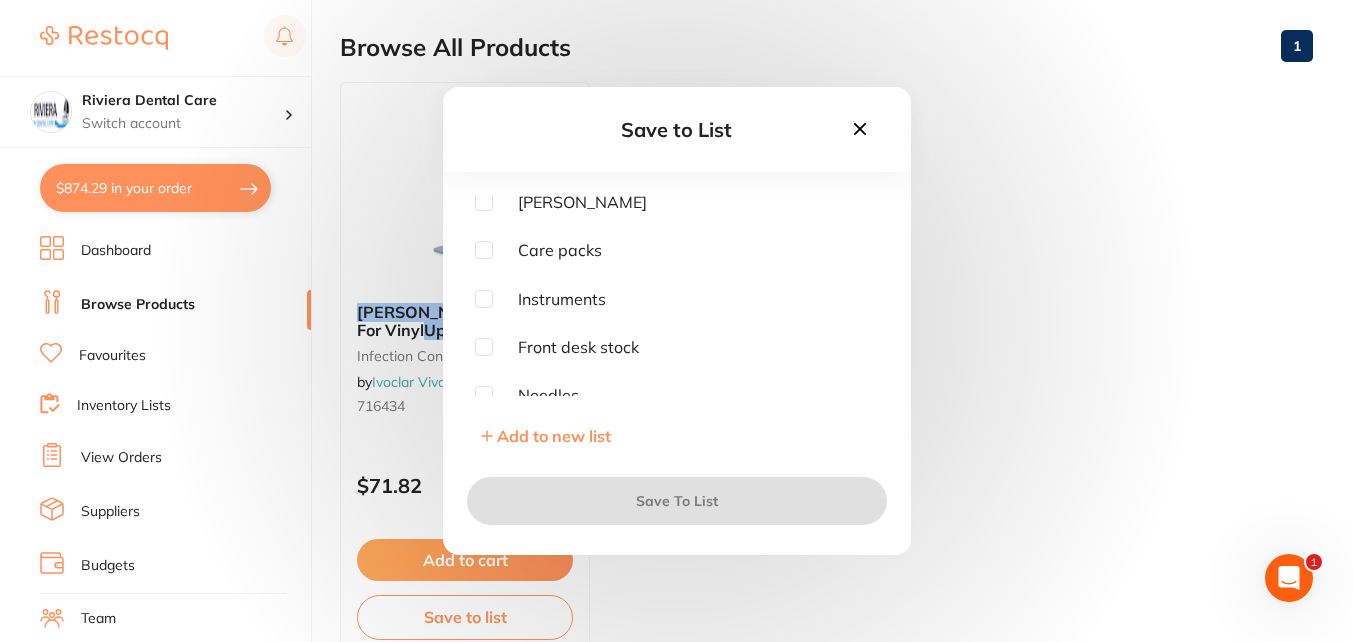 scroll 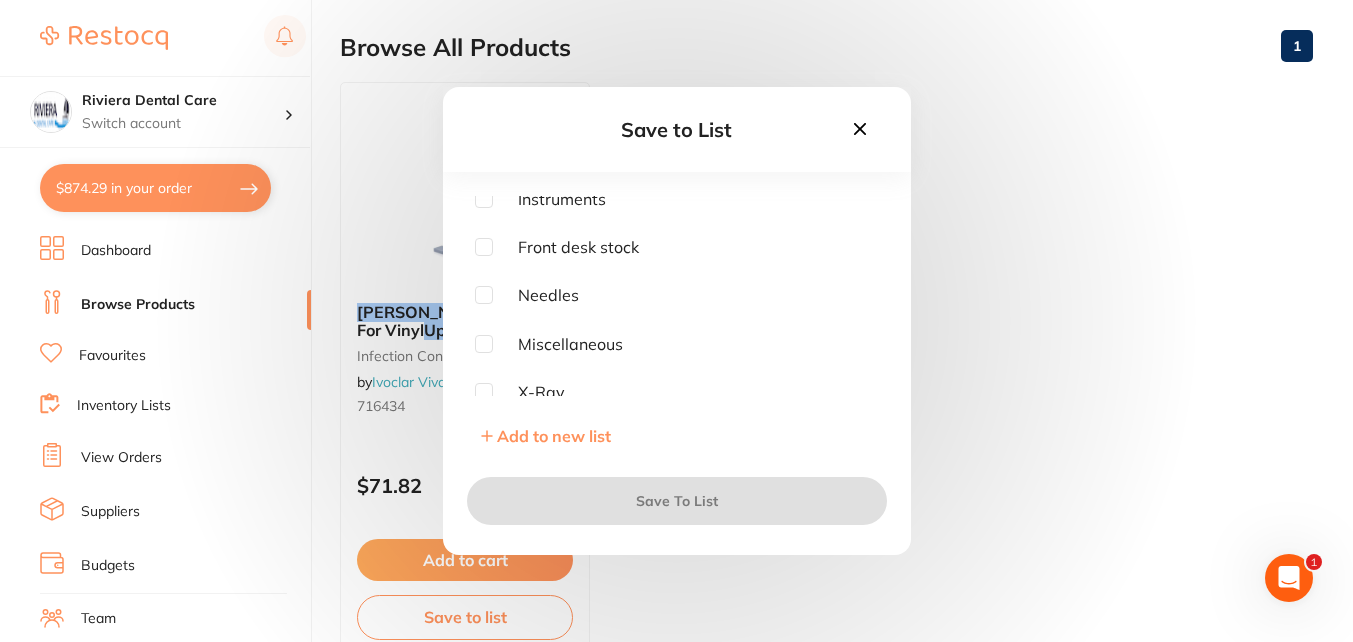 click at bounding box center (484, 344) 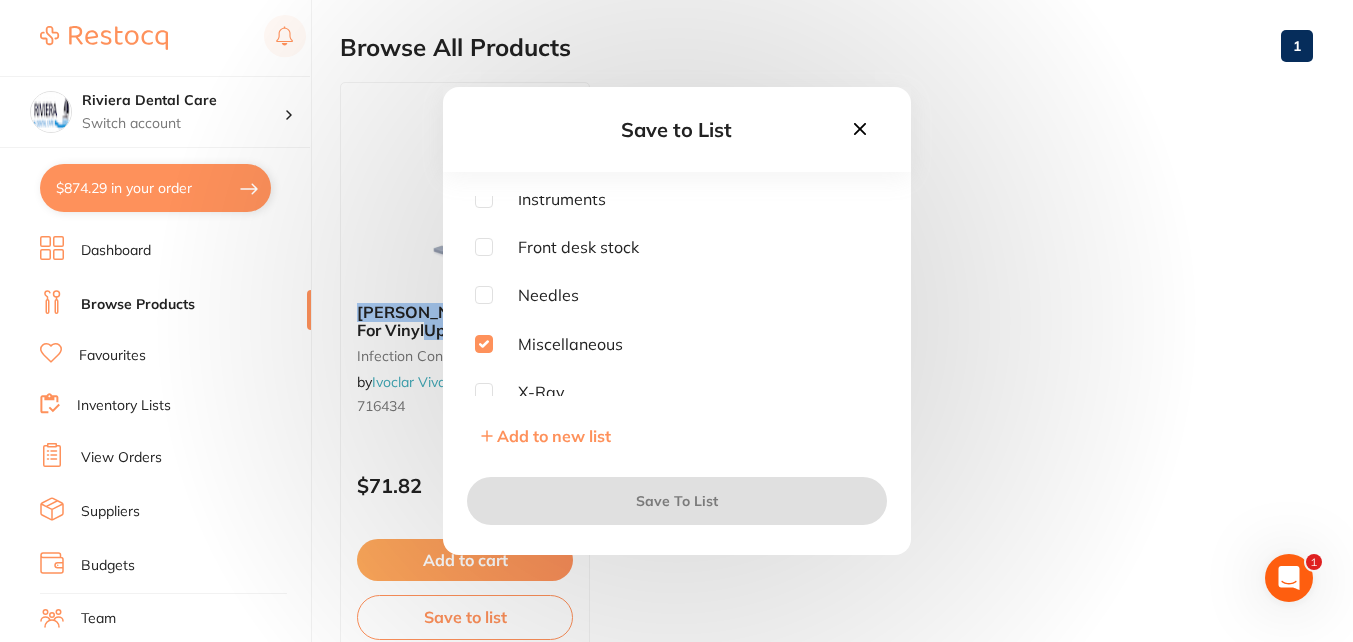 checkbox on "true" 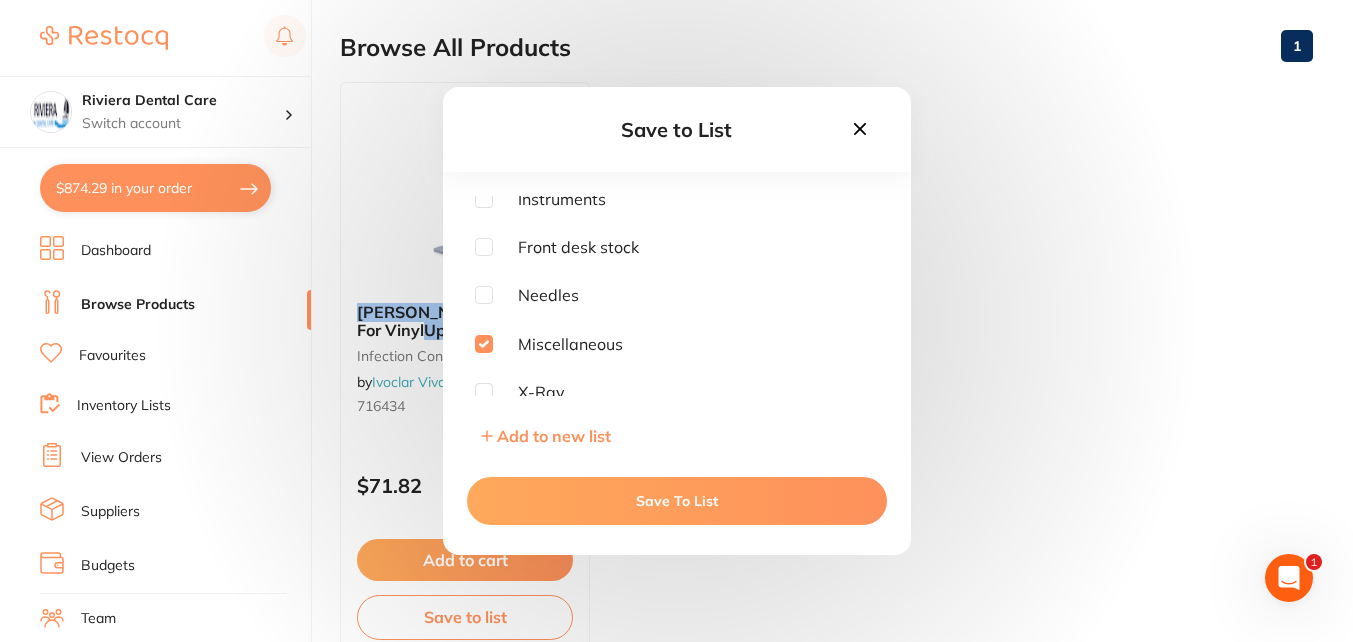 click on "Save To List" at bounding box center [677, 501] 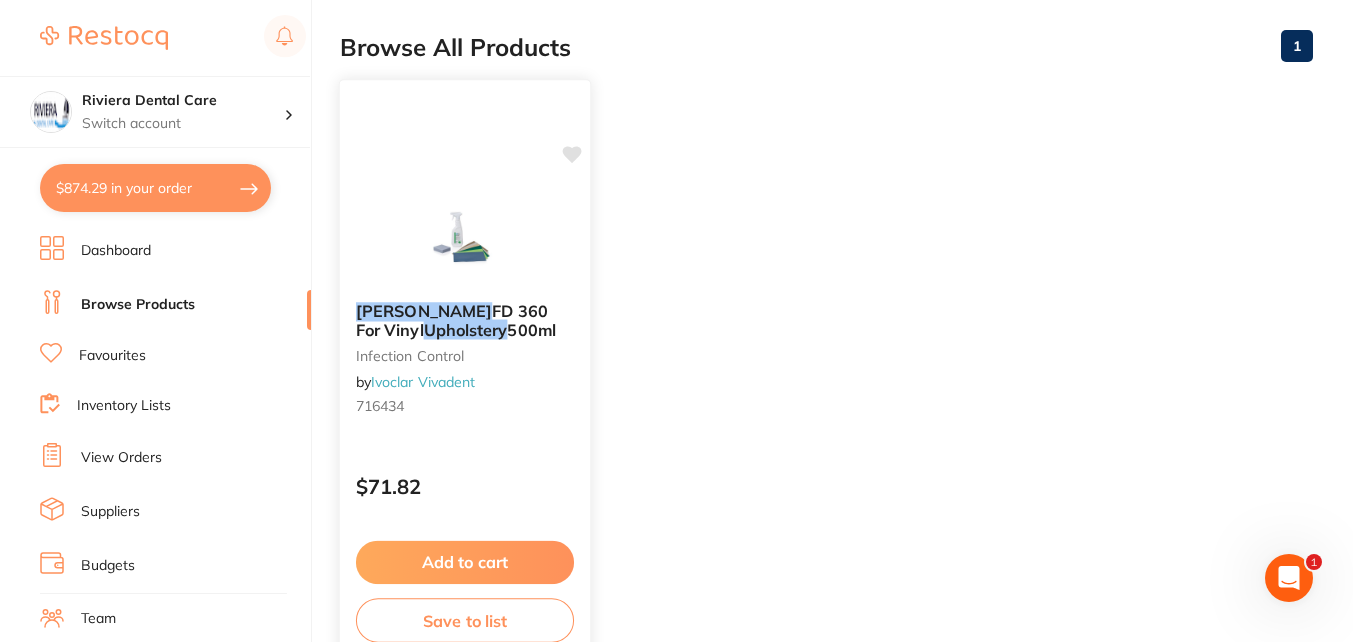 click on "Add to cart" at bounding box center (465, 562) 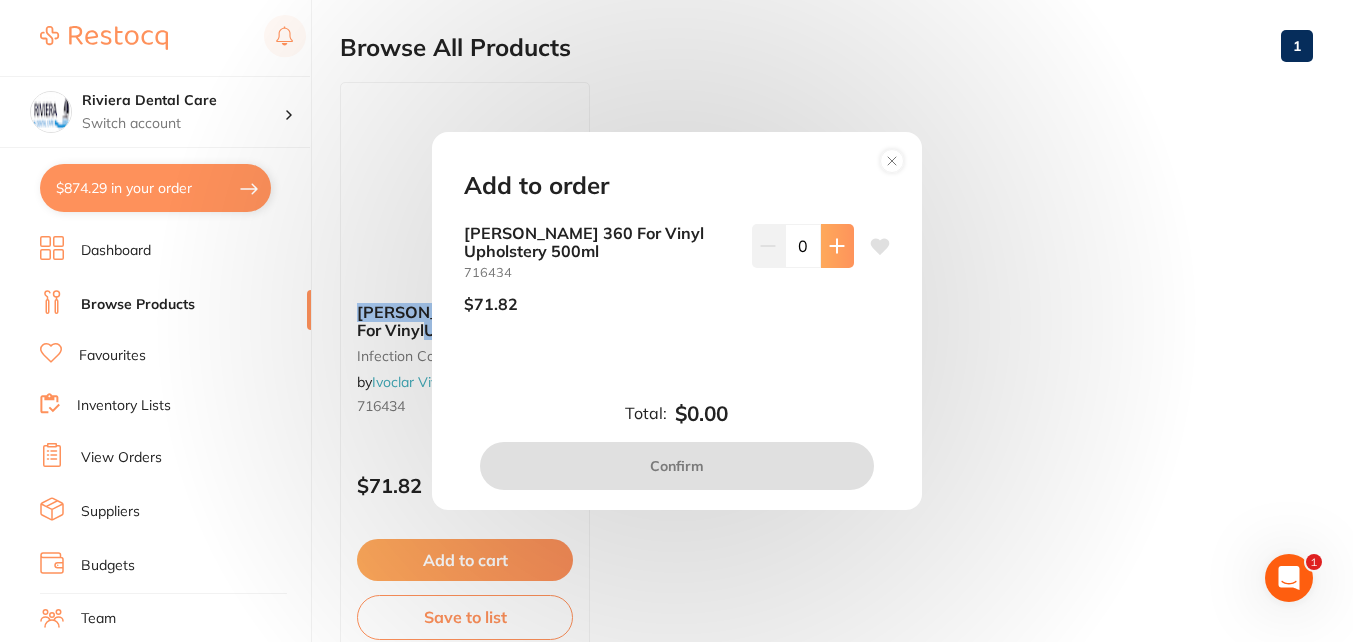 click 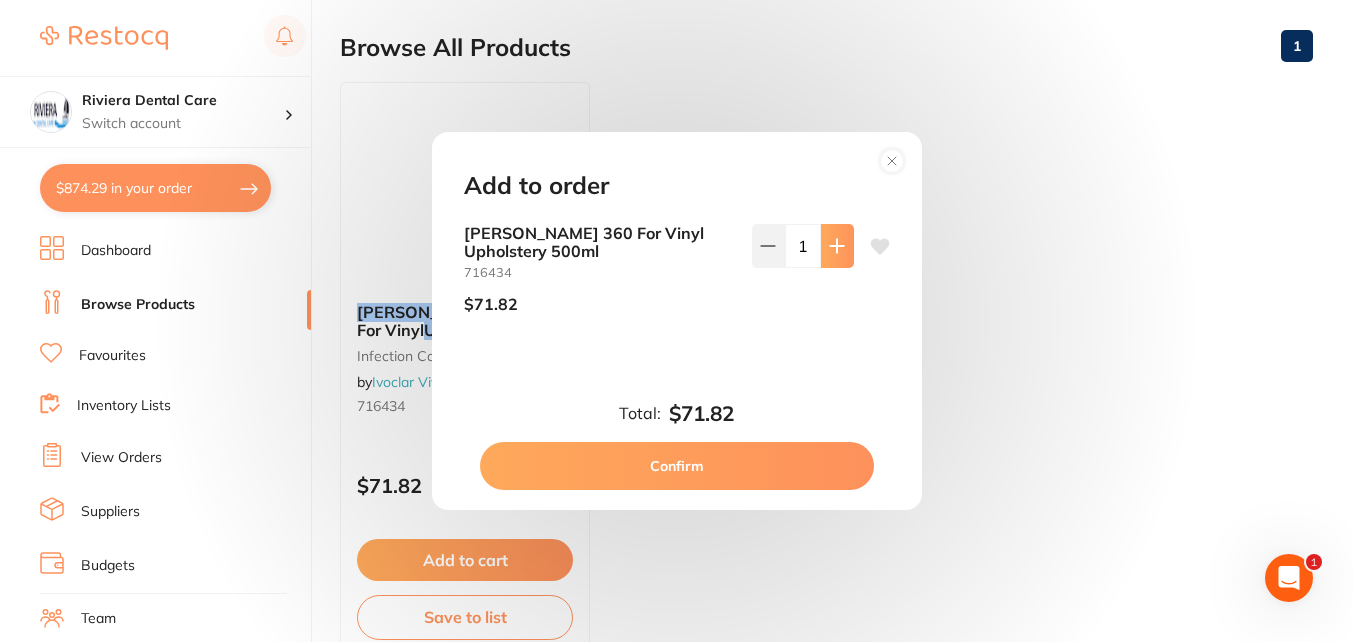 click 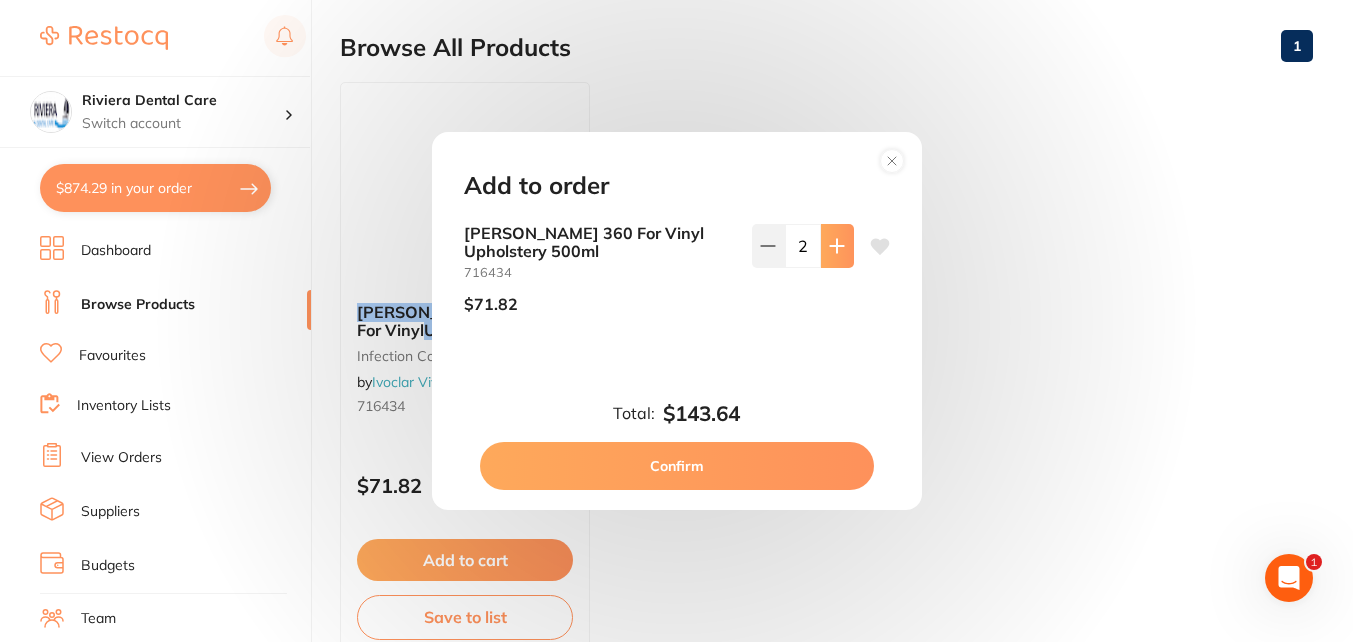 click 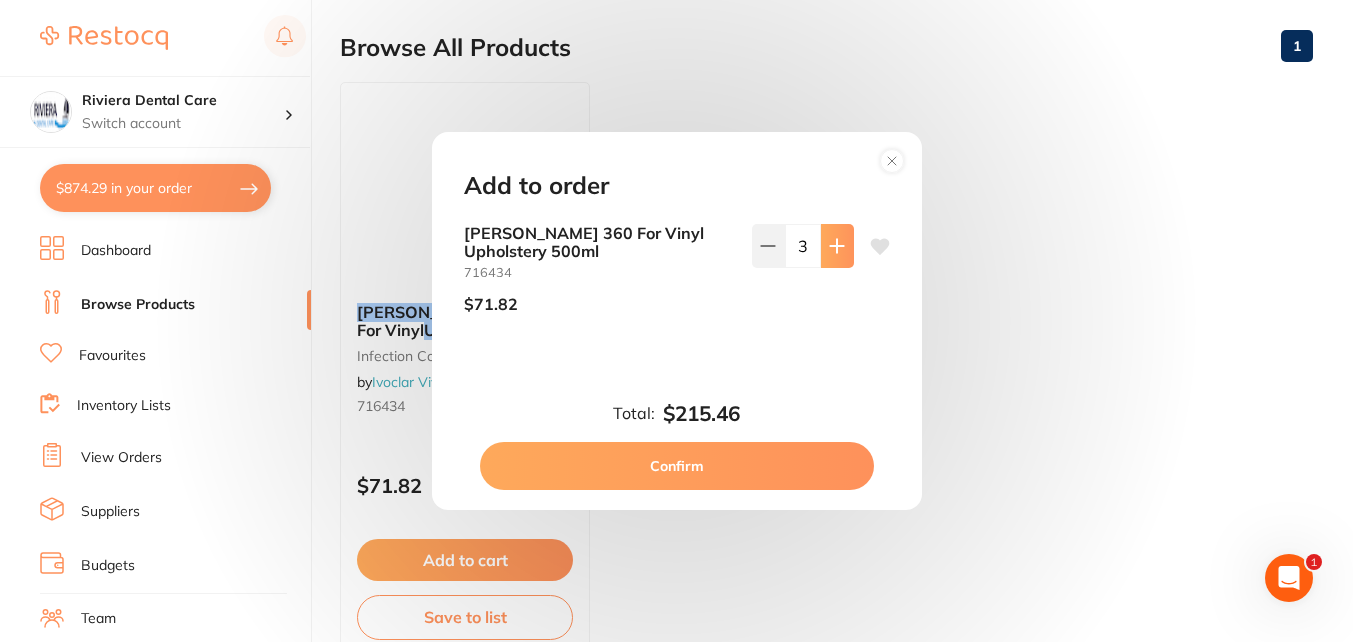 click 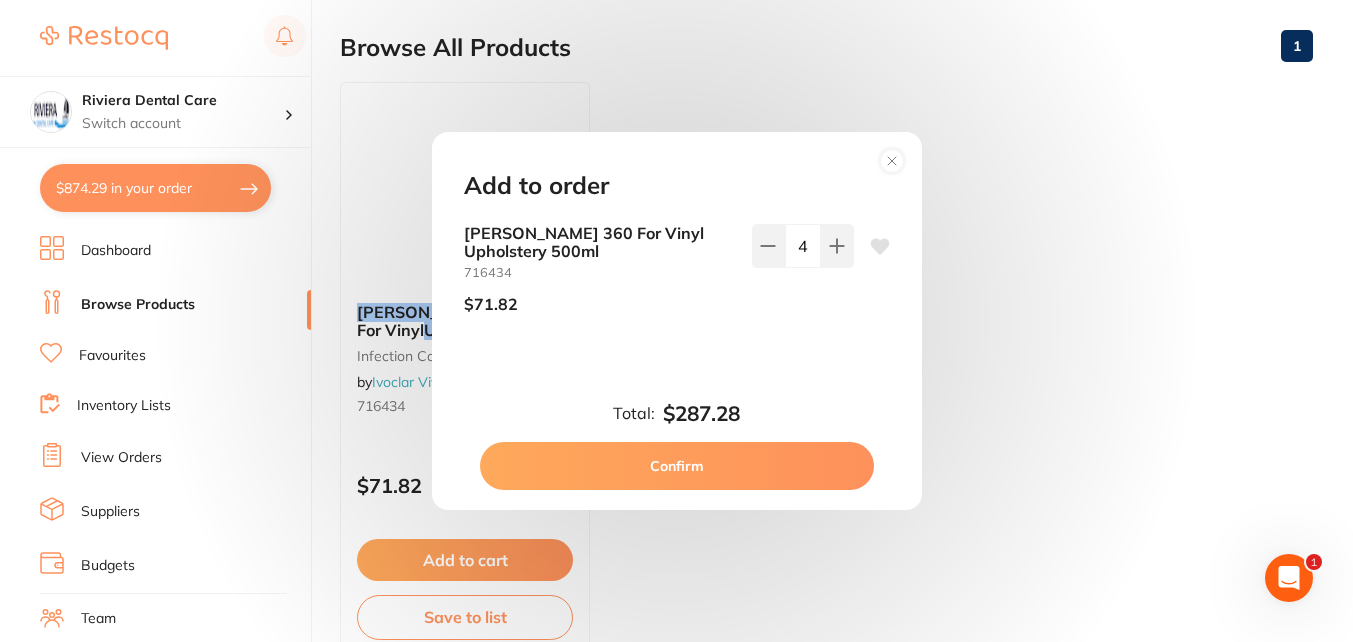 click on "Confirm" at bounding box center [677, 466] 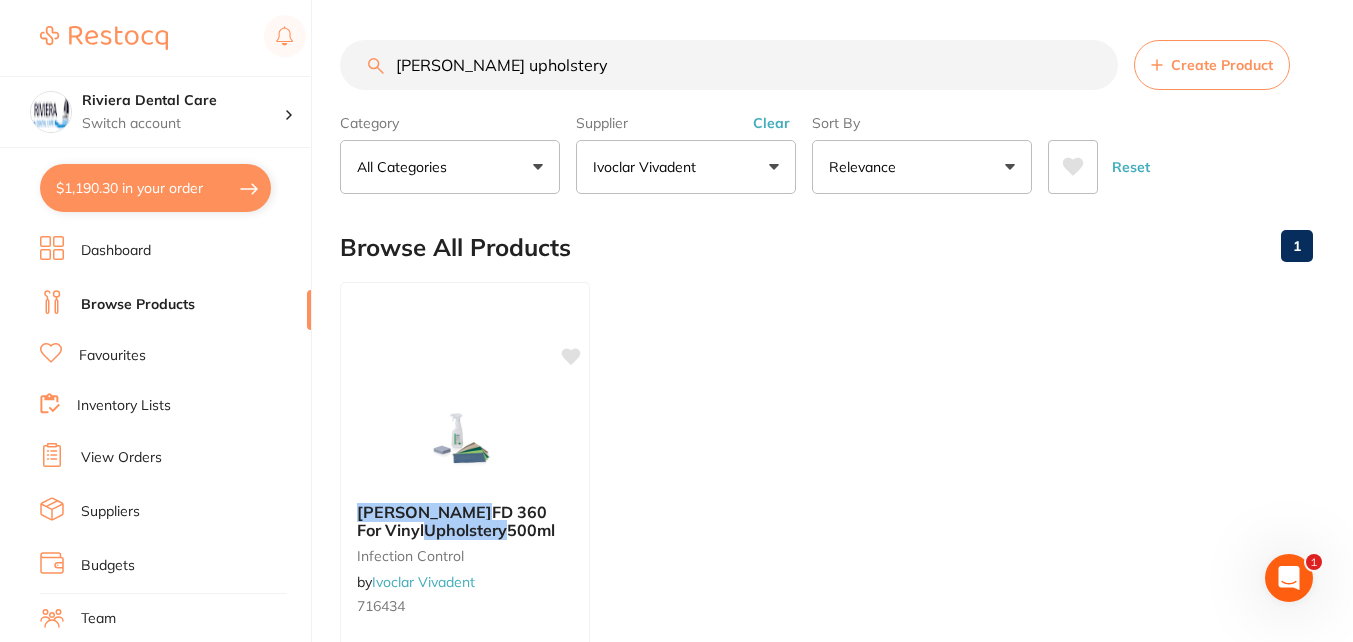 drag, startPoint x: 527, startPoint y: 64, endPoint x: 433, endPoint y: 64, distance: 94 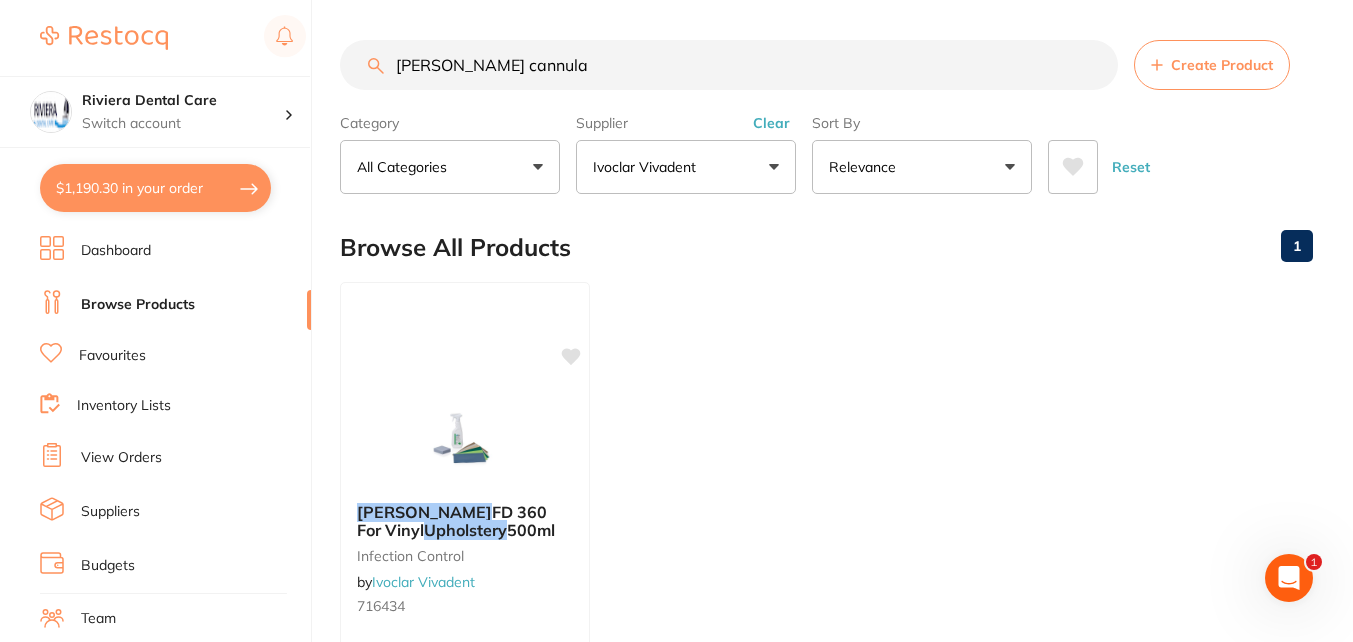 type on "[PERSON_NAME] cannula" 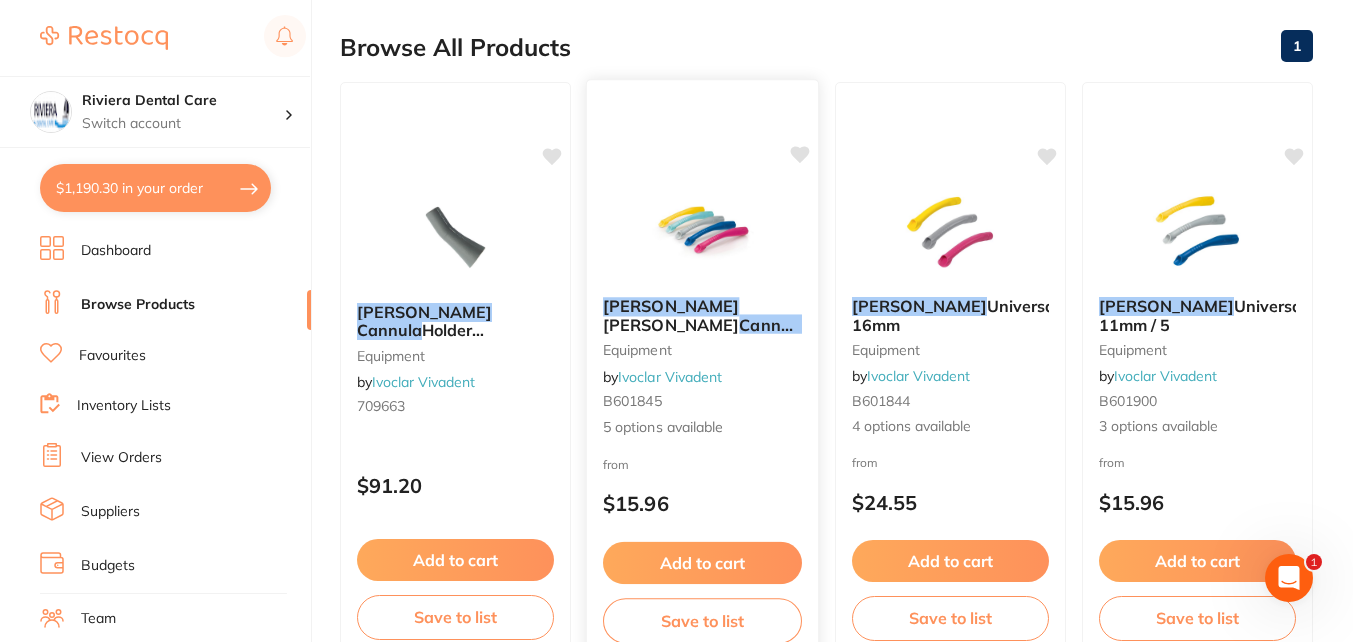 click at bounding box center (702, 230) 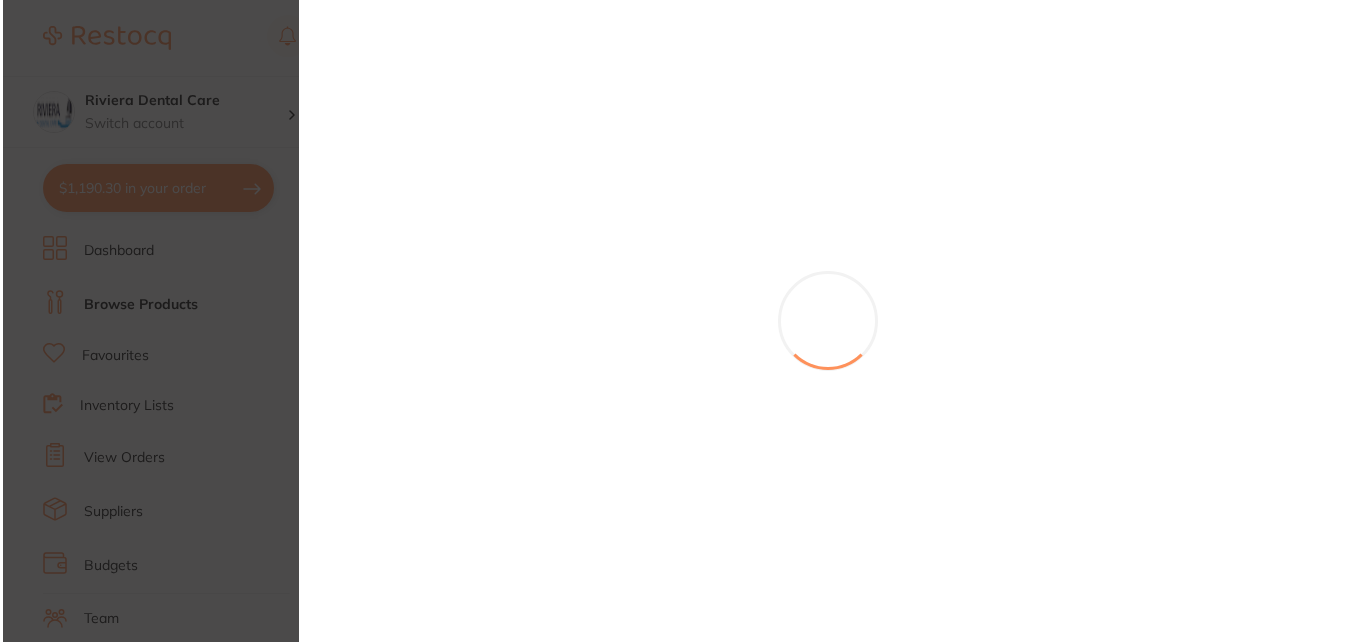 scroll, scrollTop: 0, scrollLeft: 0, axis: both 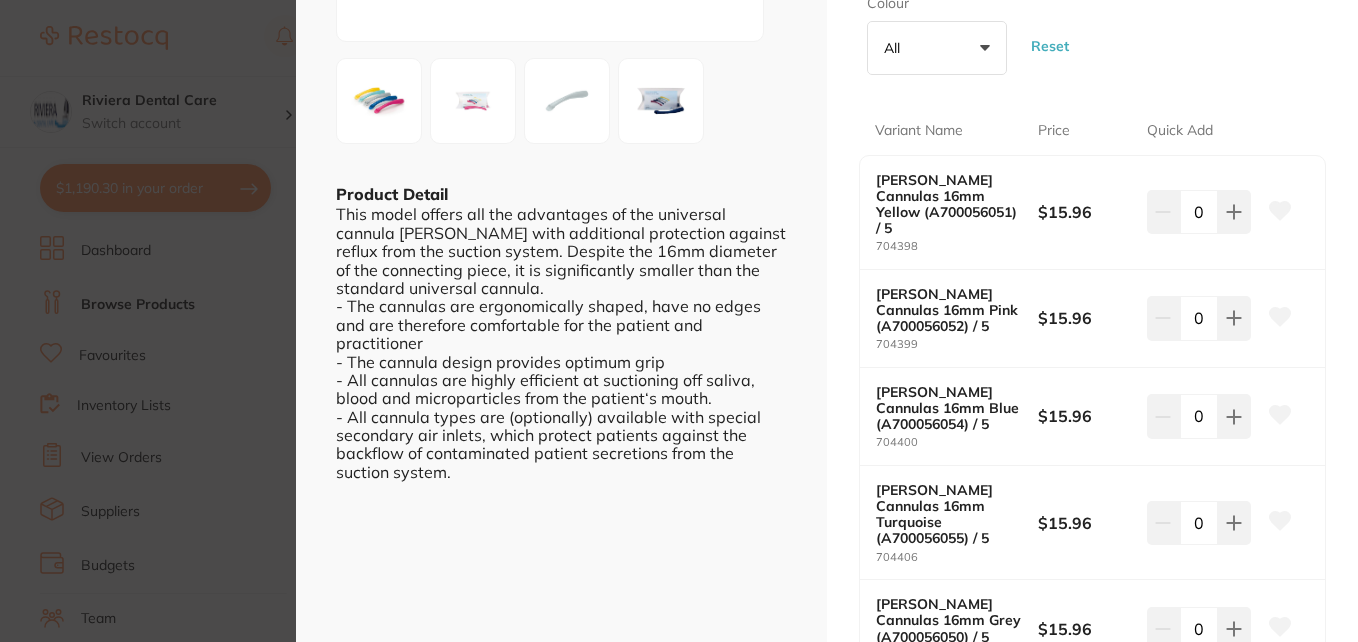 drag, startPoint x: 1200, startPoint y: 303, endPoint x: 1187, endPoint y: 303, distance: 13 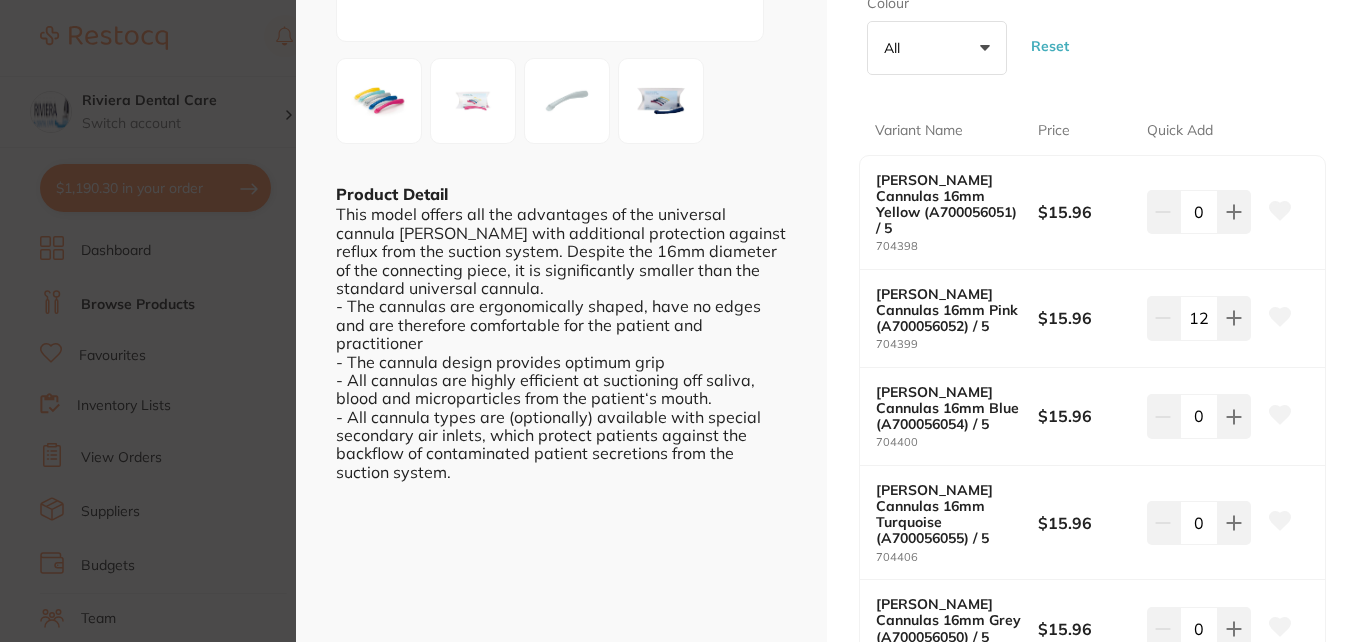 type on "12" 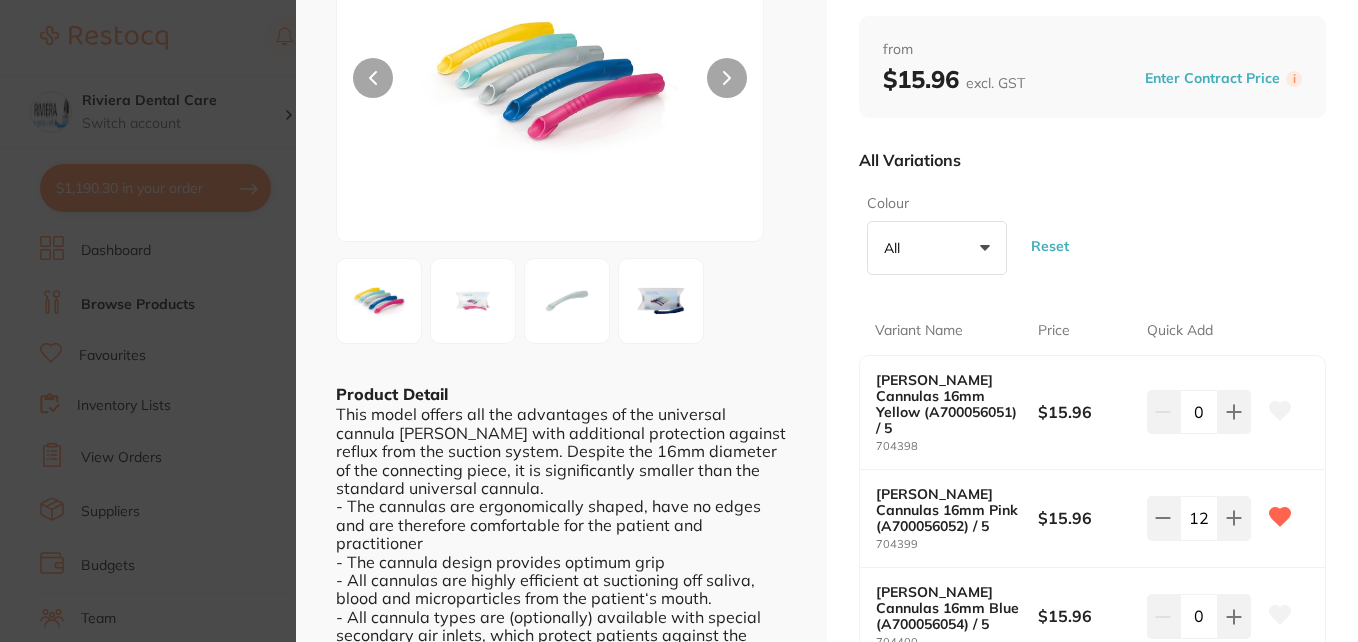 scroll, scrollTop: 0, scrollLeft: 0, axis: both 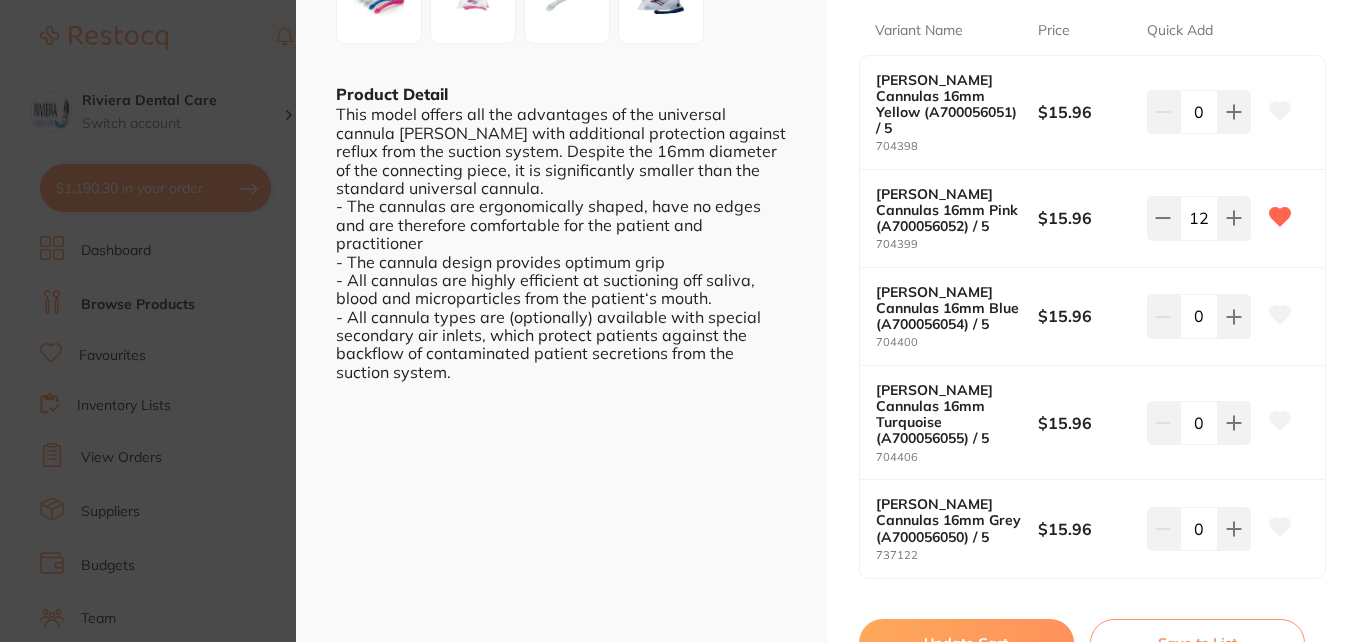 click on "Update Cart" at bounding box center [966, 643] 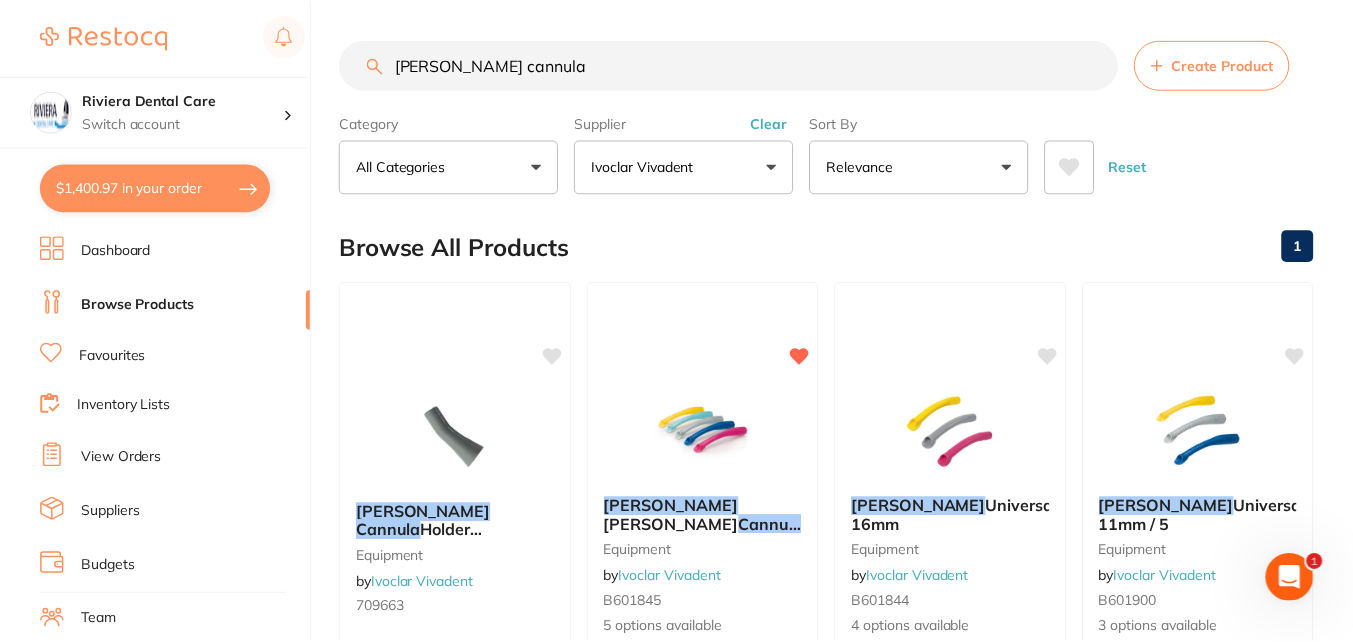 scroll, scrollTop: 200, scrollLeft: 0, axis: vertical 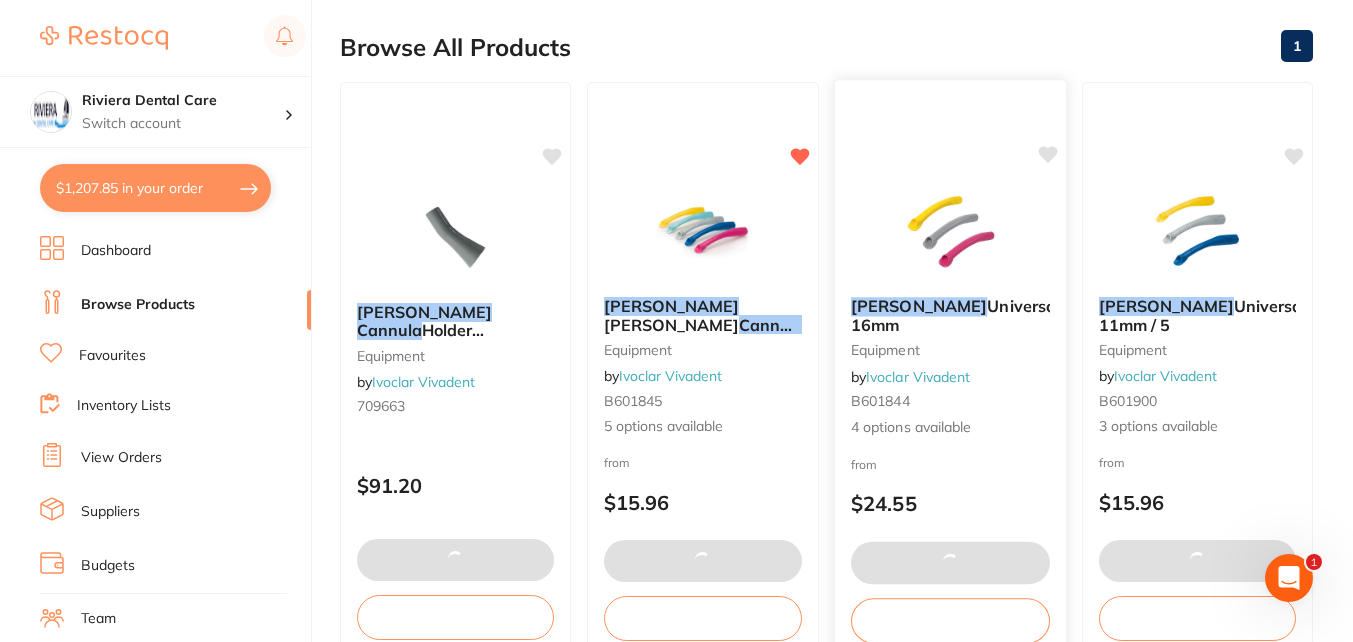 type on "12" 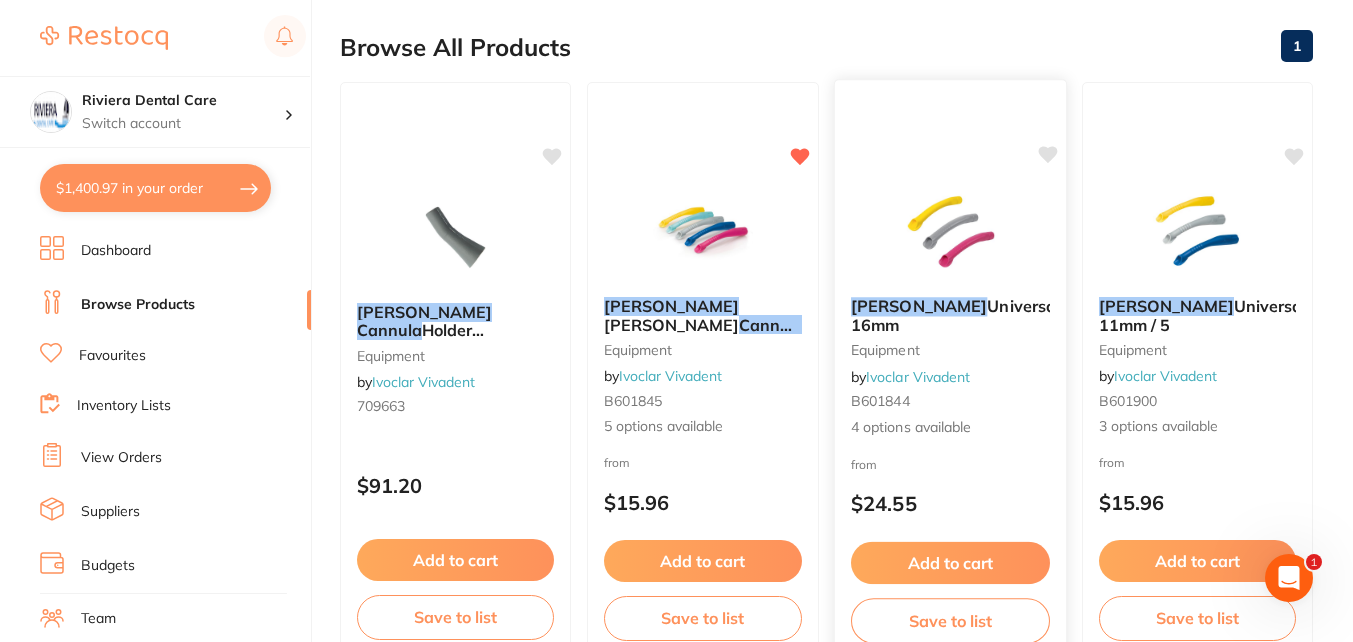 click at bounding box center (949, 230) 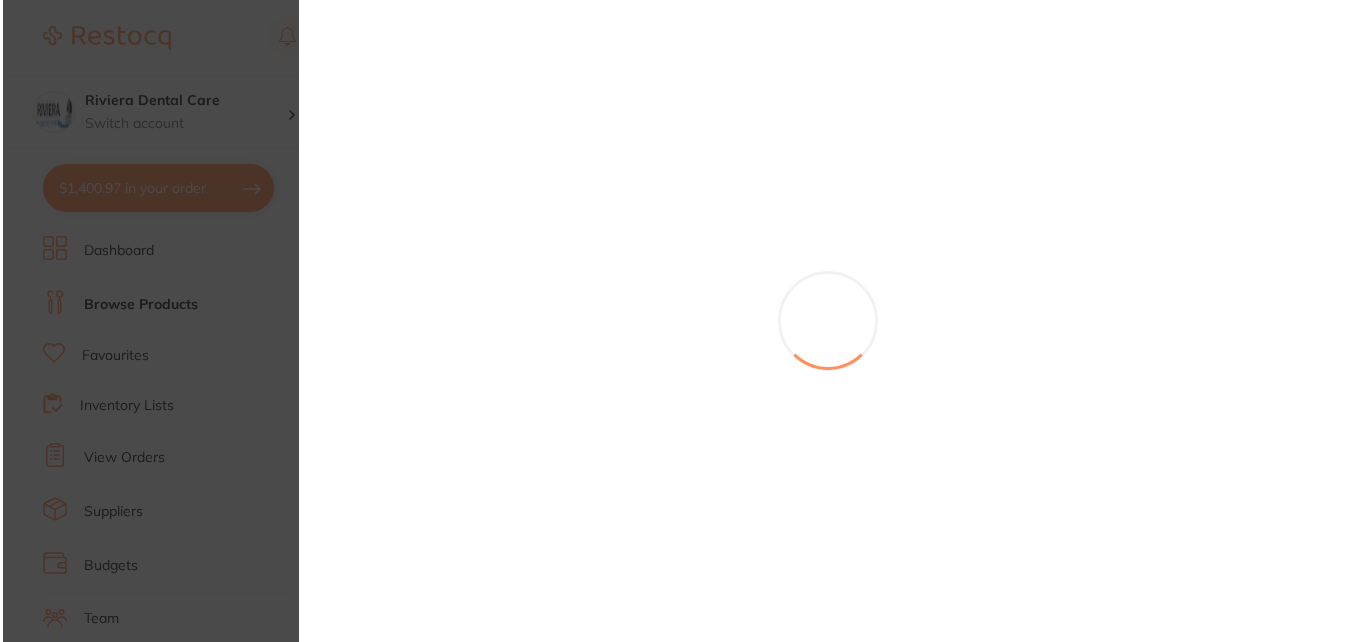 scroll, scrollTop: 0, scrollLeft: 0, axis: both 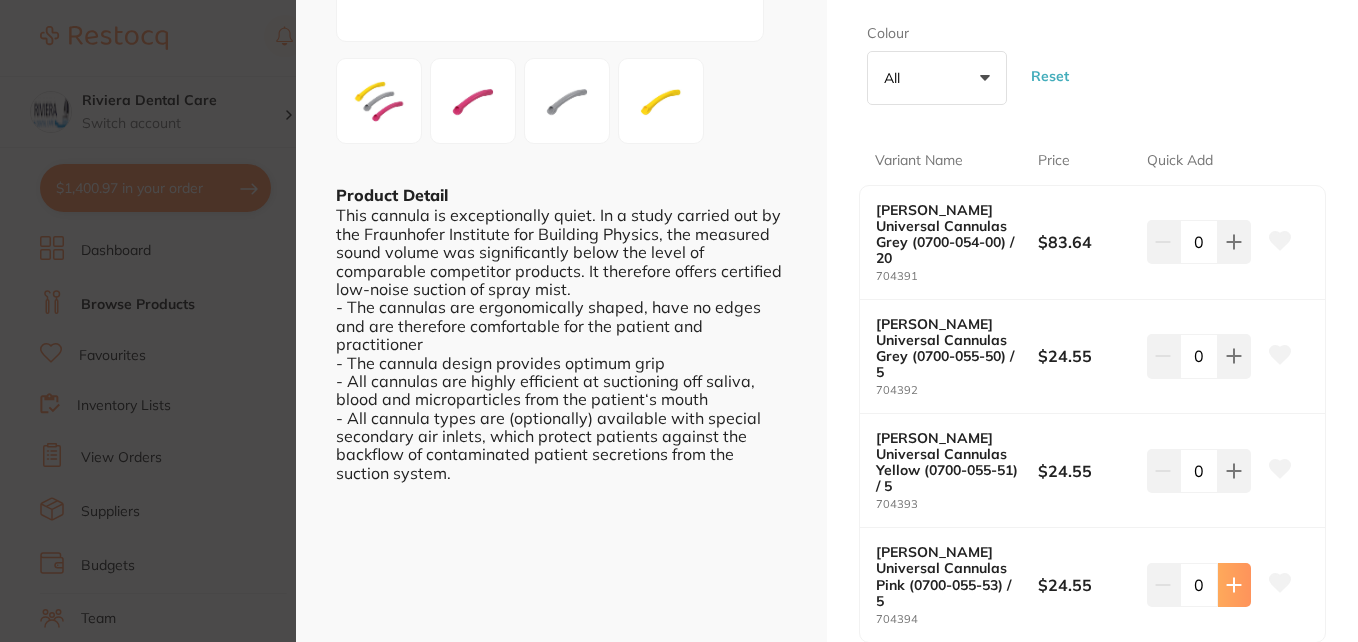 click 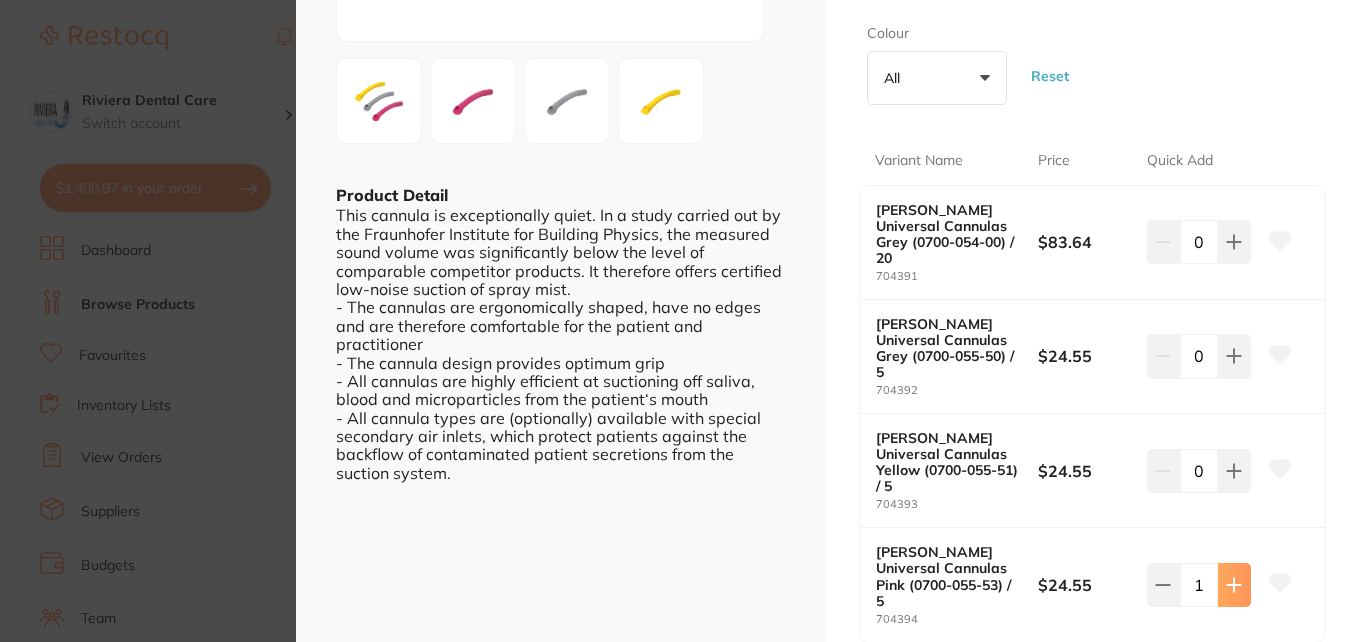 click 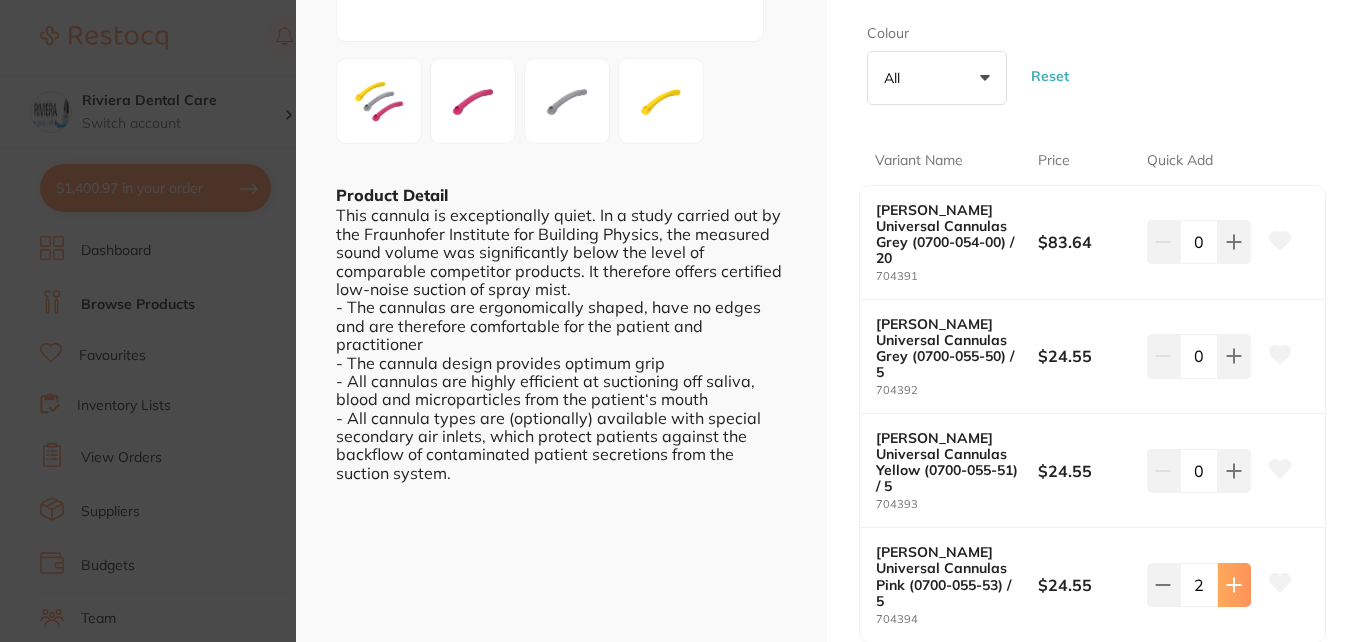 click 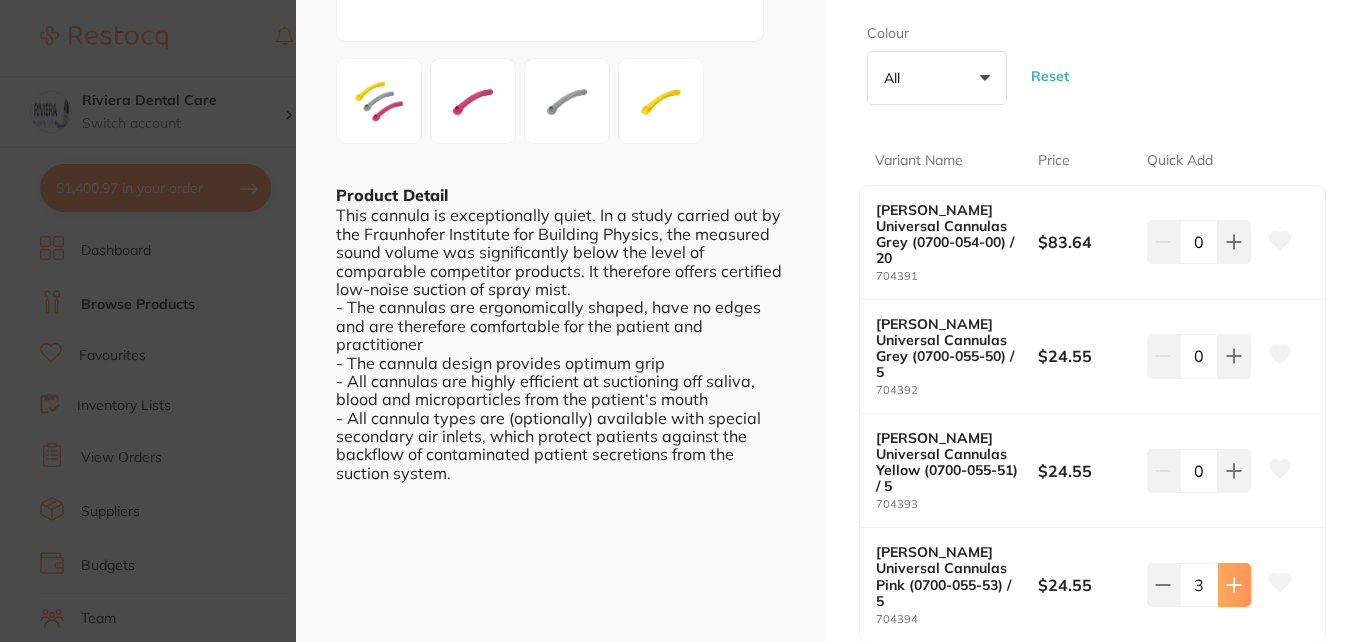 scroll, scrollTop: 0, scrollLeft: 0, axis: both 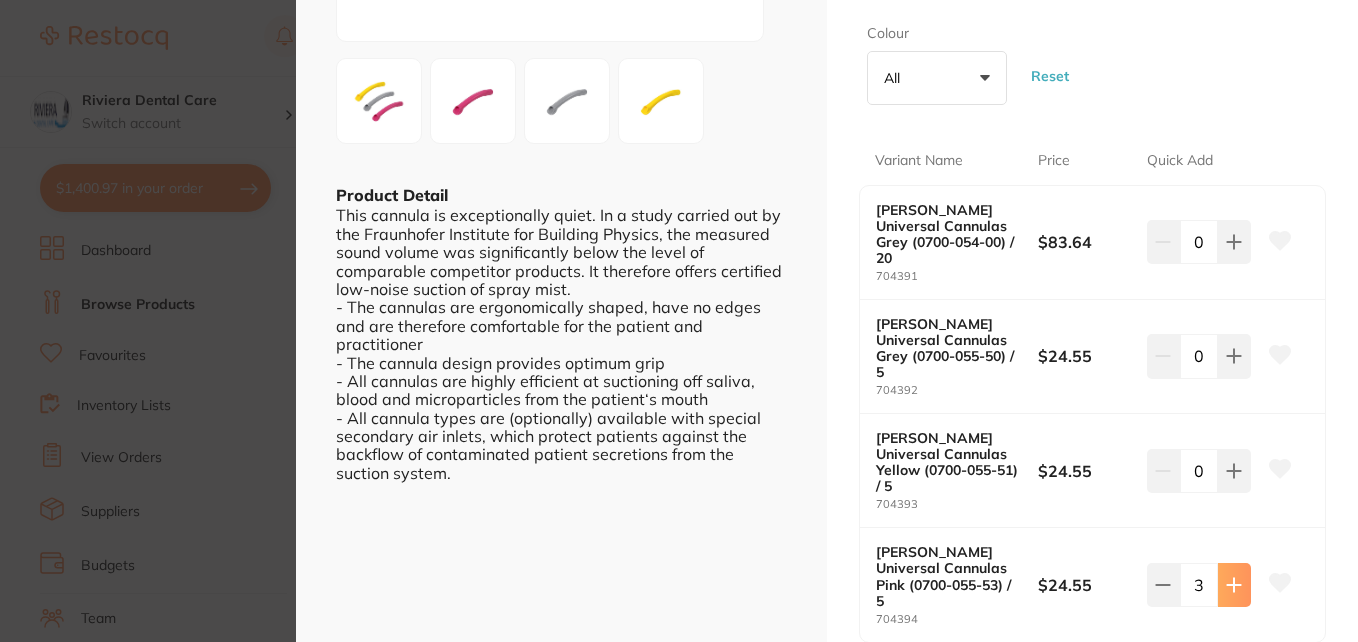 click 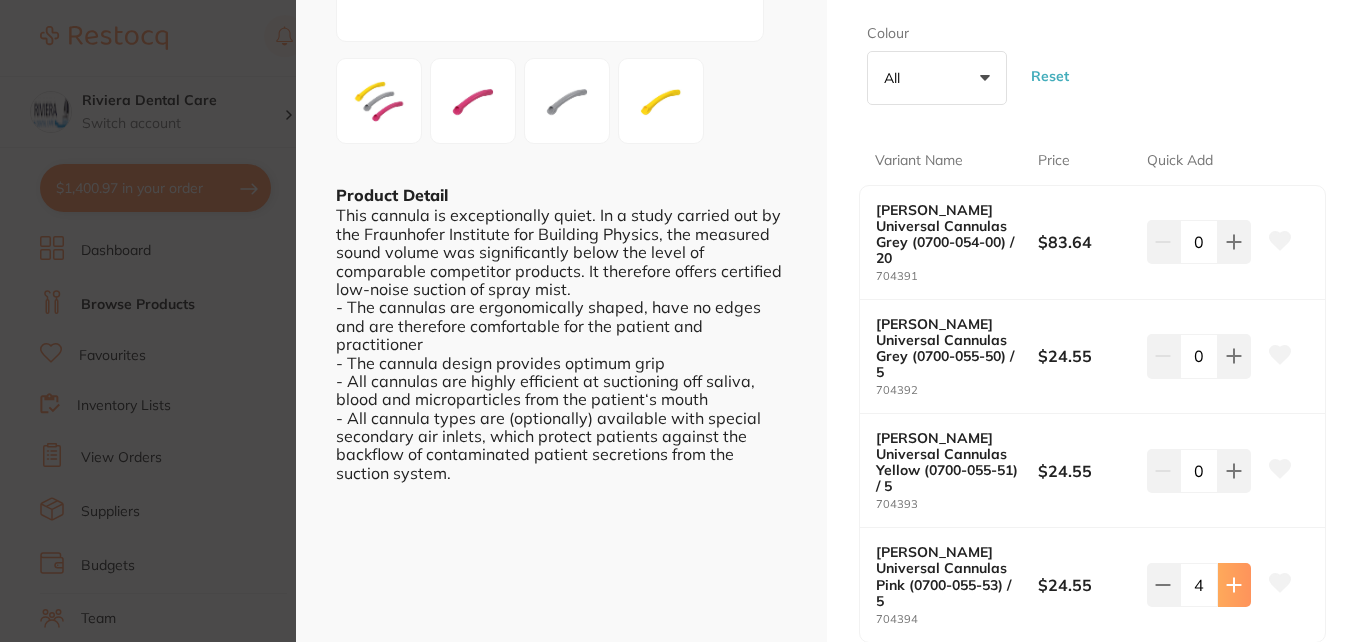 click 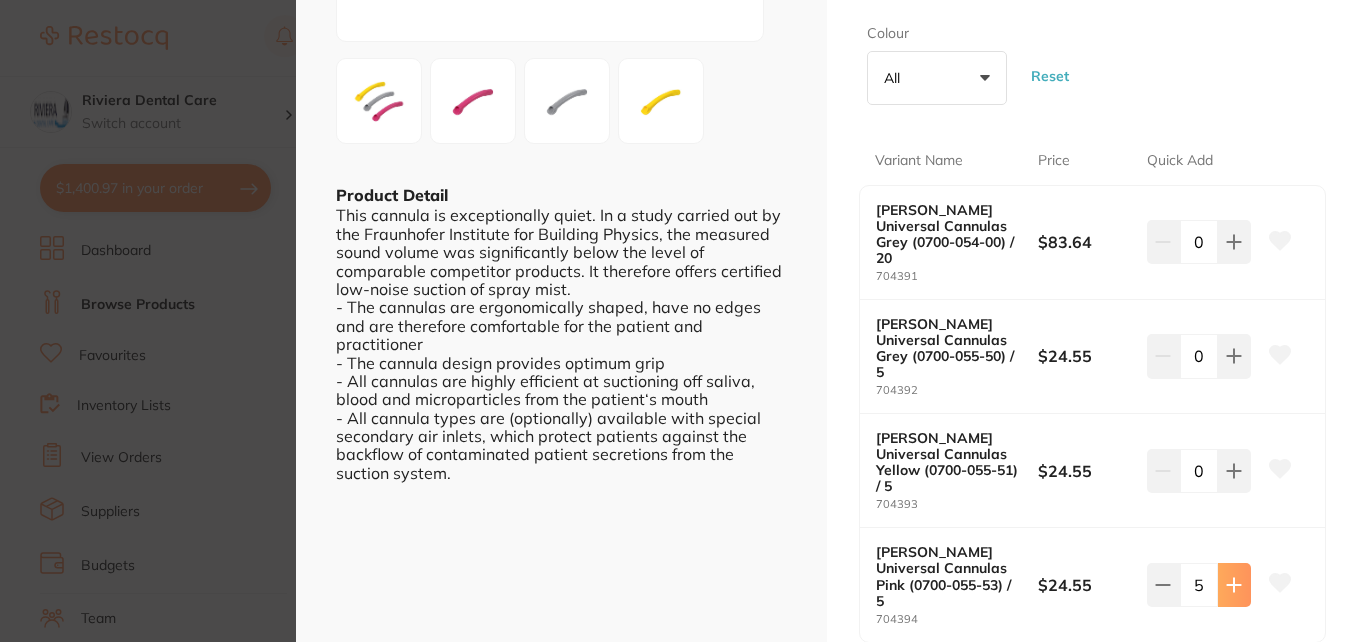 click 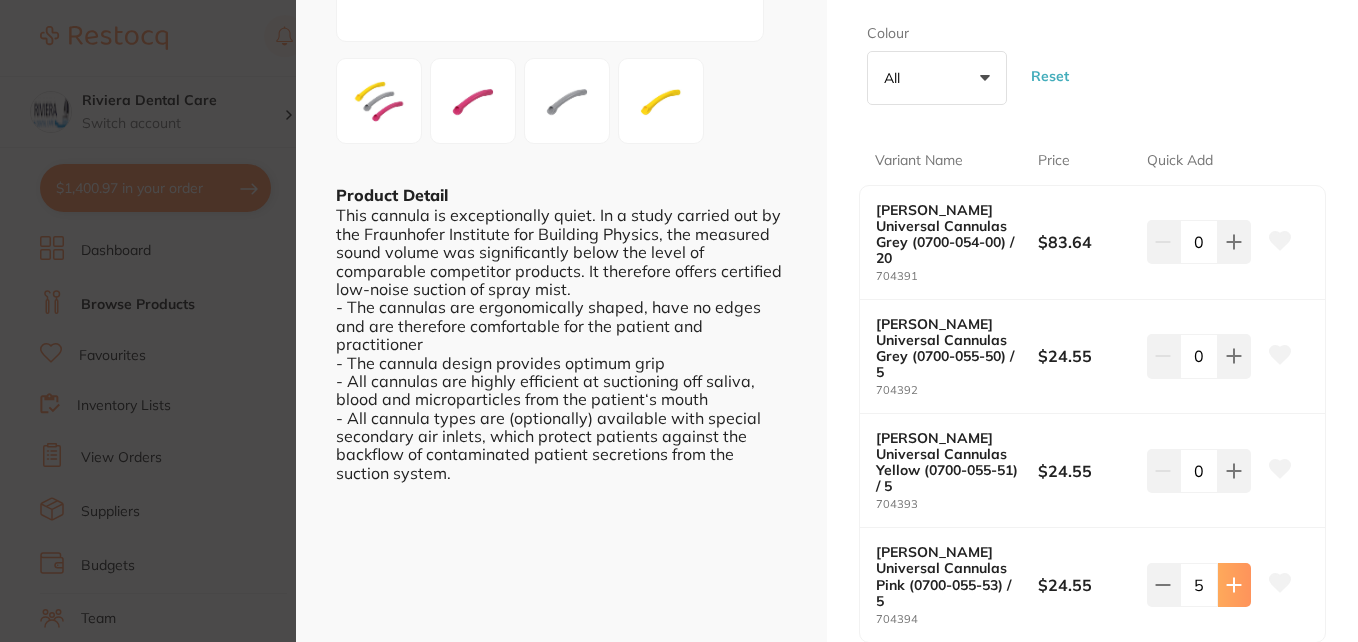 type on "6" 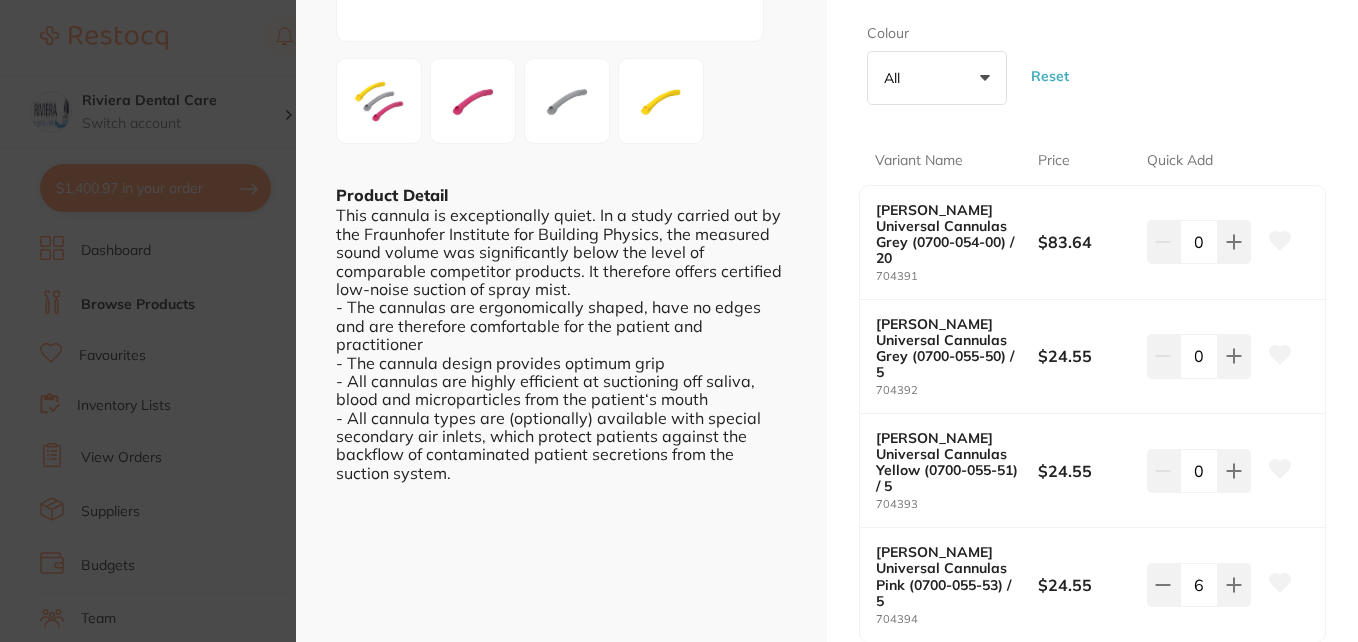 scroll, scrollTop: 0, scrollLeft: 0, axis: both 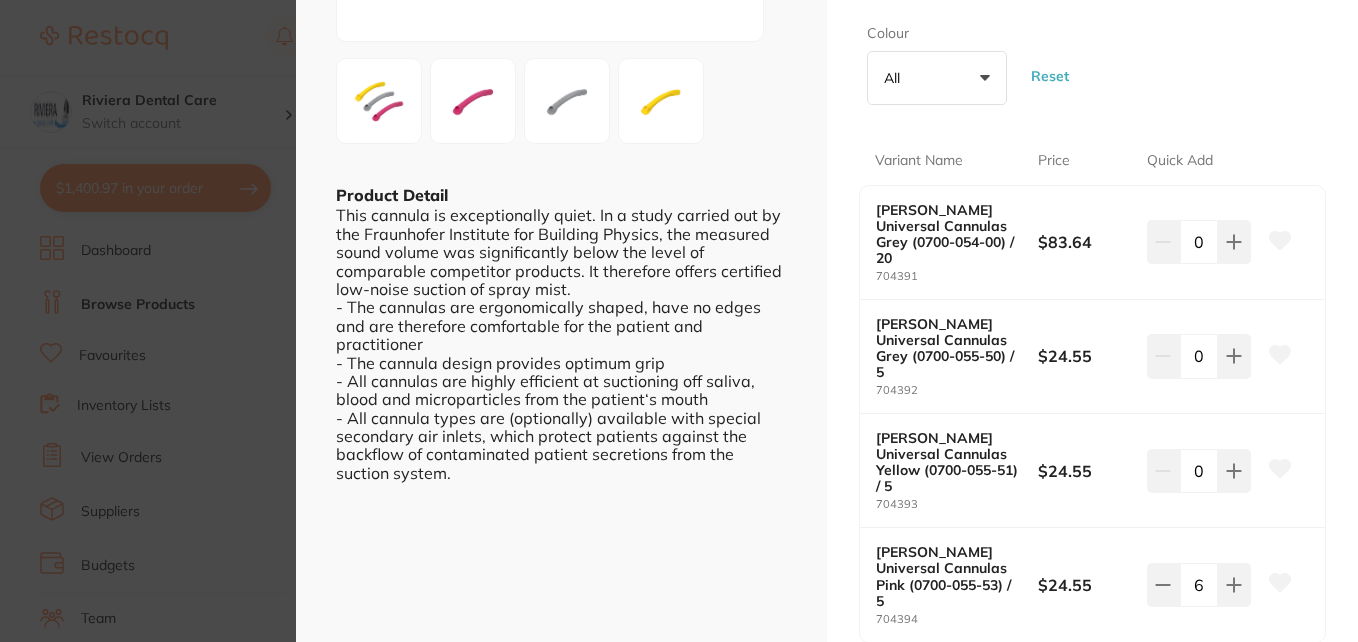 drag, startPoint x: 1279, startPoint y: 481, endPoint x: 1272, endPoint y: 490, distance: 11.401754 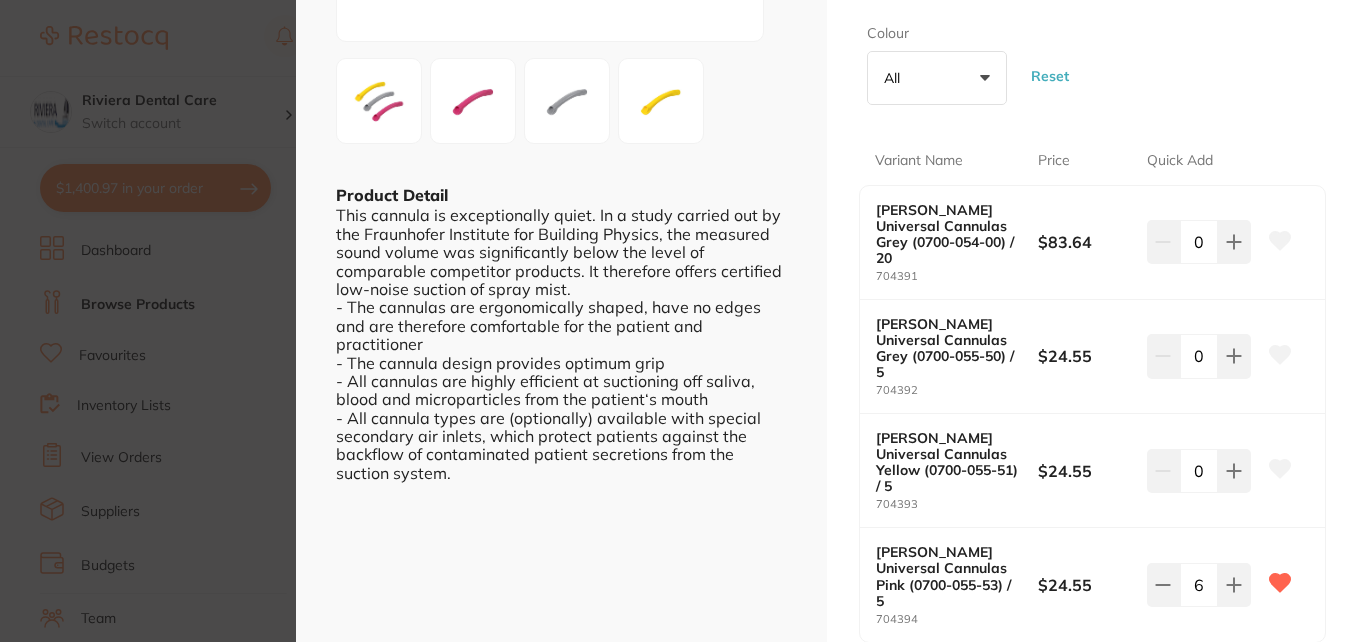 click 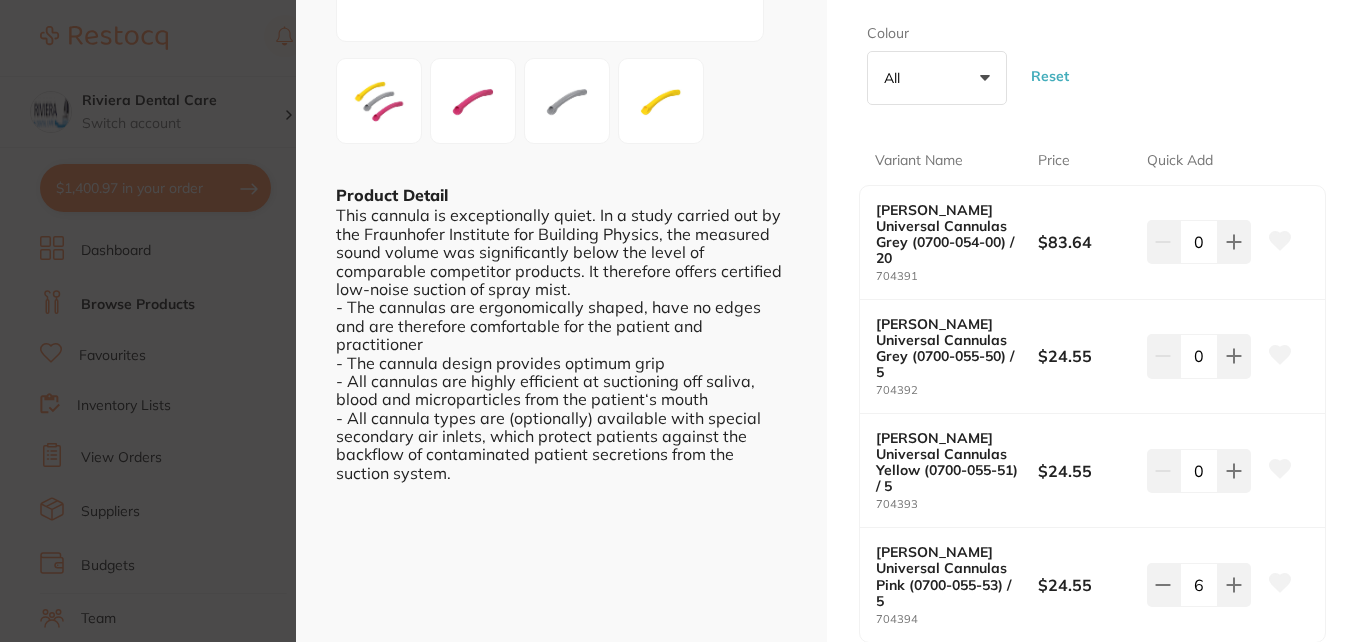 click on "Update Cart" at bounding box center (966, 707) 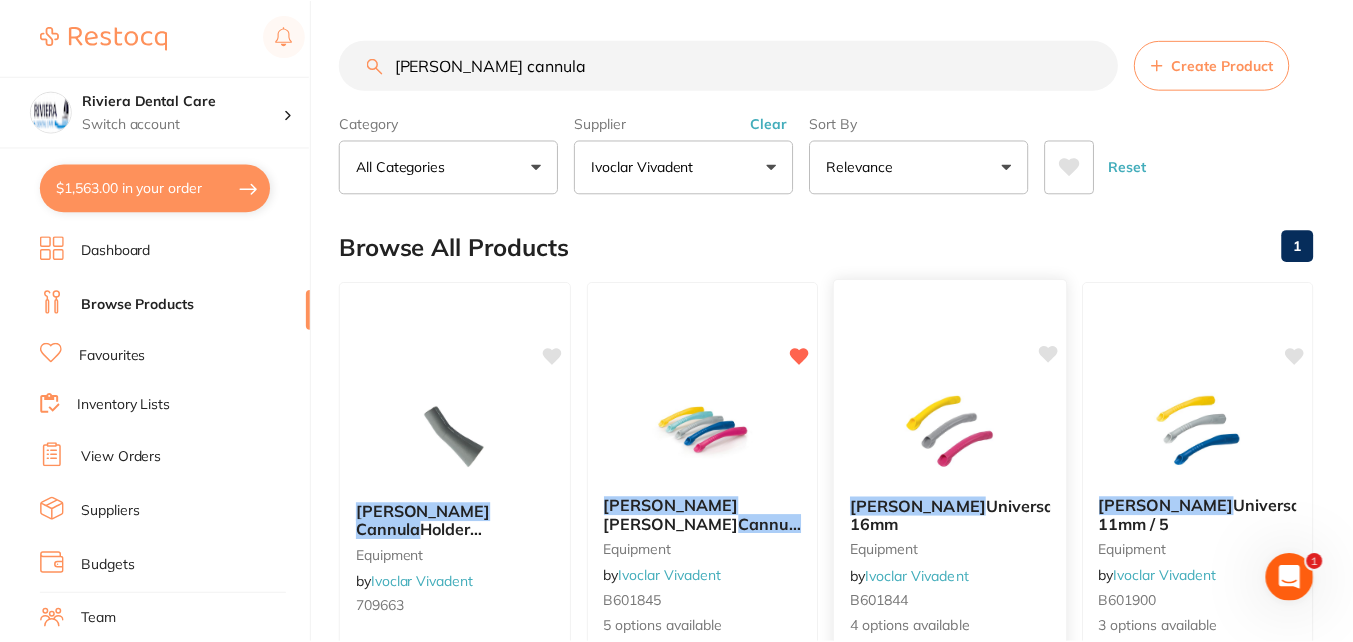 scroll, scrollTop: 200, scrollLeft: 0, axis: vertical 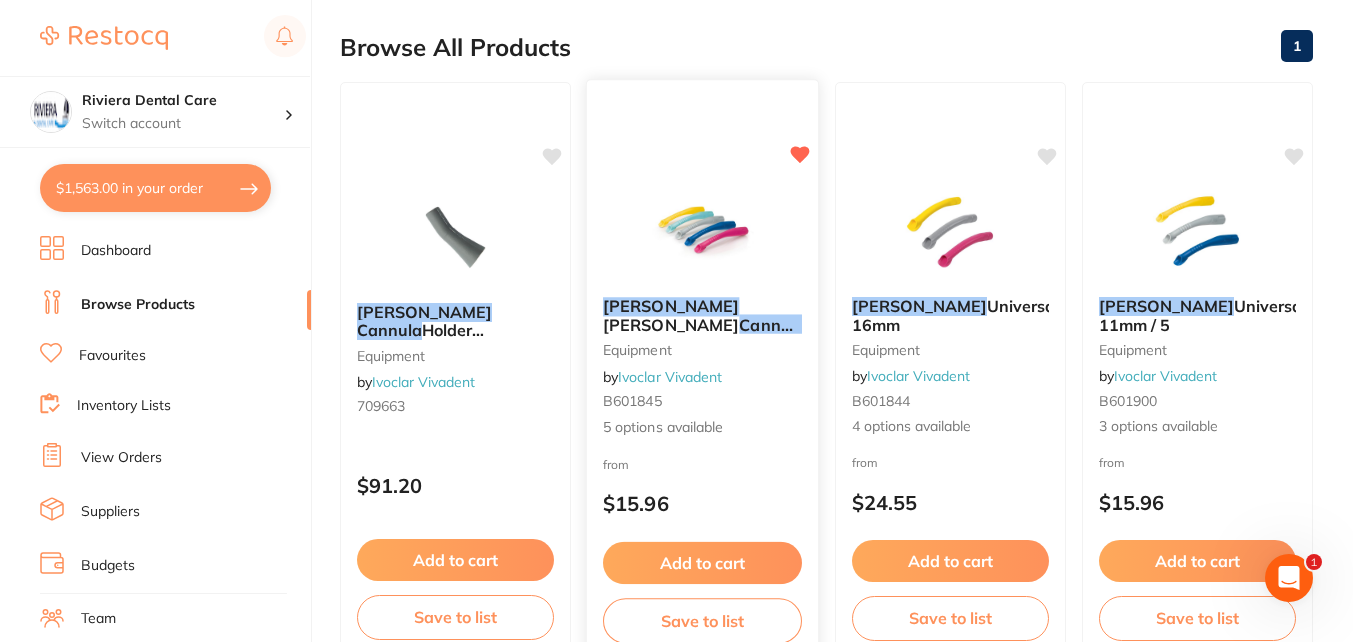 click at bounding box center [702, 230] 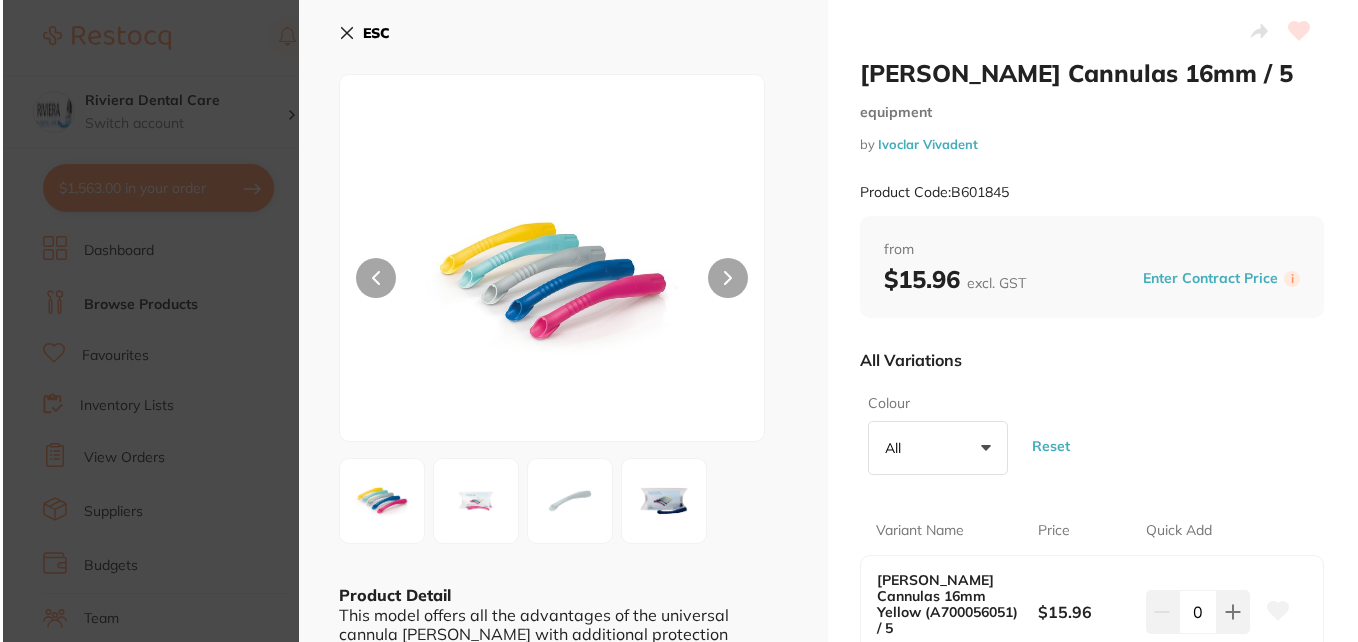 scroll, scrollTop: 0, scrollLeft: 0, axis: both 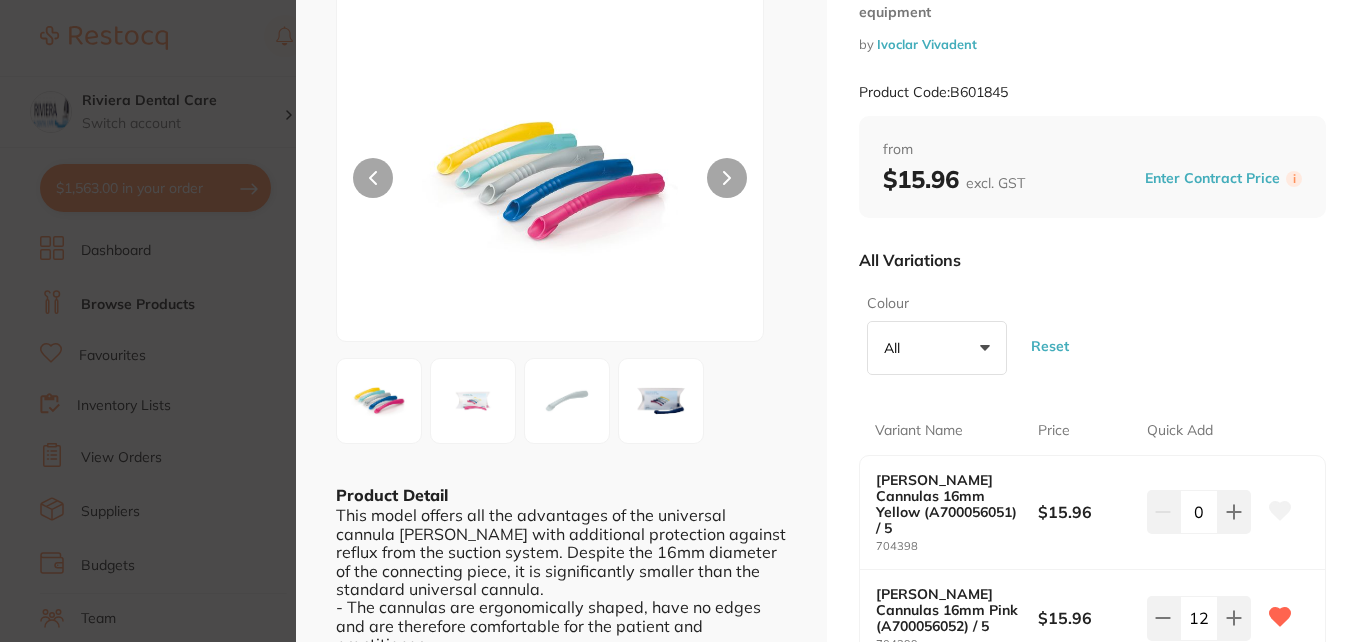 click at bounding box center [567, 401] 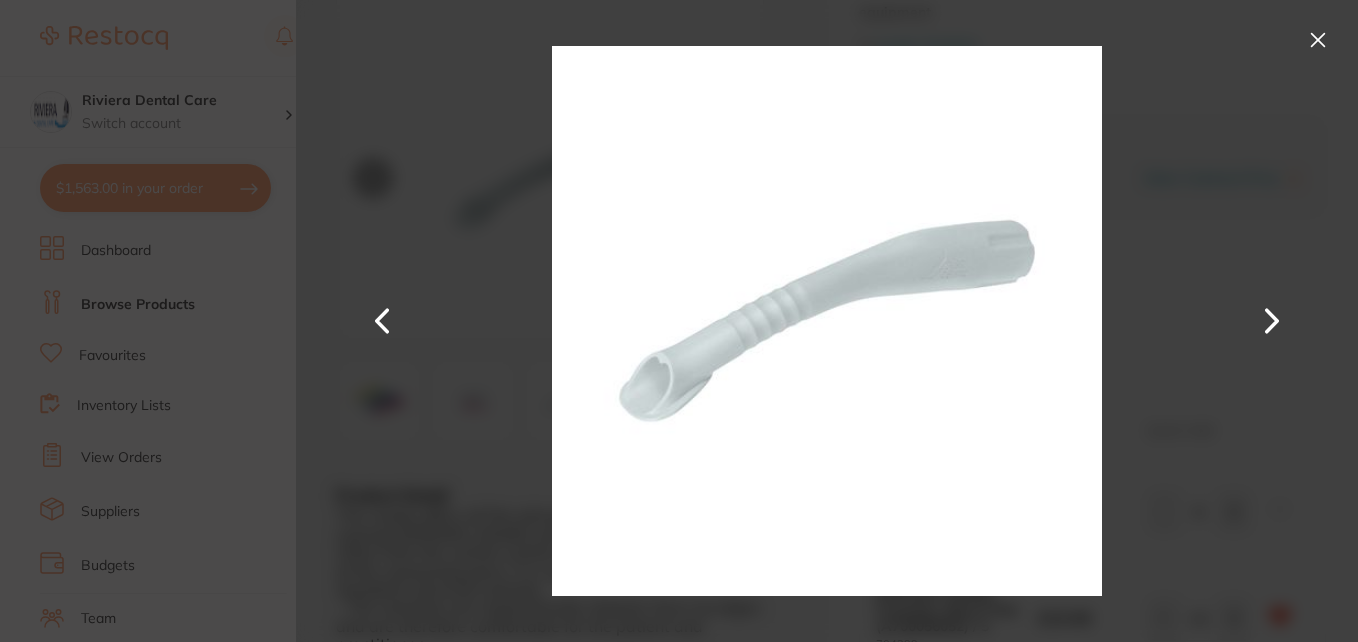 scroll, scrollTop: 0, scrollLeft: 0, axis: both 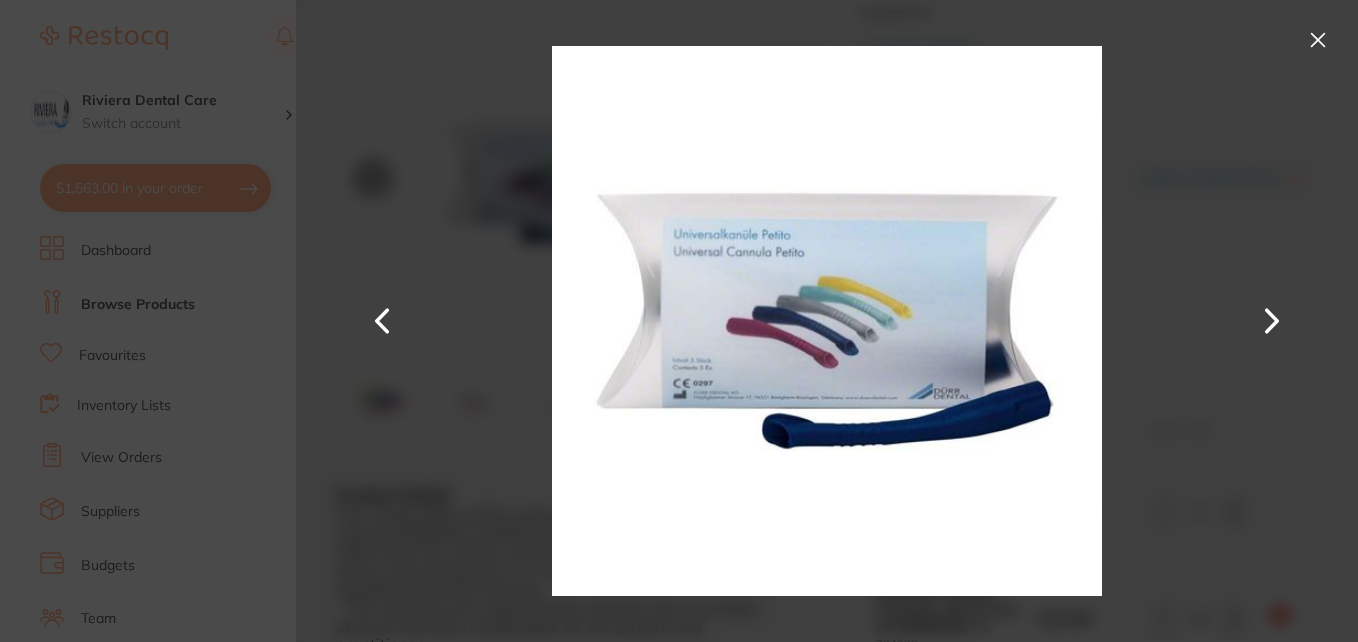 click at bounding box center [1272, 321] 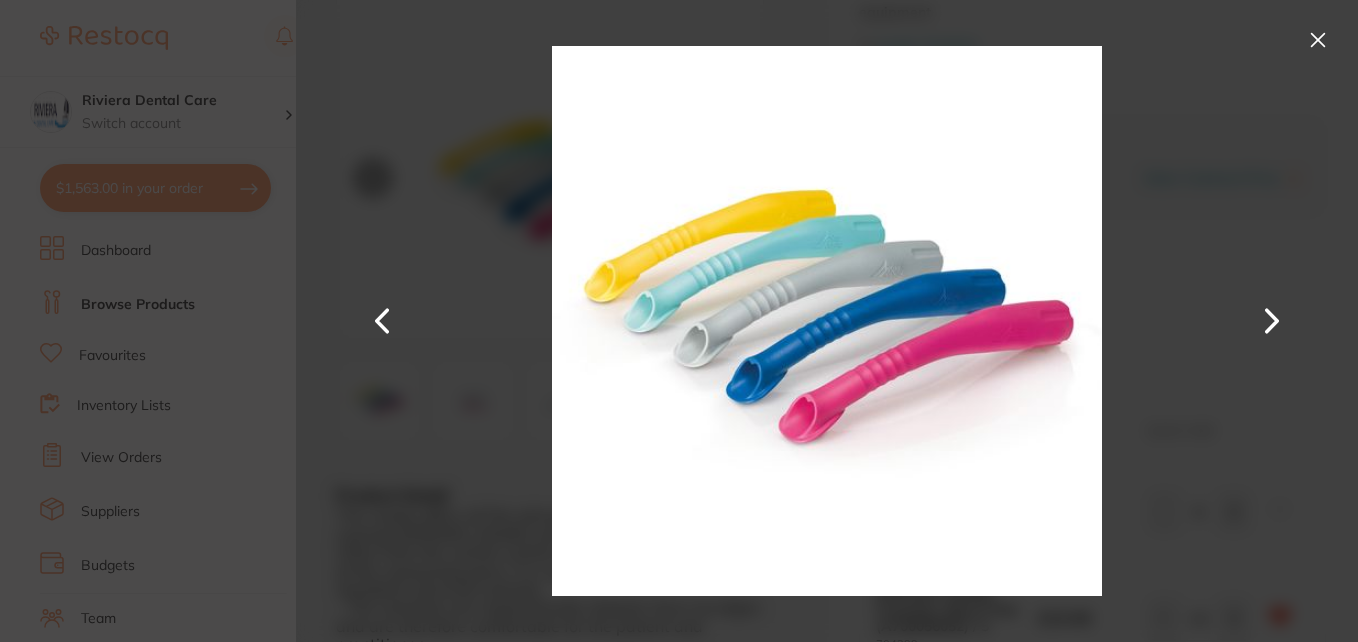 scroll, scrollTop: 0, scrollLeft: 0, axis: both 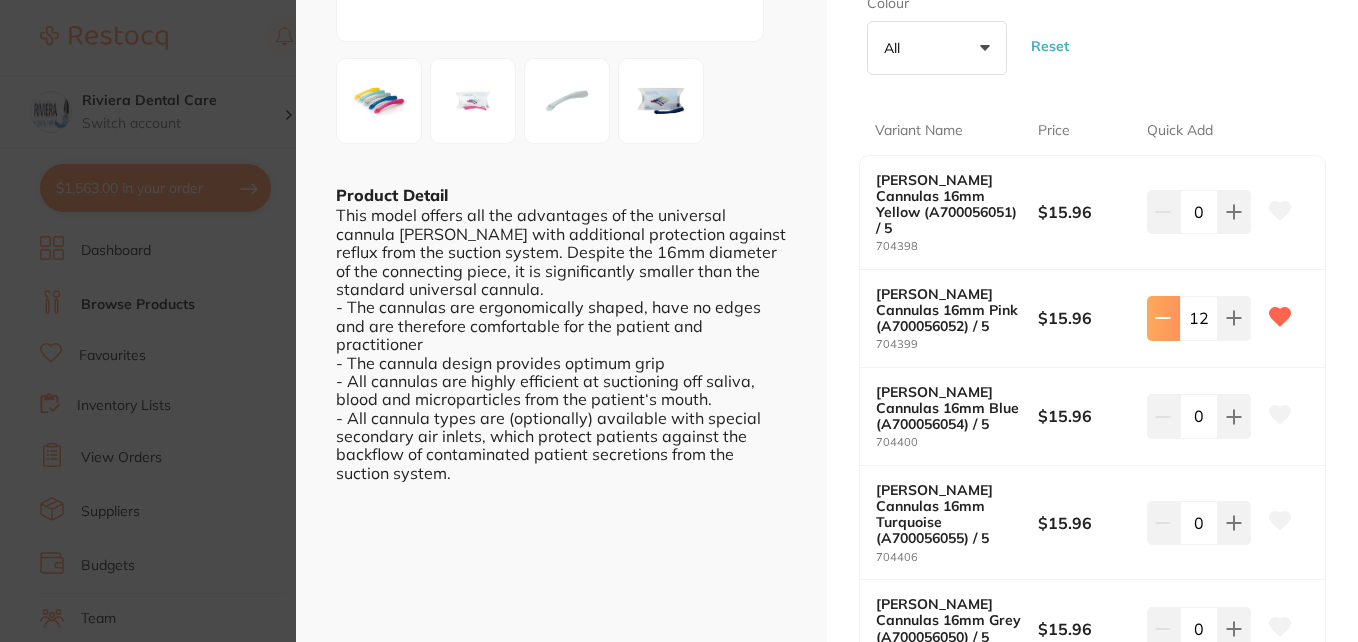 click at bounding box center [1163, 212] 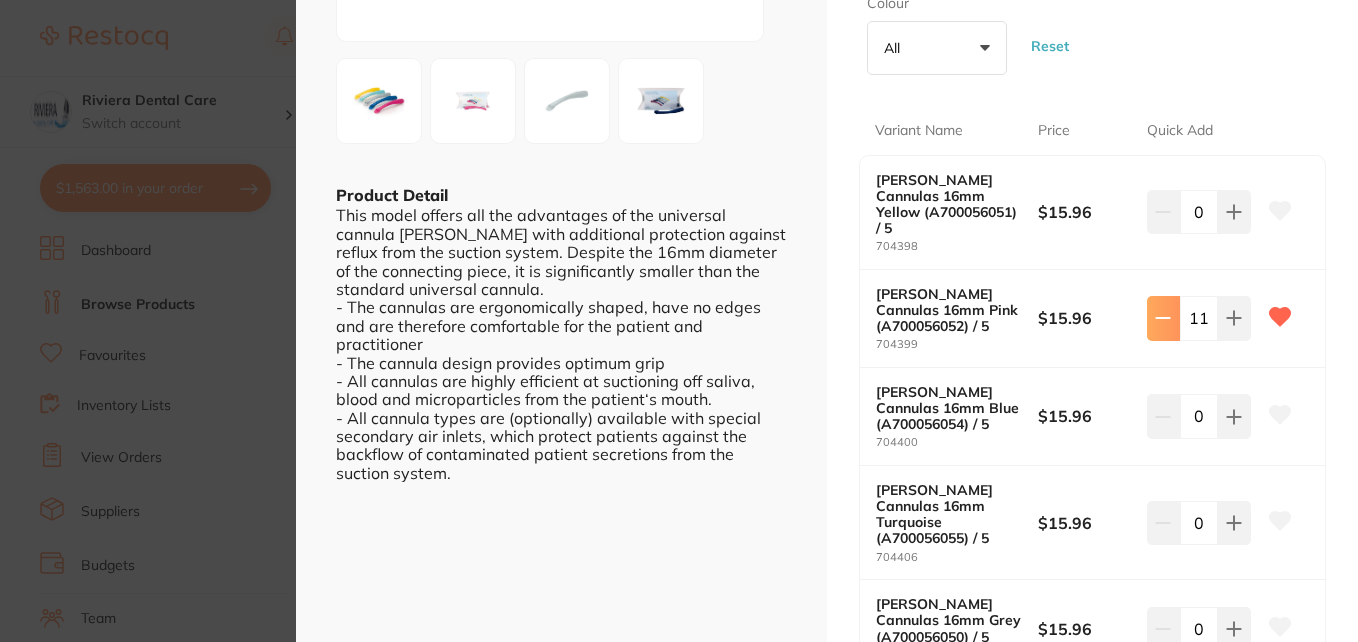 click at bounding box center (1163, 212) 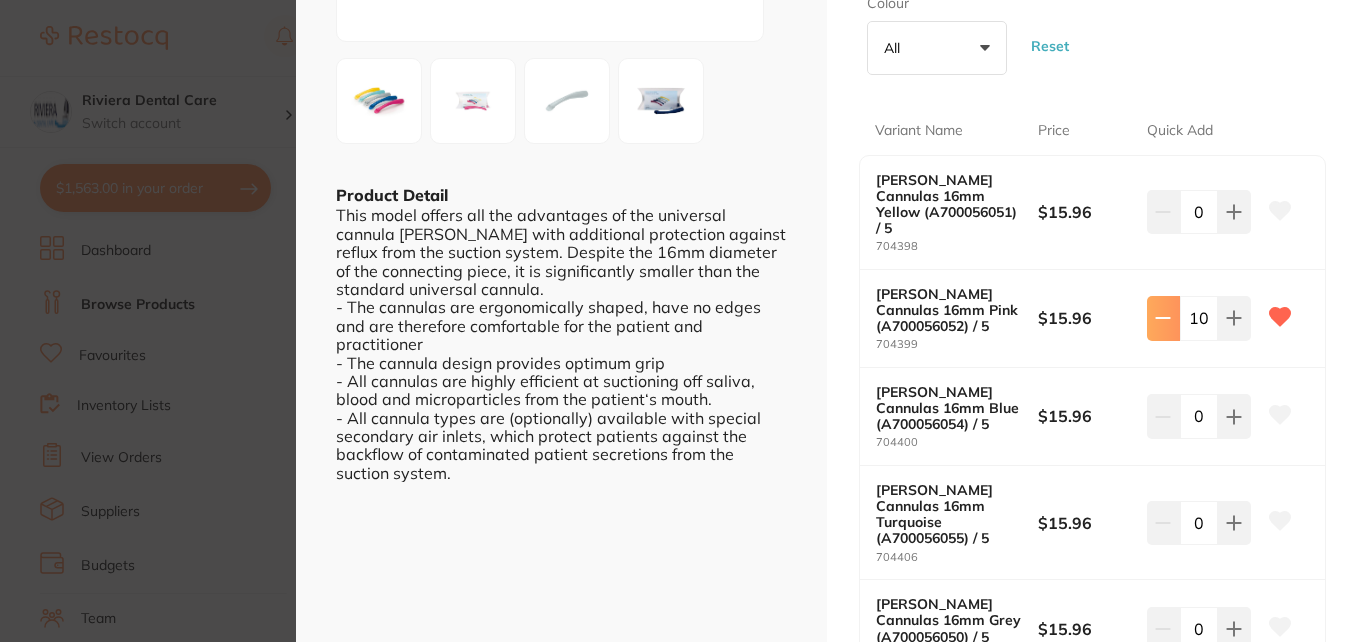 click at bounding box center [1163, 212] 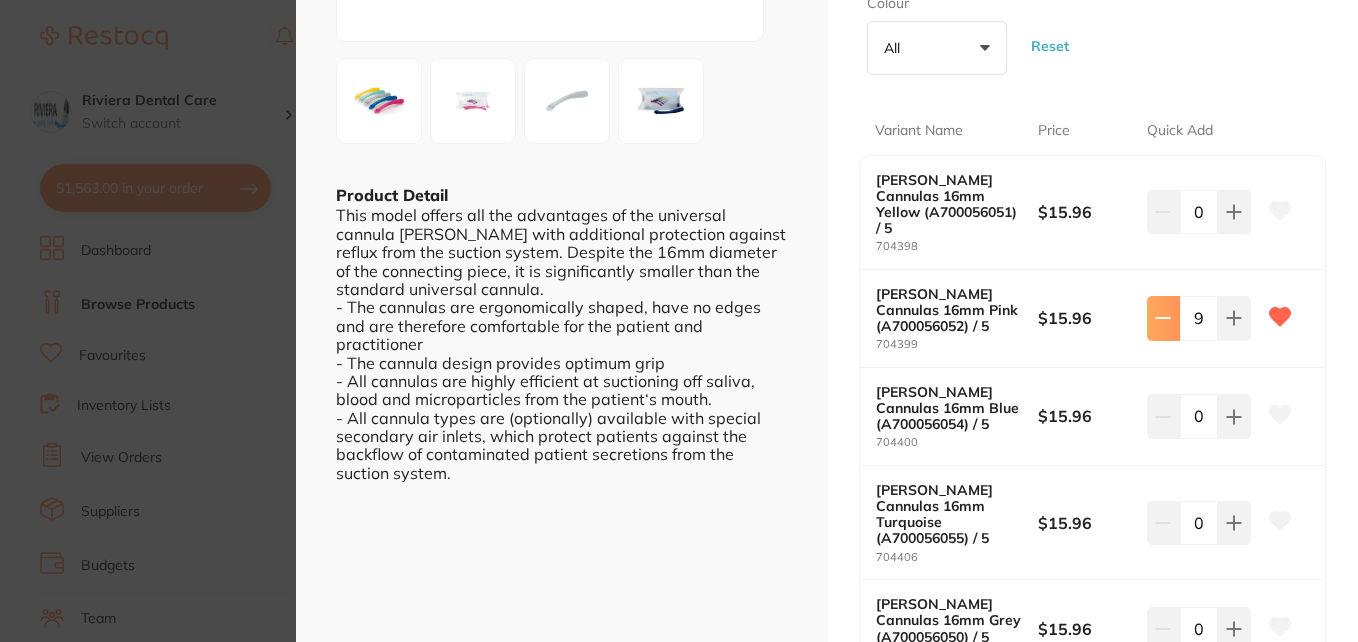 click at bounding box center [1163, 212] 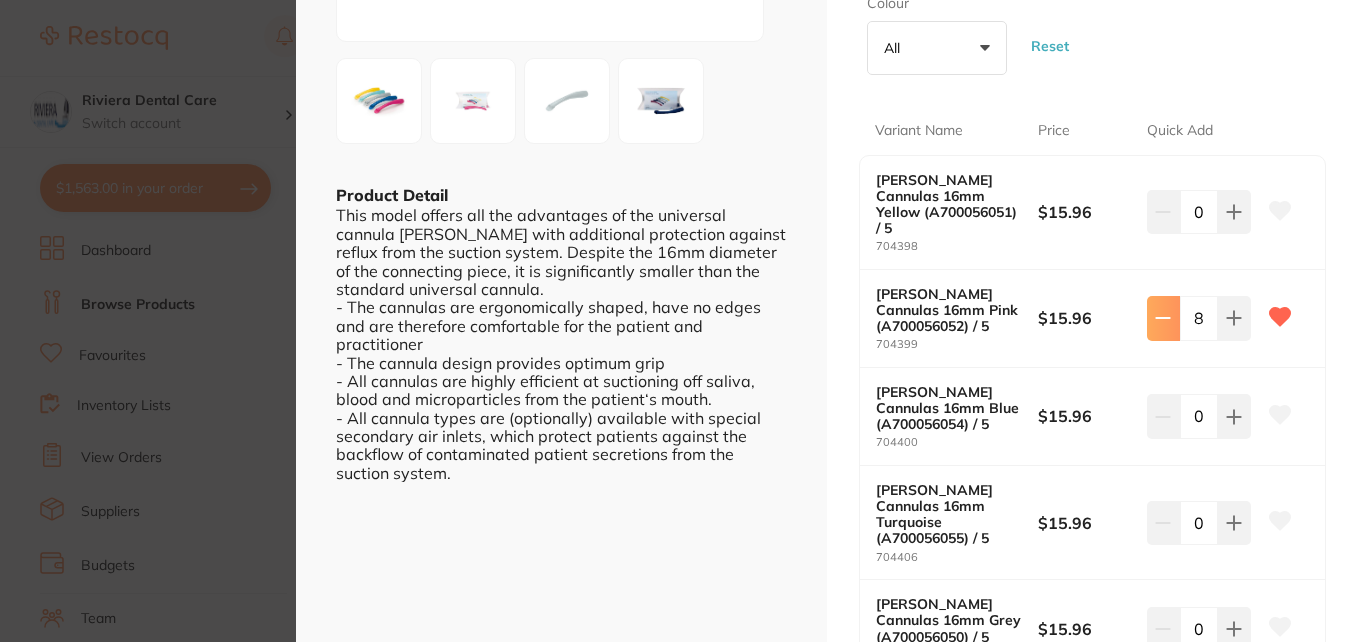 click at bounding box center [1163, 212] 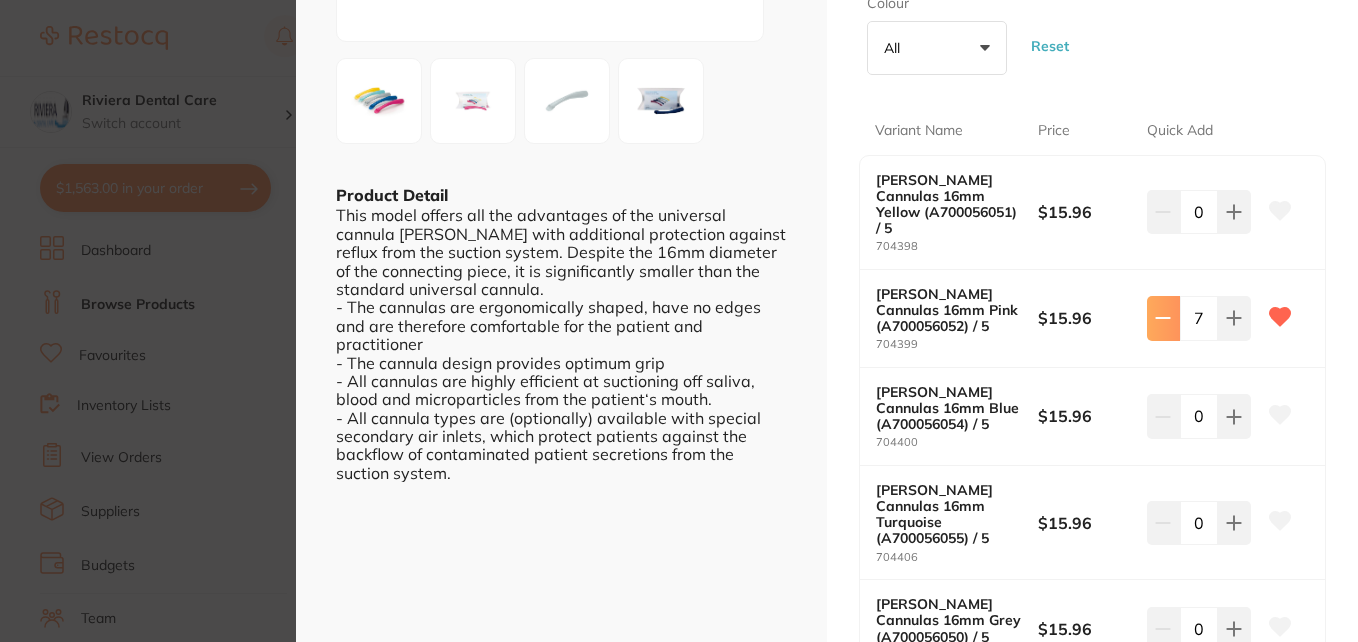 click at bounding box center [1163, 212] 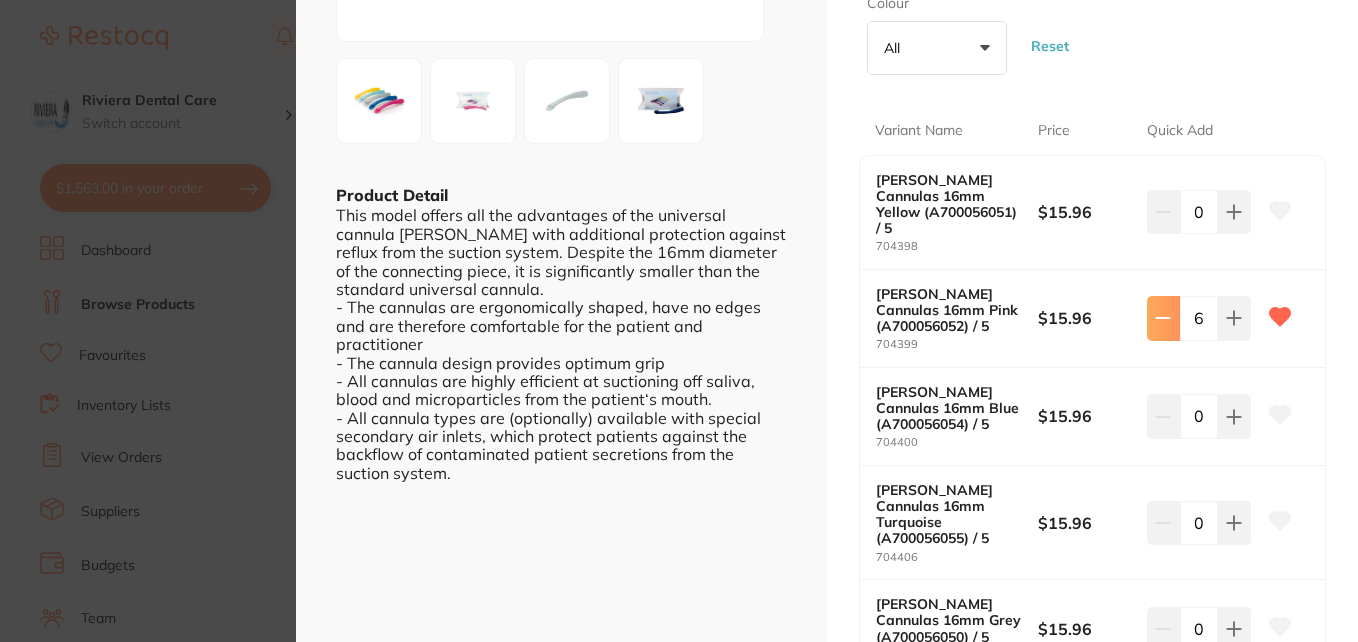 click at bounding box center [1163, 212] 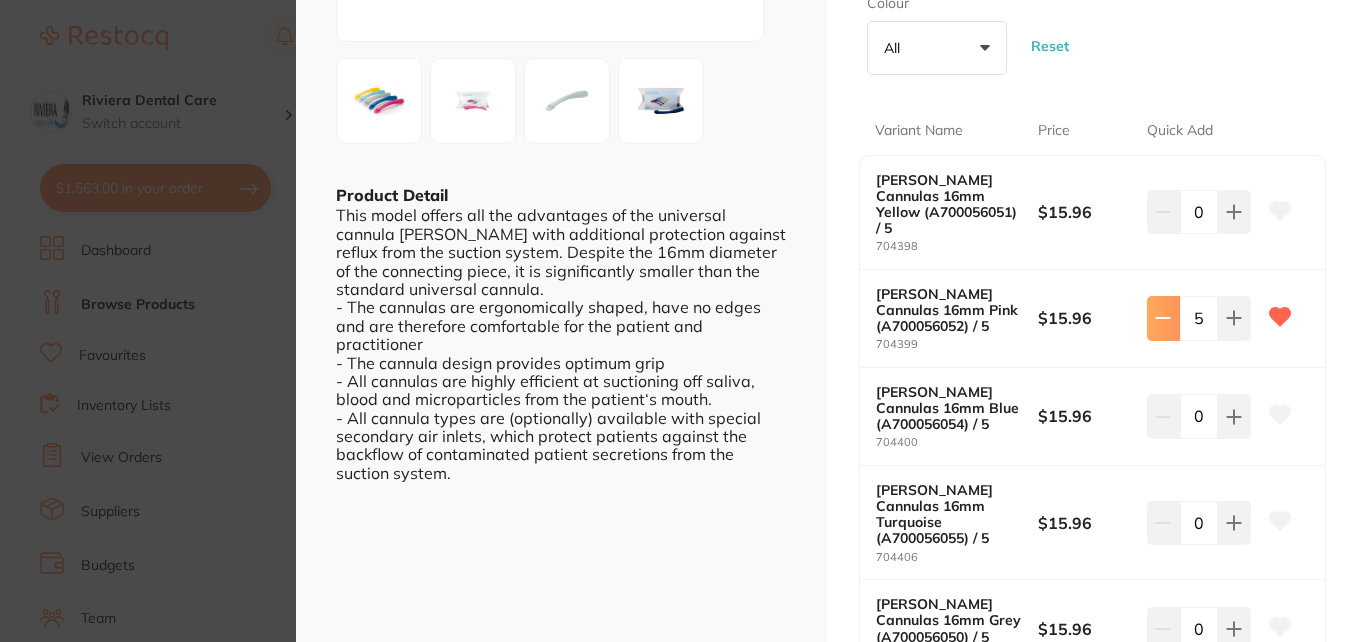 click at bounding box center (1163, 212) 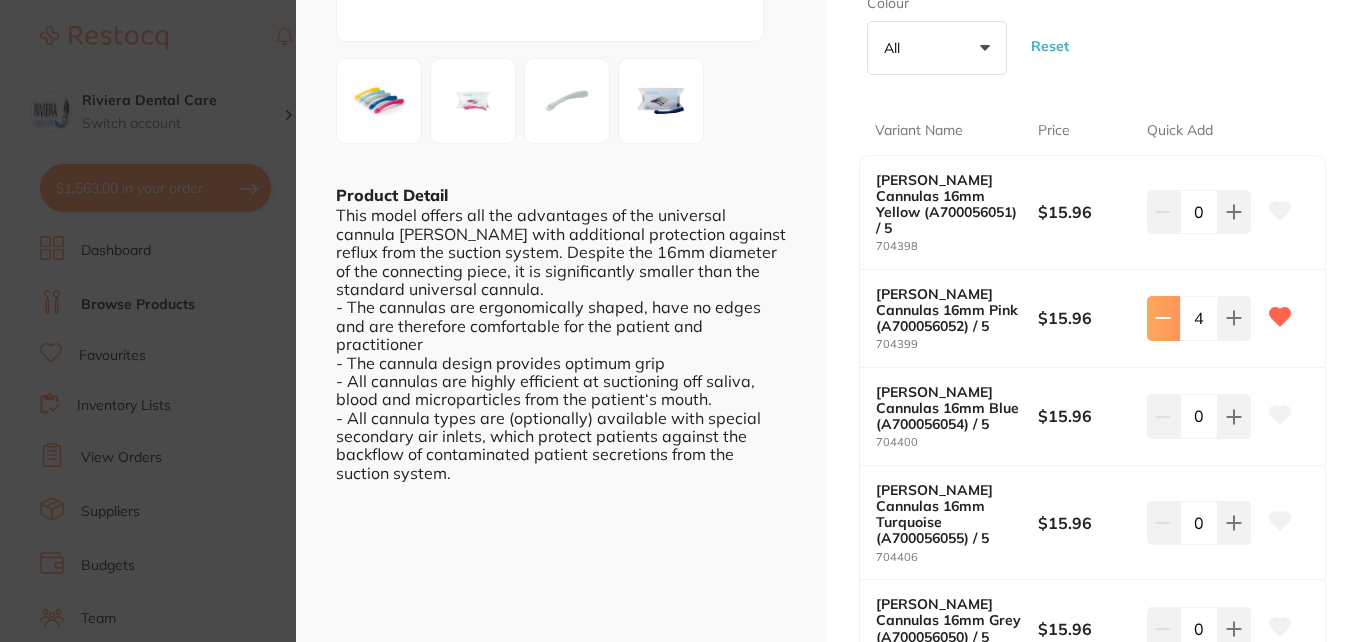 click at bounding box center [1163, 212] 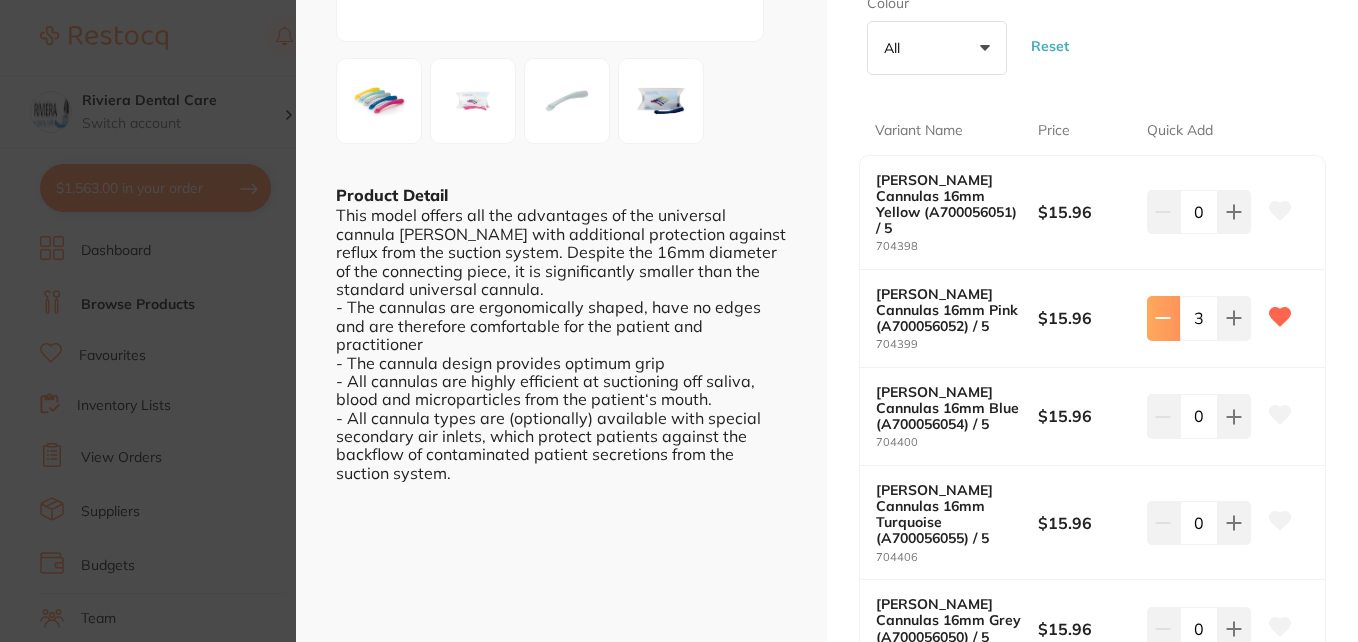 click at bounding box center [1163, 212] 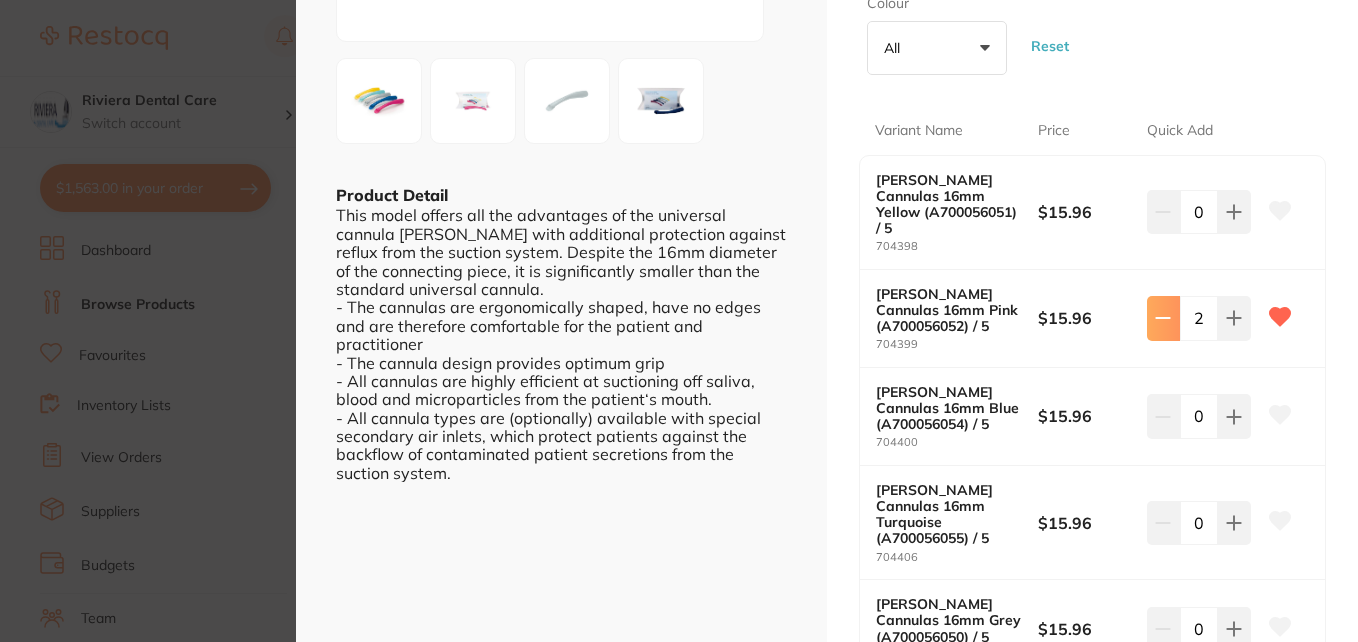 click at bounding box center [1163, 212] 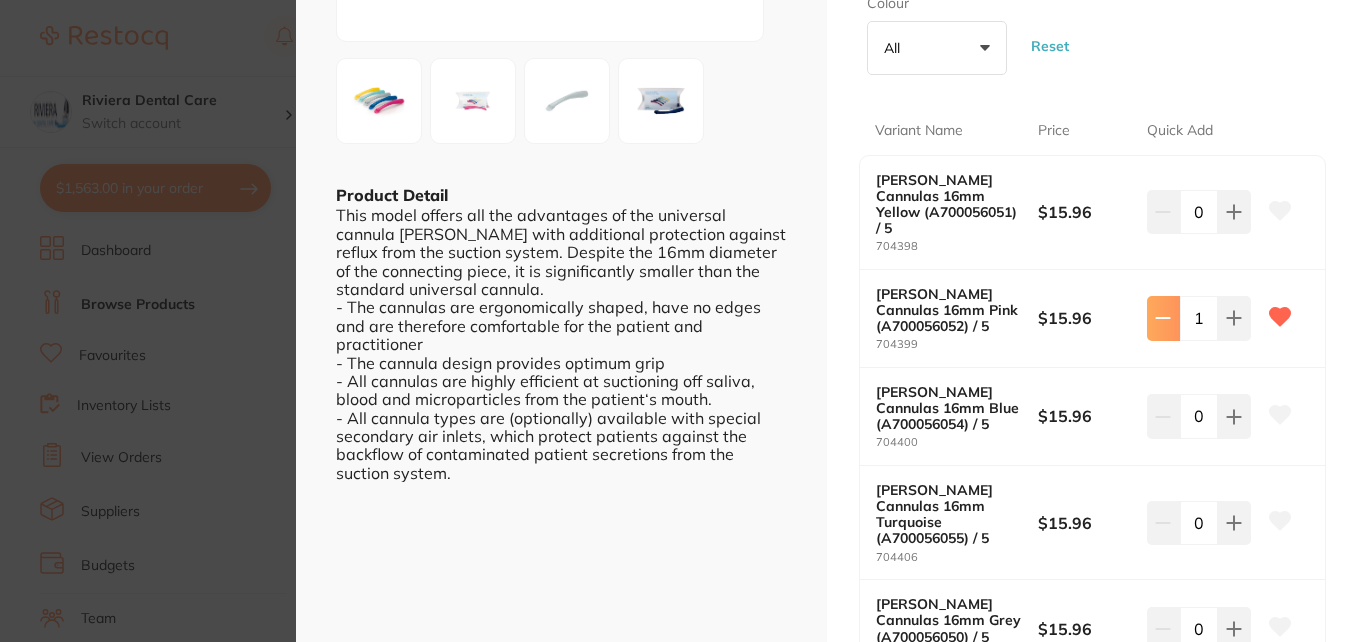 scroll, scrollTop: 0, scrollLeft: 0, axis: both 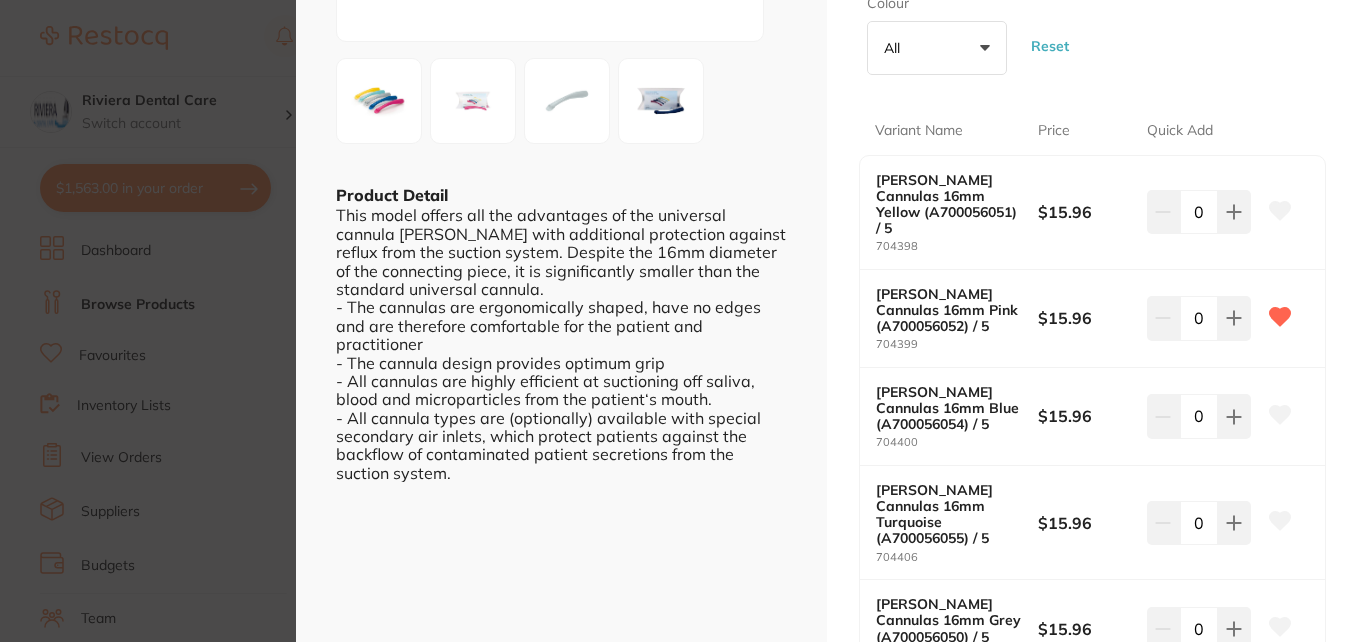 click 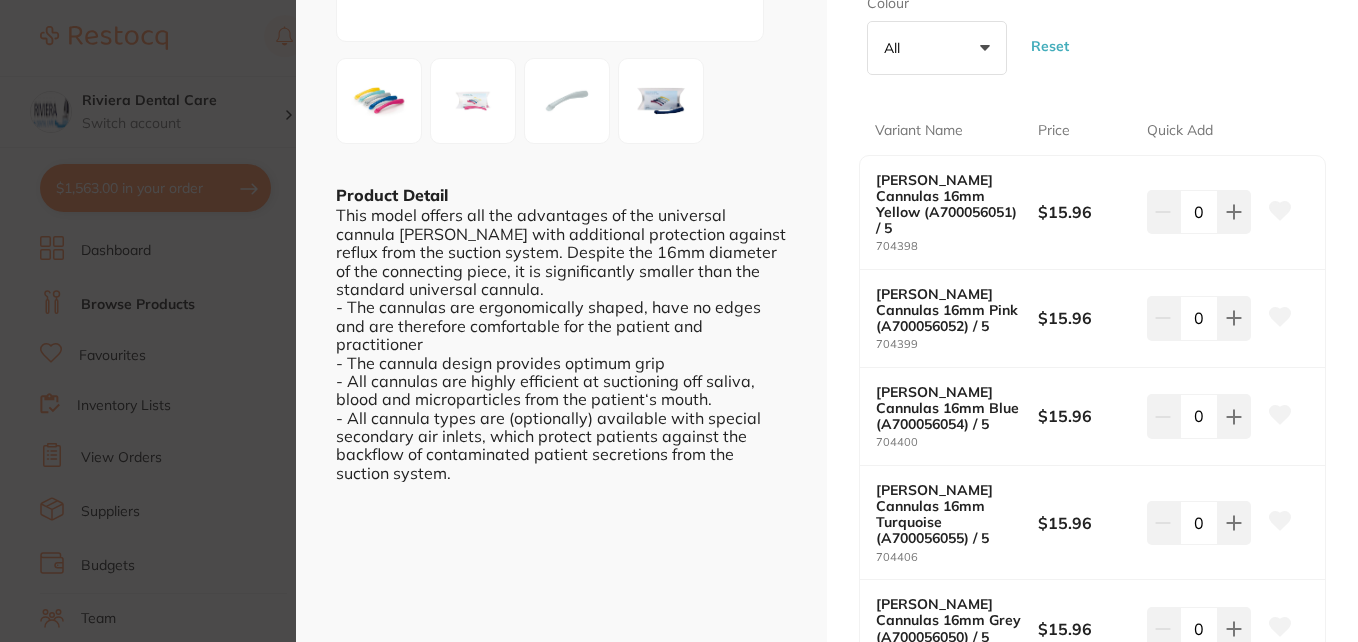 click 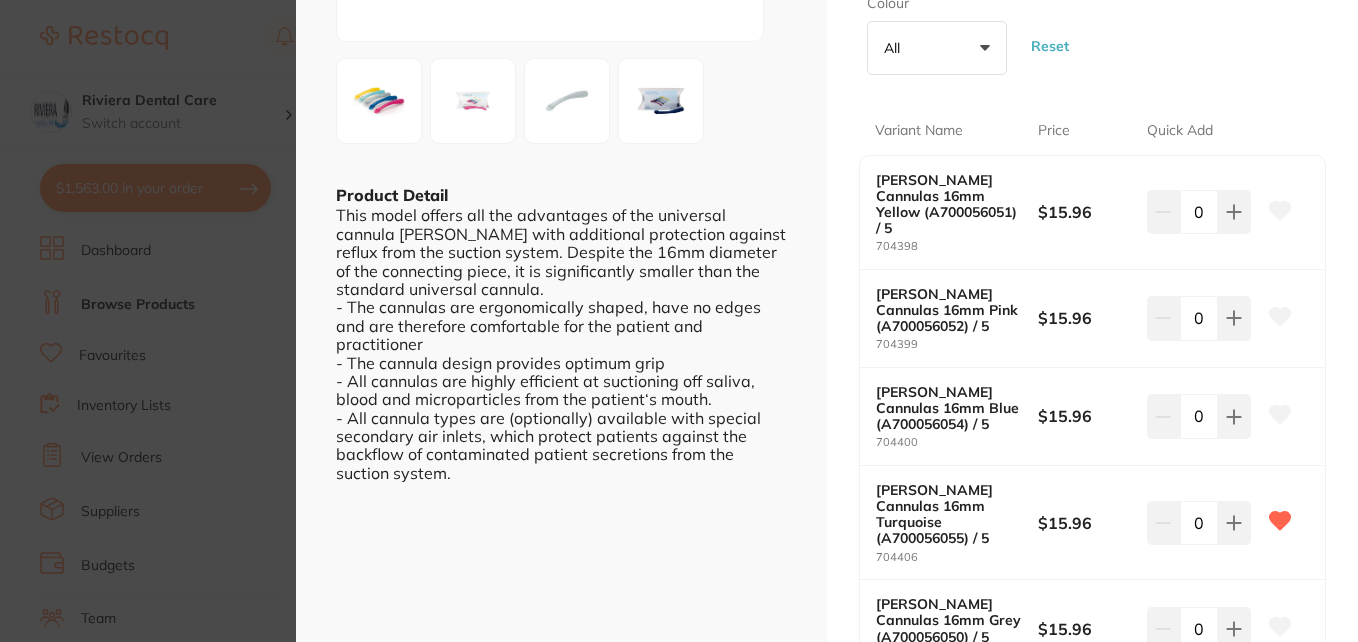 scroll, scrollTop: 0, scrollLeft: 0, axis: both 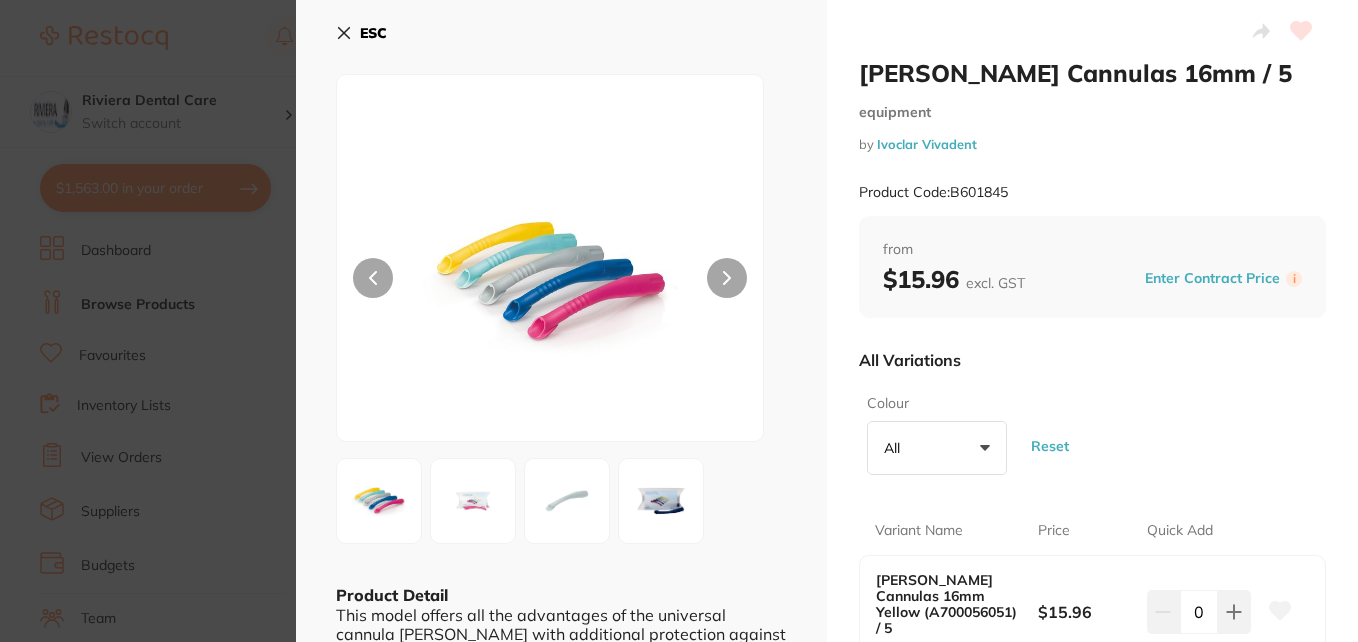 click at bounding box center [727, 278] 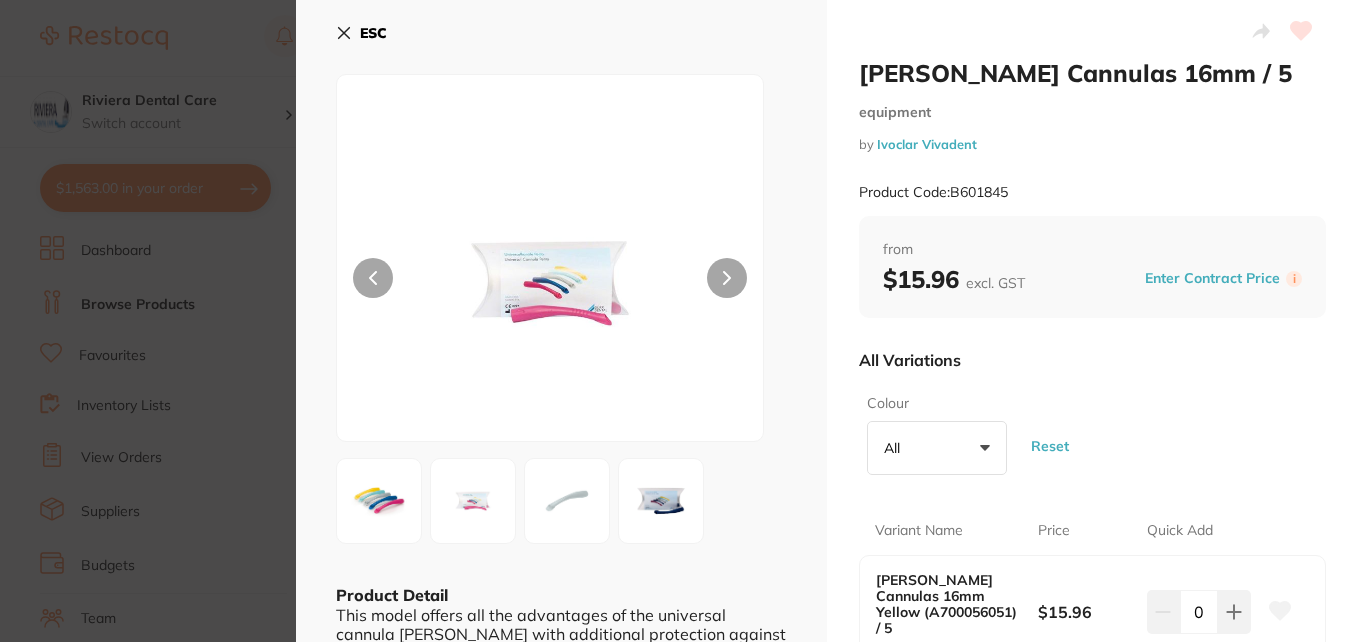 click at bounding box center [727, 278] 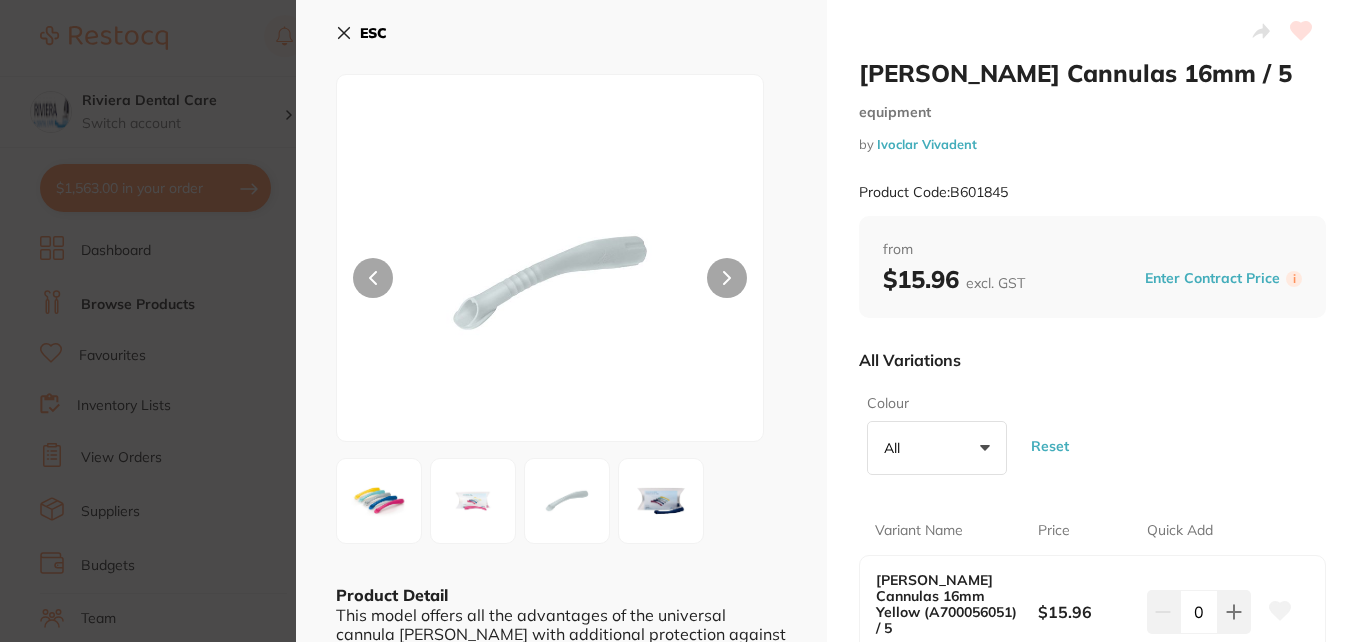 click at bounding box center [727, 278] 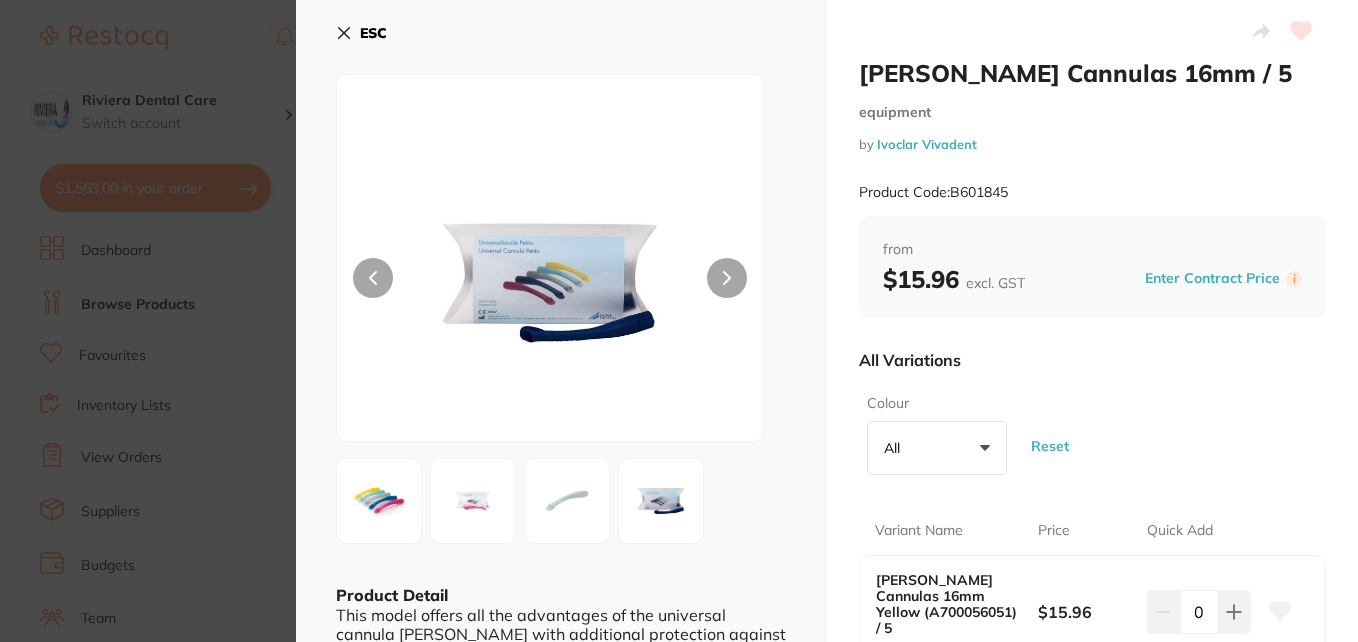 scroll, scrollTop: 0, scrollLeft: 0, axis: both 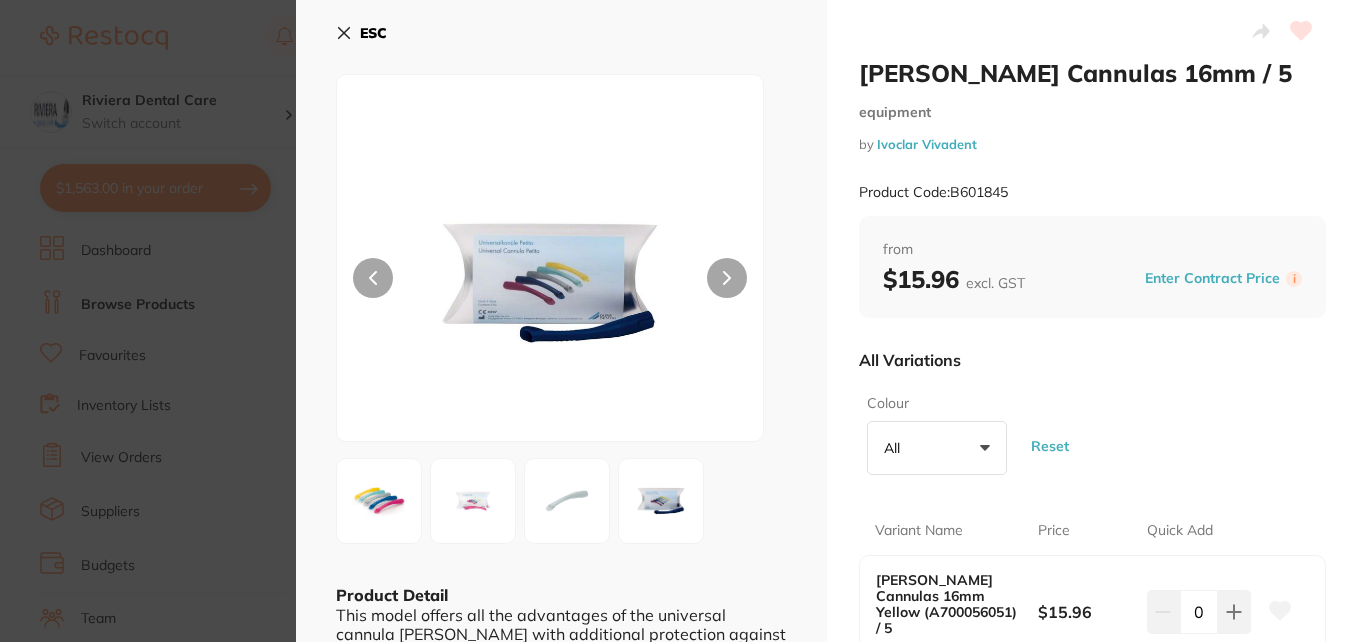 click at bounding box center (727, 278) 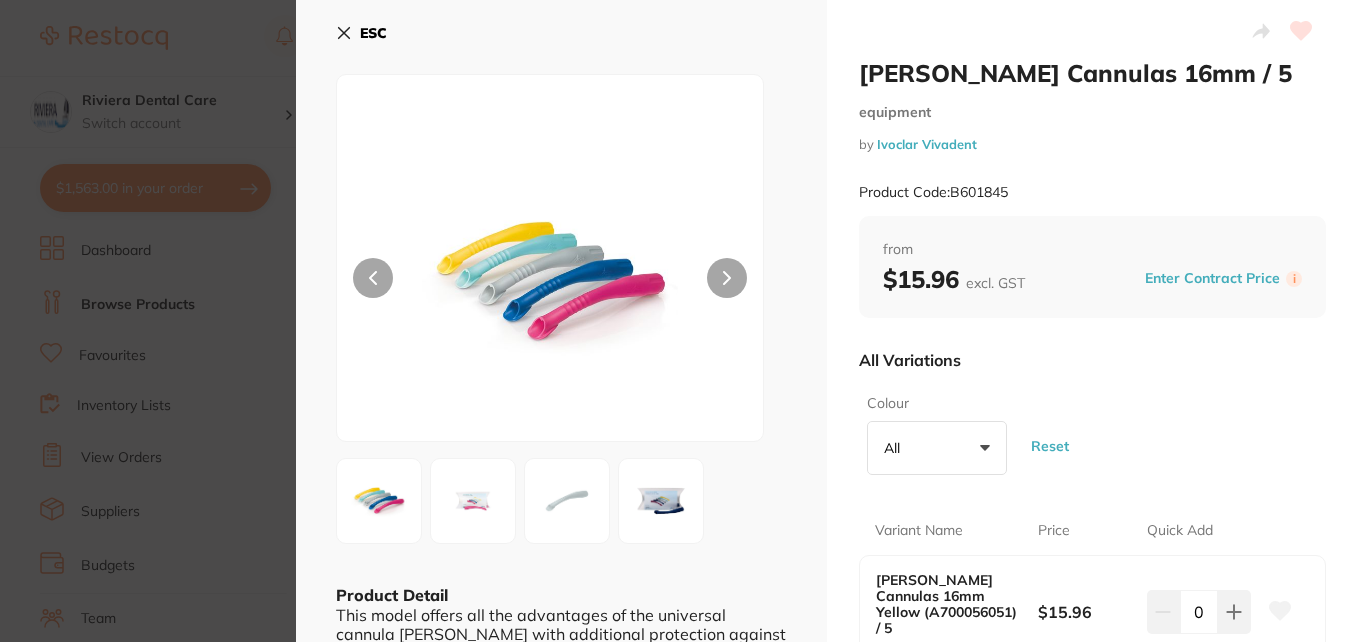 scroll, scrollTop: 0, scrollLeft: 0, axis: both 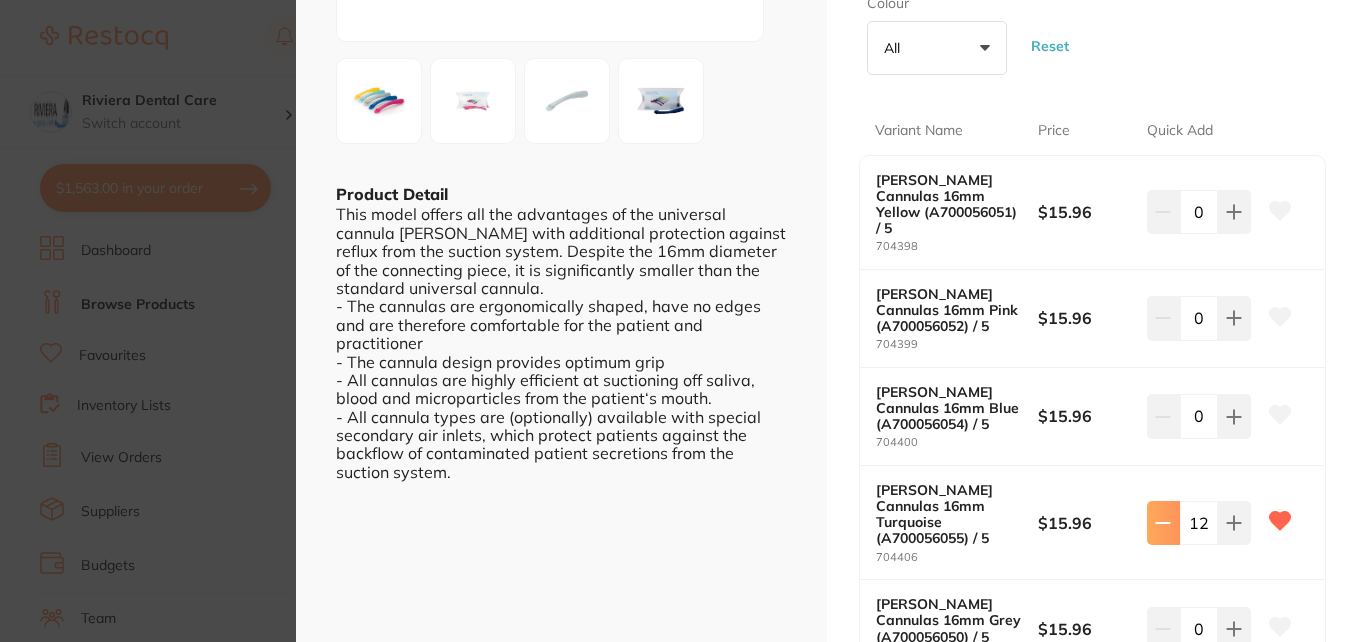 drag, startPoint x: 1204, startPoint y: 494, endPoint x: 1151, endPoint y: 499, distance: 53.235325 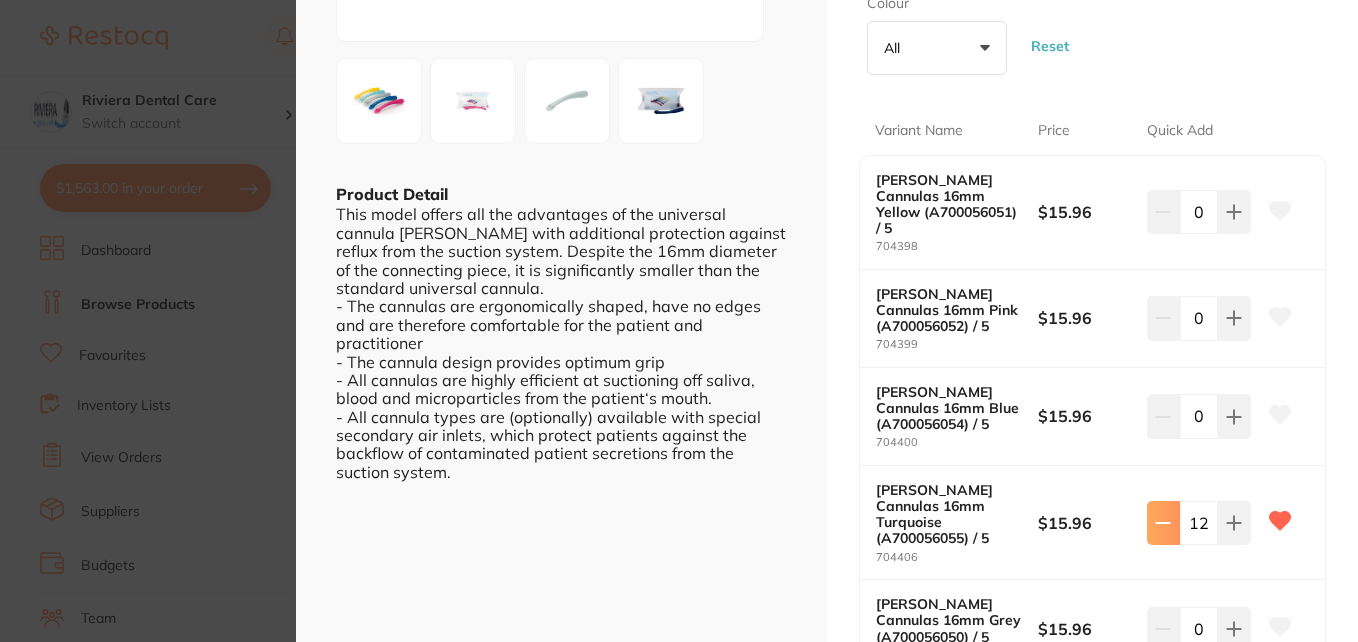 click on "12" at bounding box center (1199, 523) 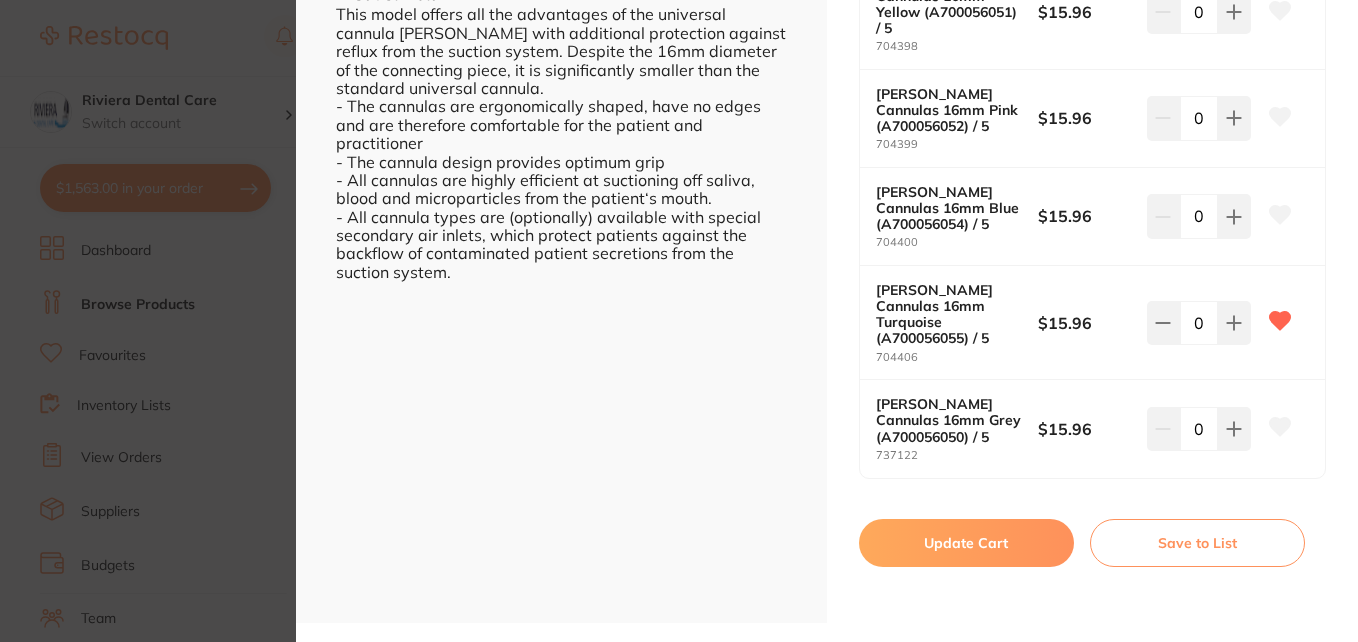 scroll, scrollTop: 500, scrollLeft: 0, axis: vertical 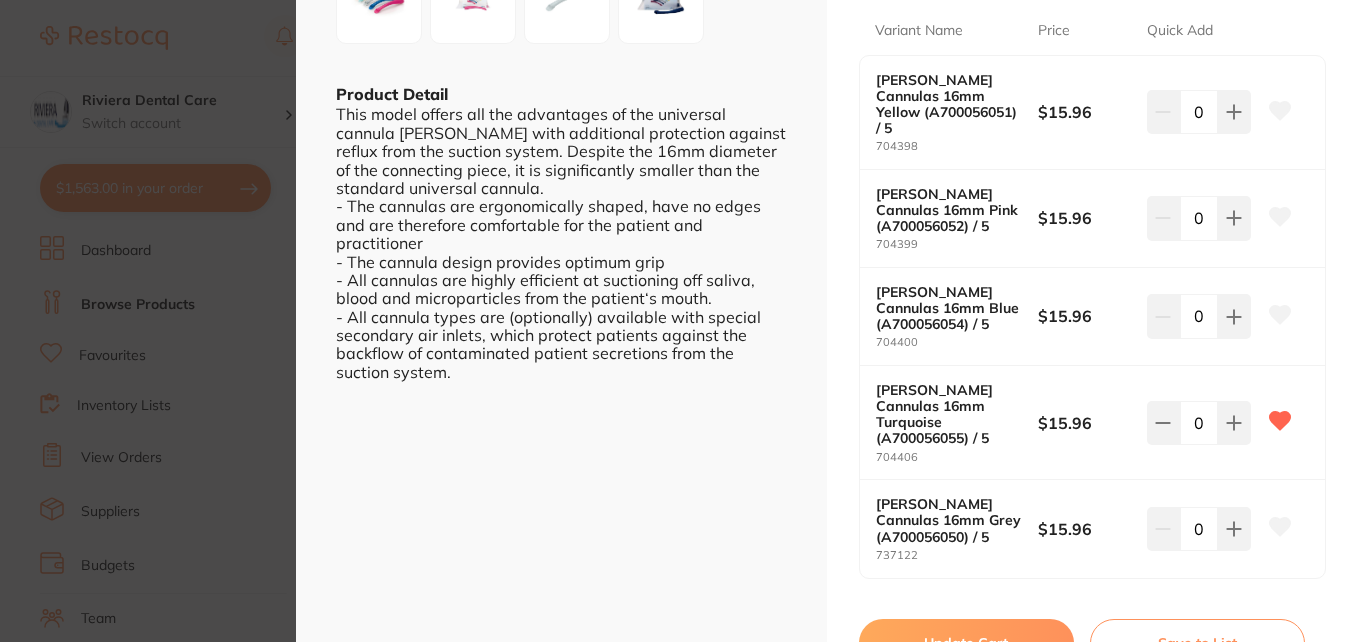 type on "0" 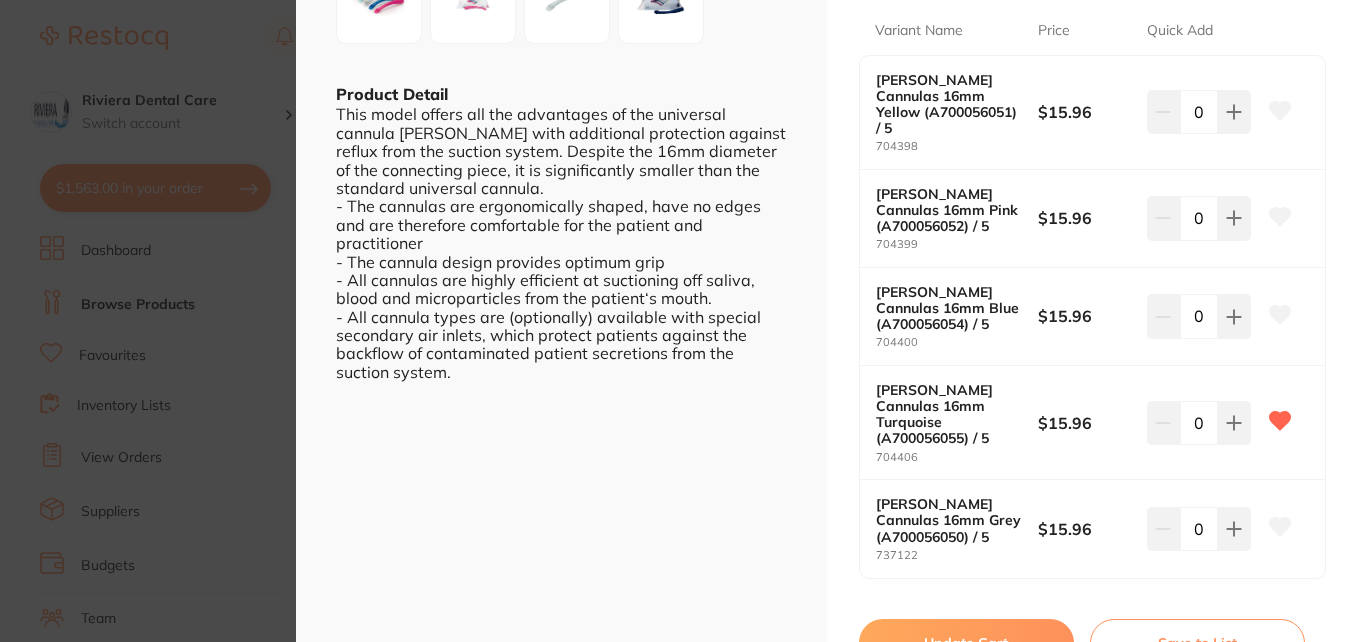 drag, startPoint x: 1199, startPoint y: 297, endPoint x: 1168, endPoint y: 307, distance: 32.572994 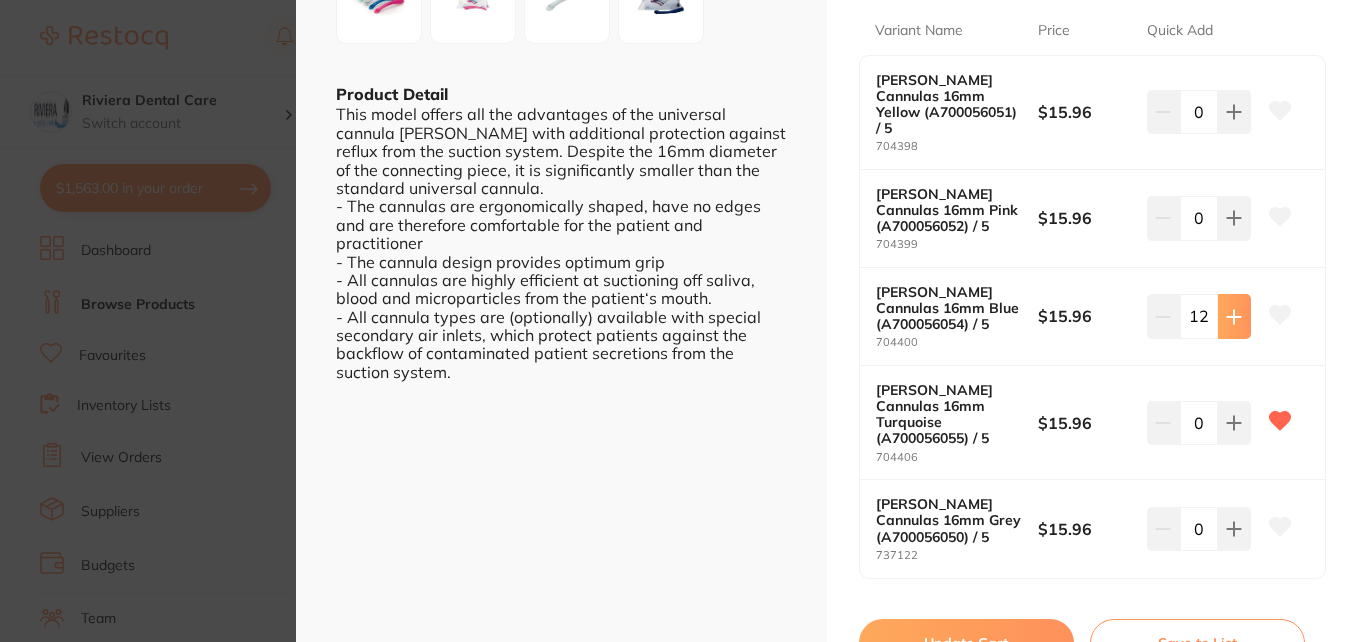scroll, scrollTop: 0, scrollLeft: 0, axis: both 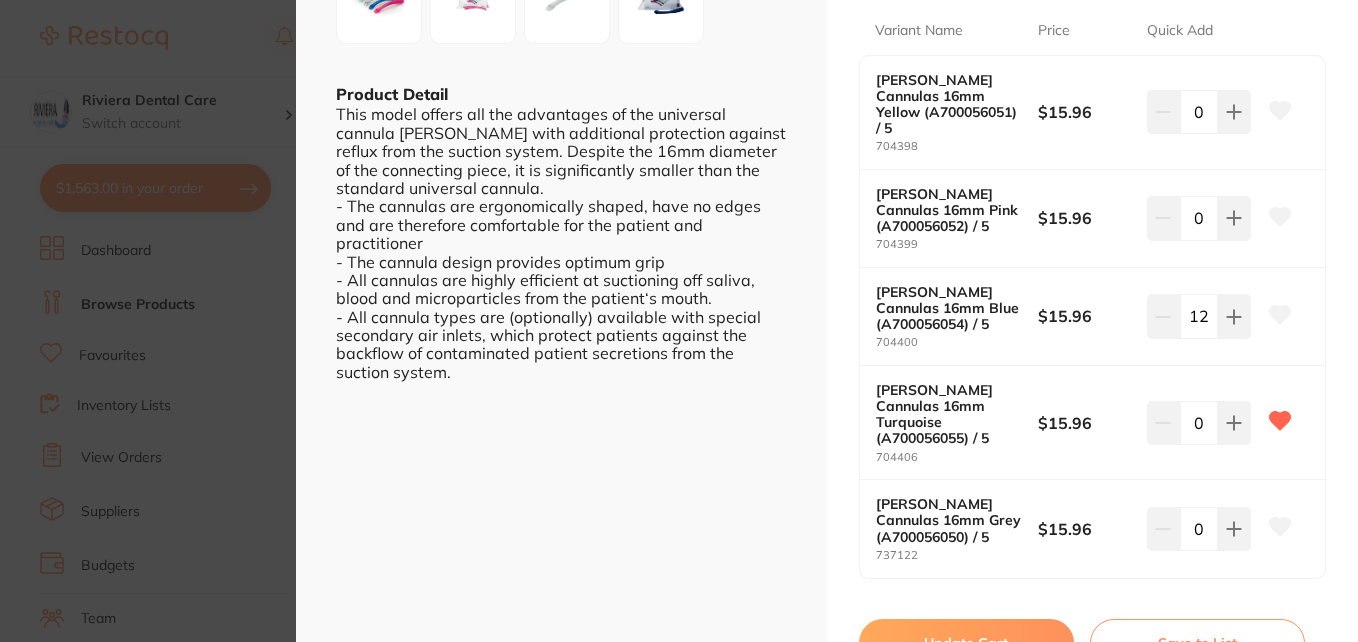 type on "12" 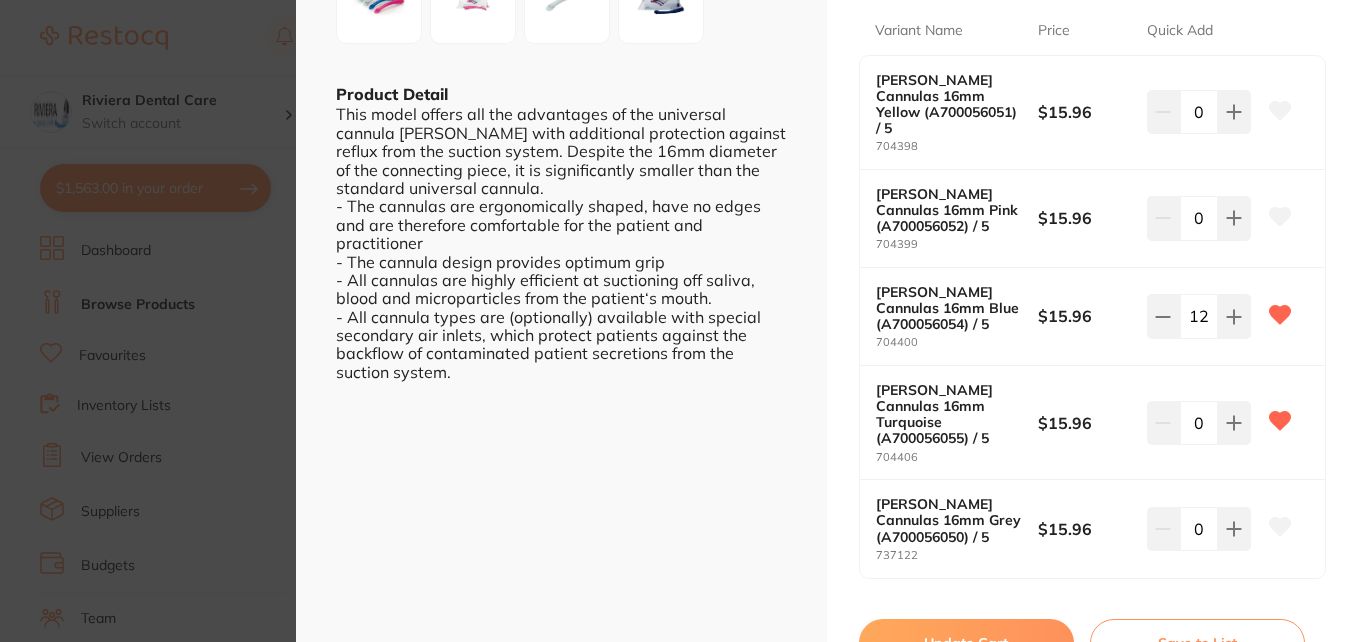 click 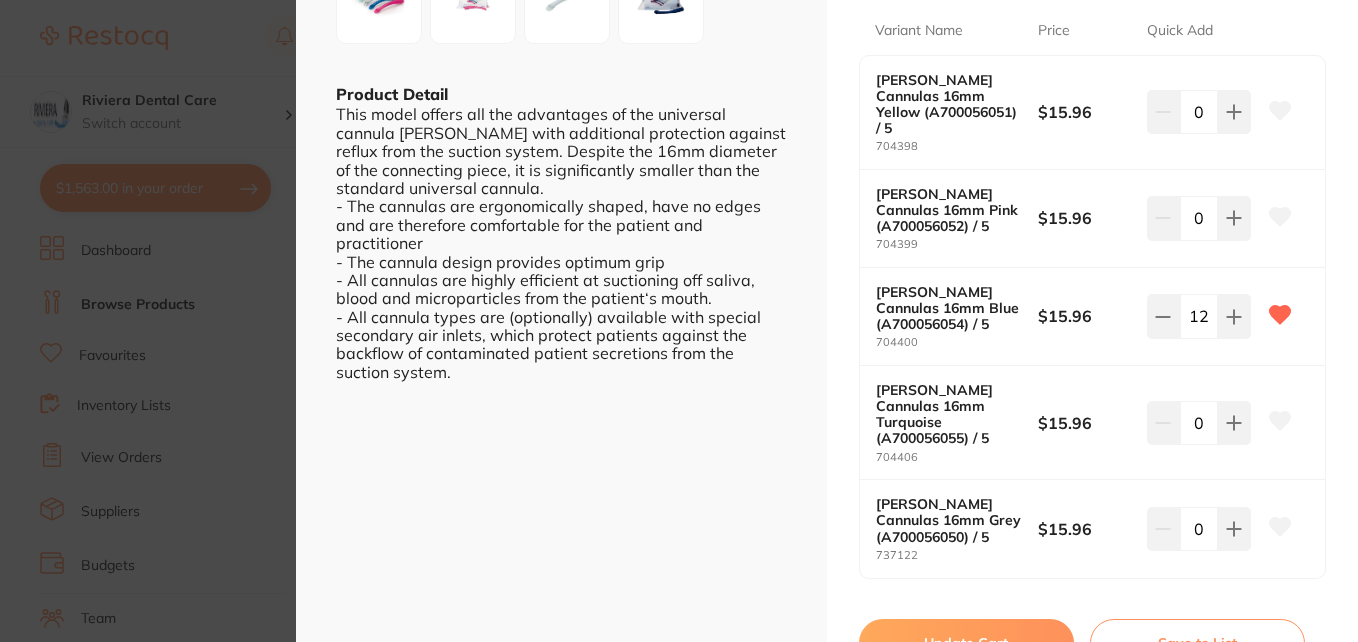 scroll, scrollTop: 0, scrollLeft: 0, axis: both 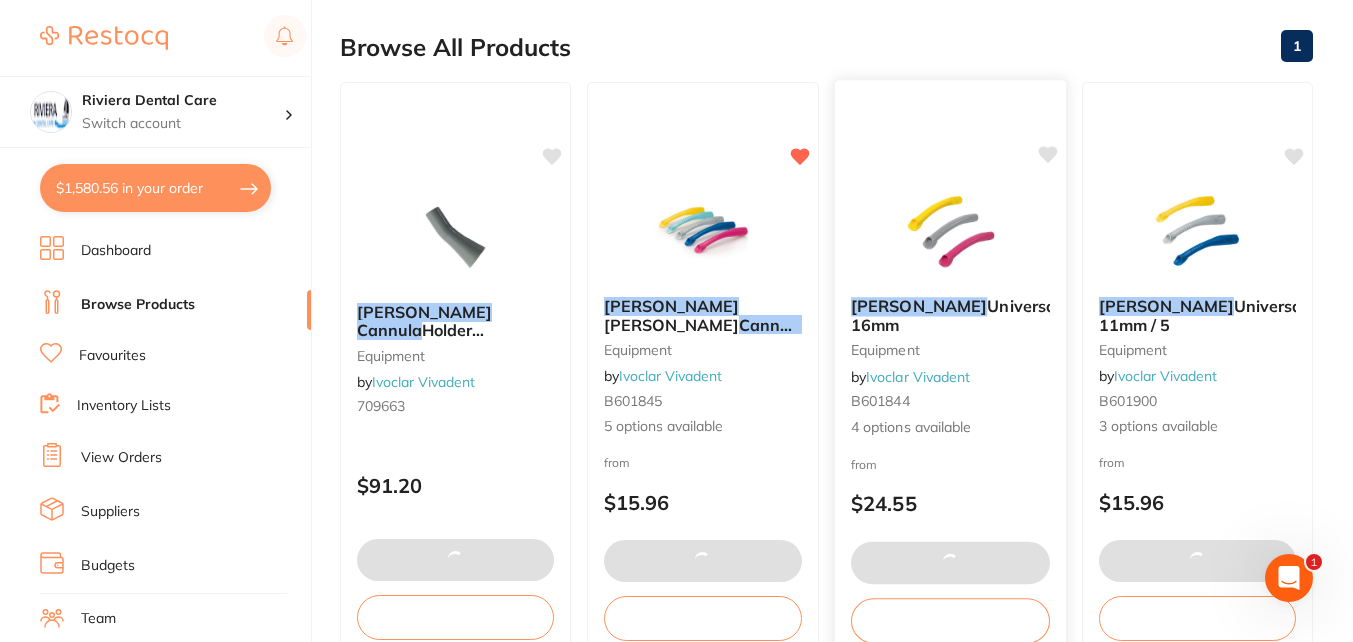 type on "12" 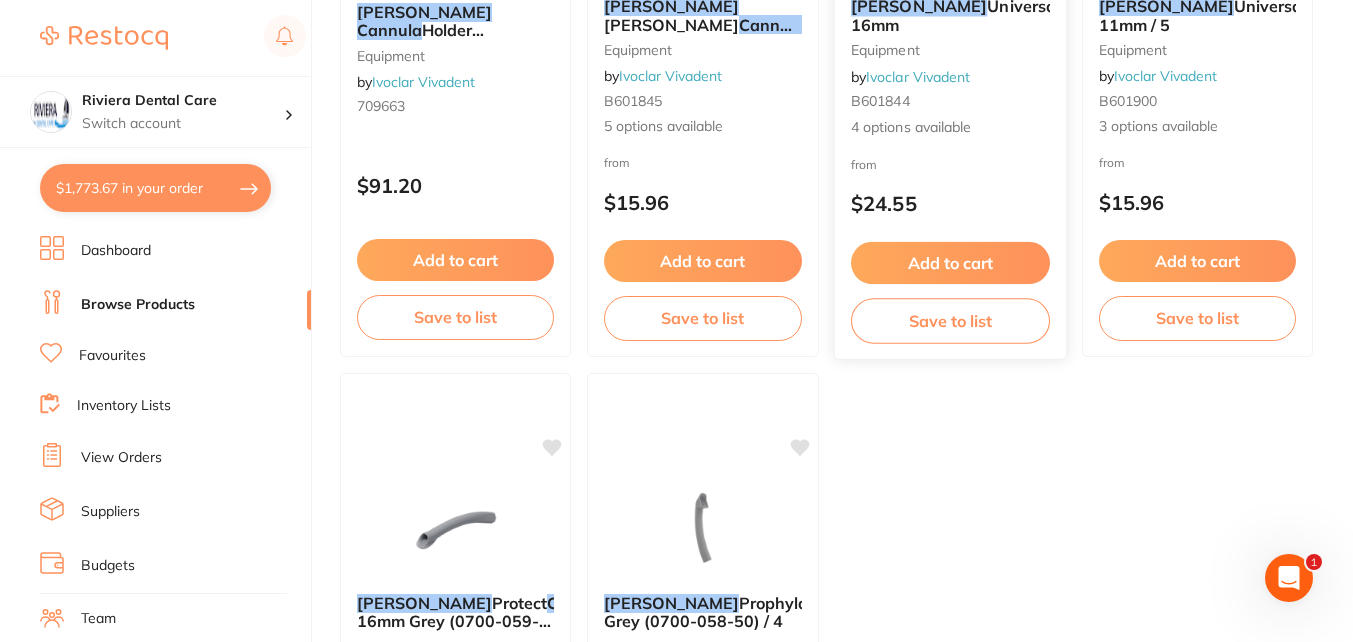 scroll, scrollTop: 600, scrollLeft: 0, axis: vertical 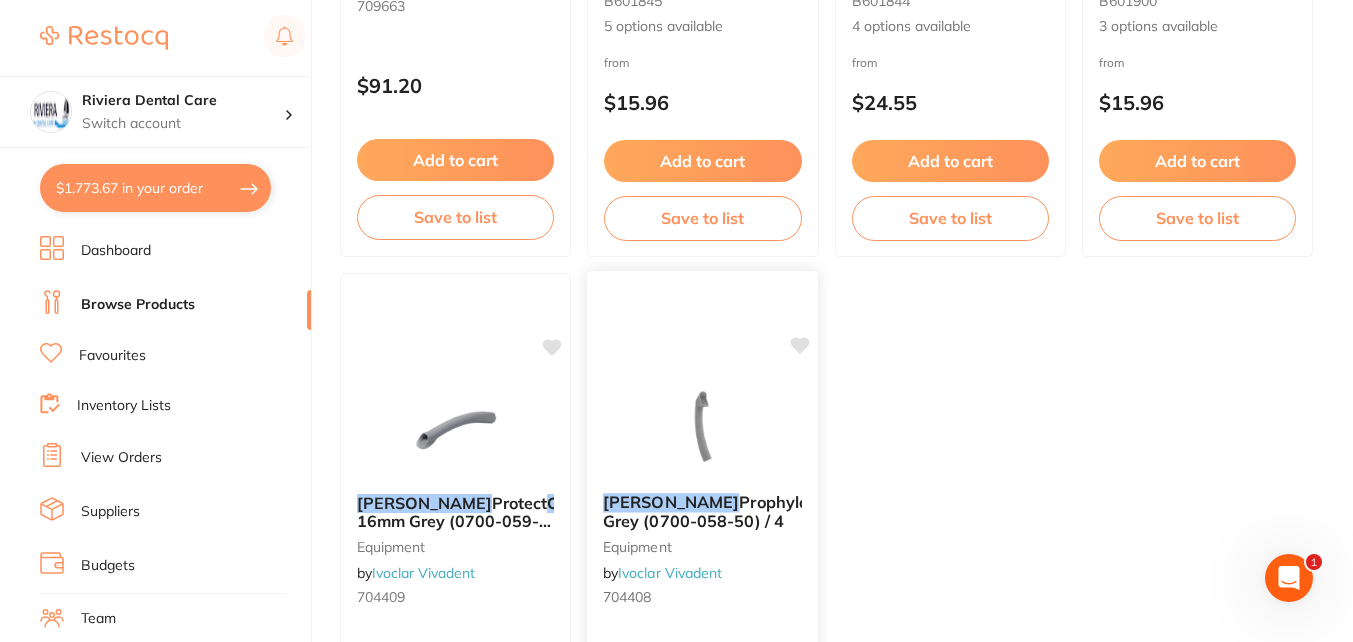 click at bounding box center (702, 426) 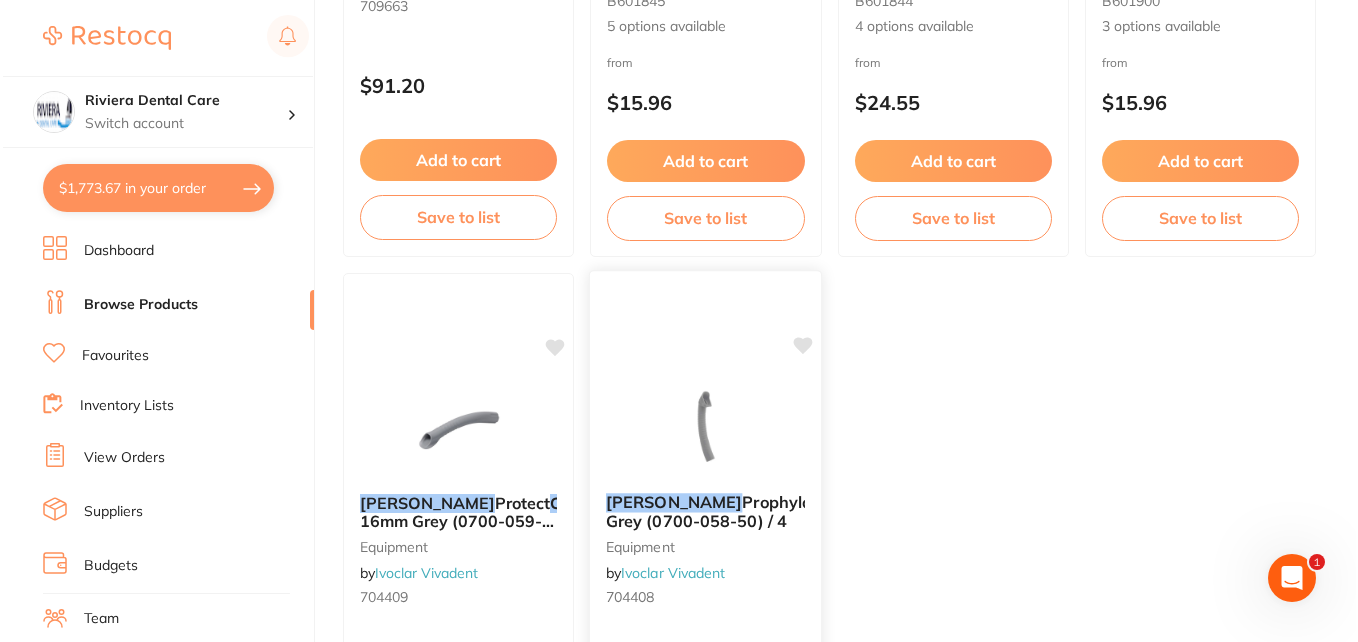 scroll, scrollTop: 0, scrollLeft: 0, axis: both 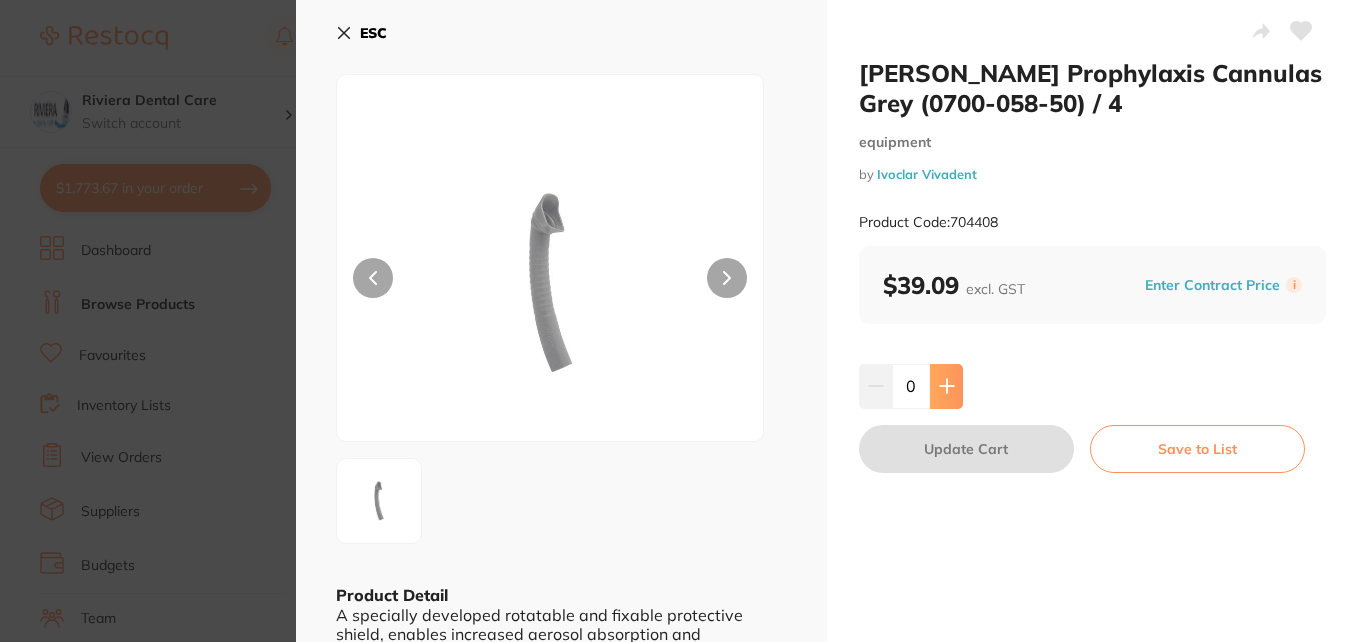 click 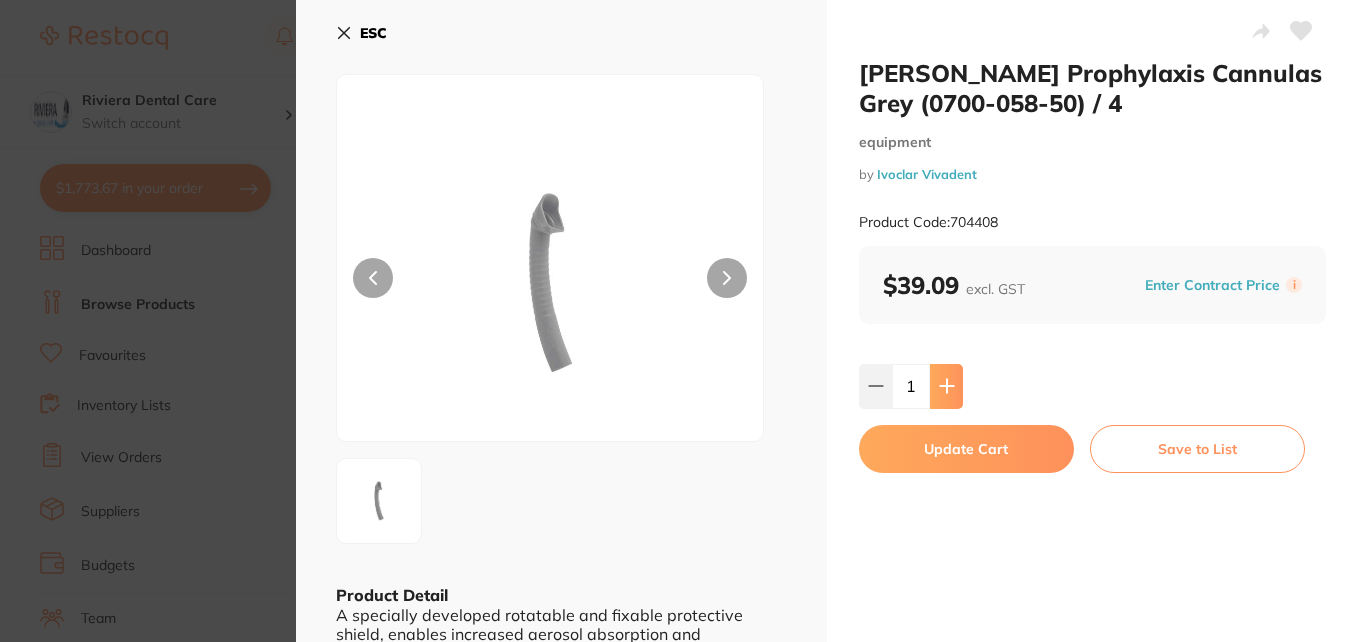 click 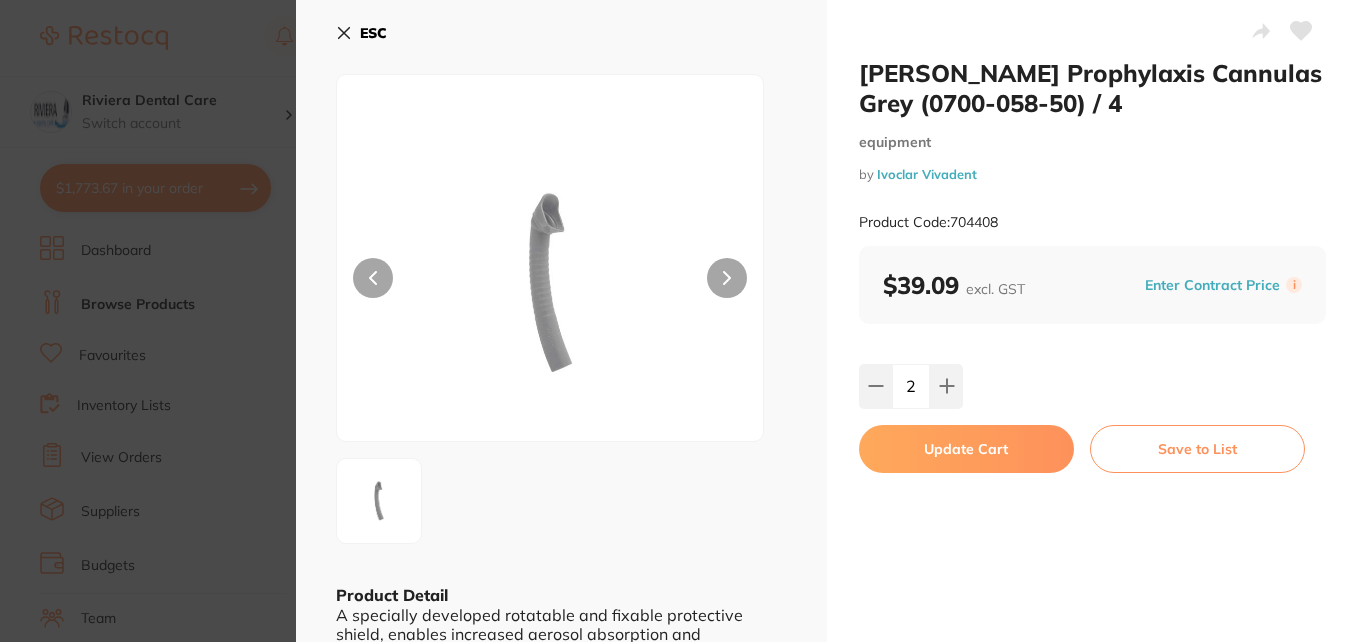 scroll, scrollTop: 0, scrollLeft: 0, axis: both 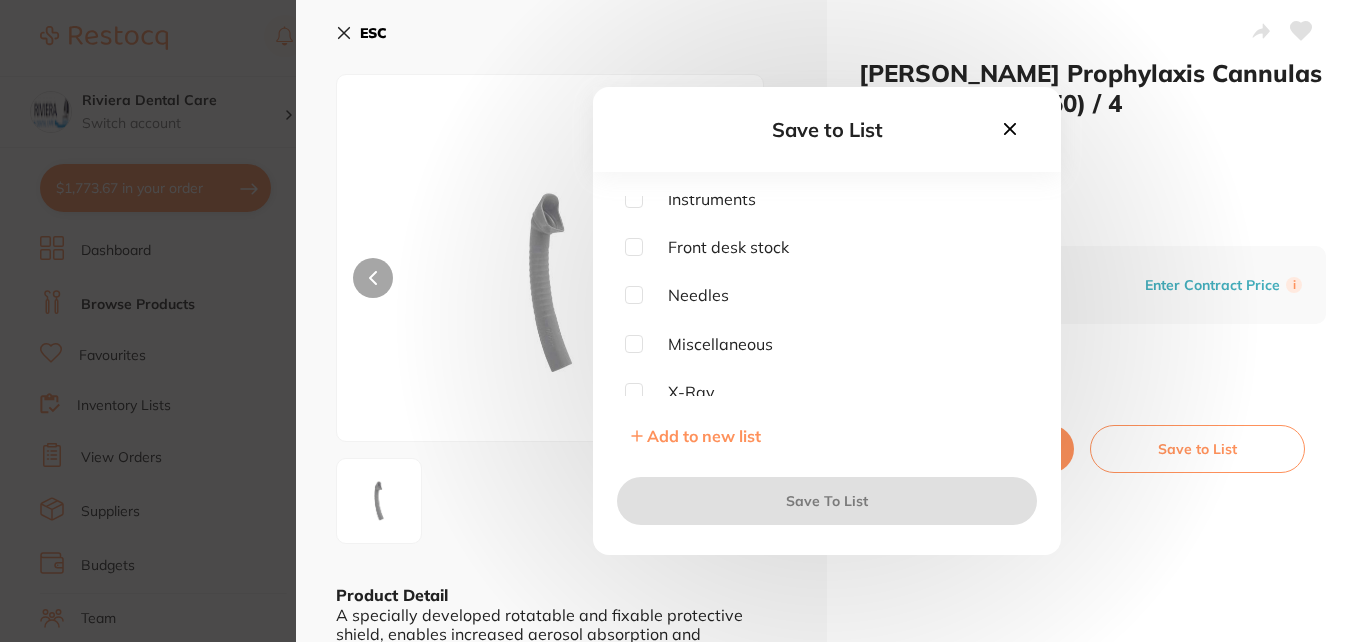 click at bounding box center (634, 344) 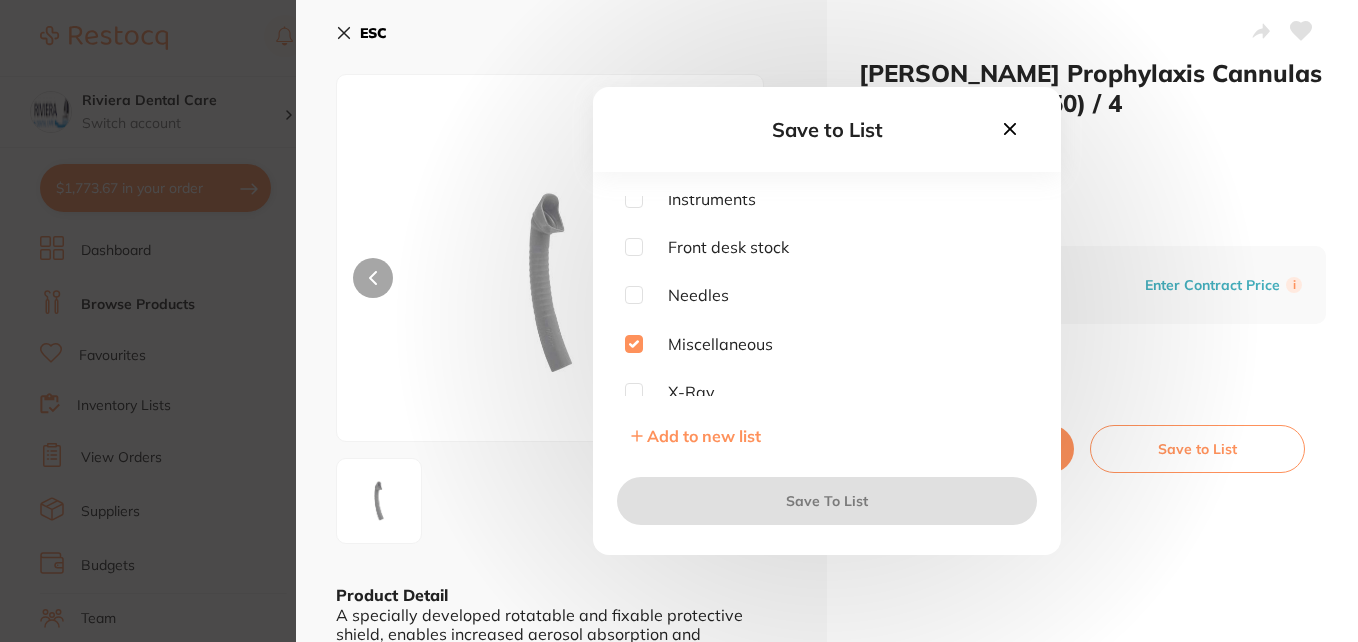 checkbox on "true" 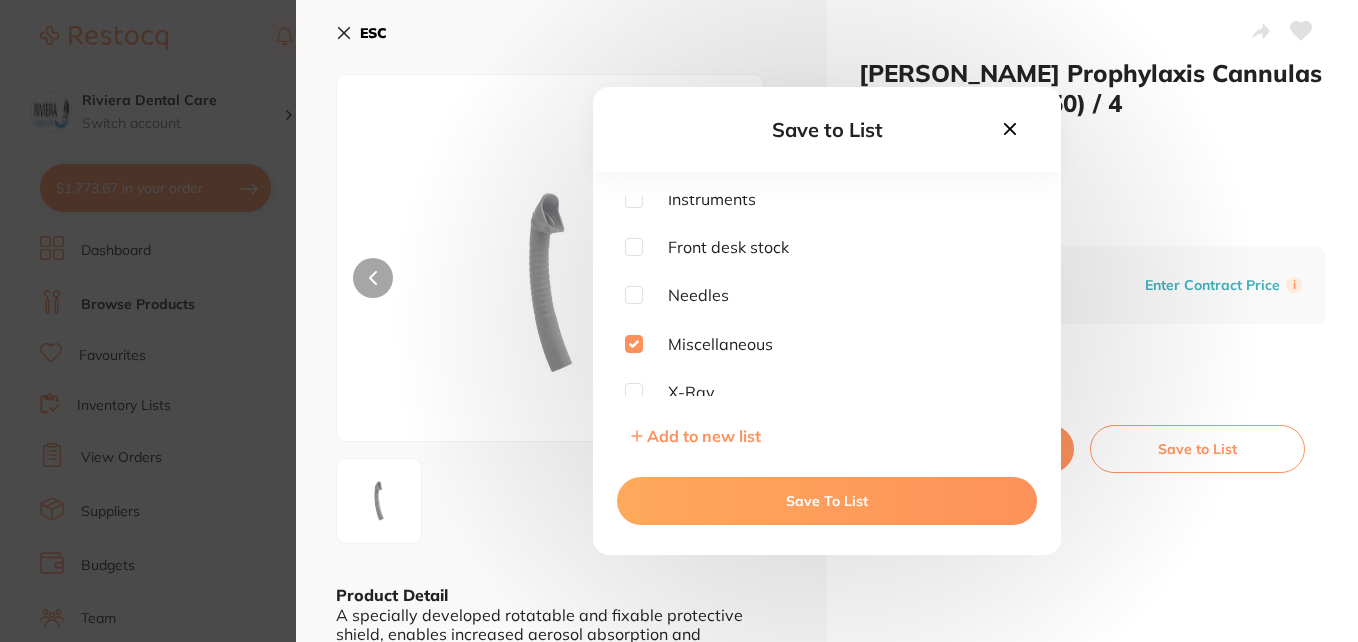 click on "Save To List" at bounding box center (827, 501) 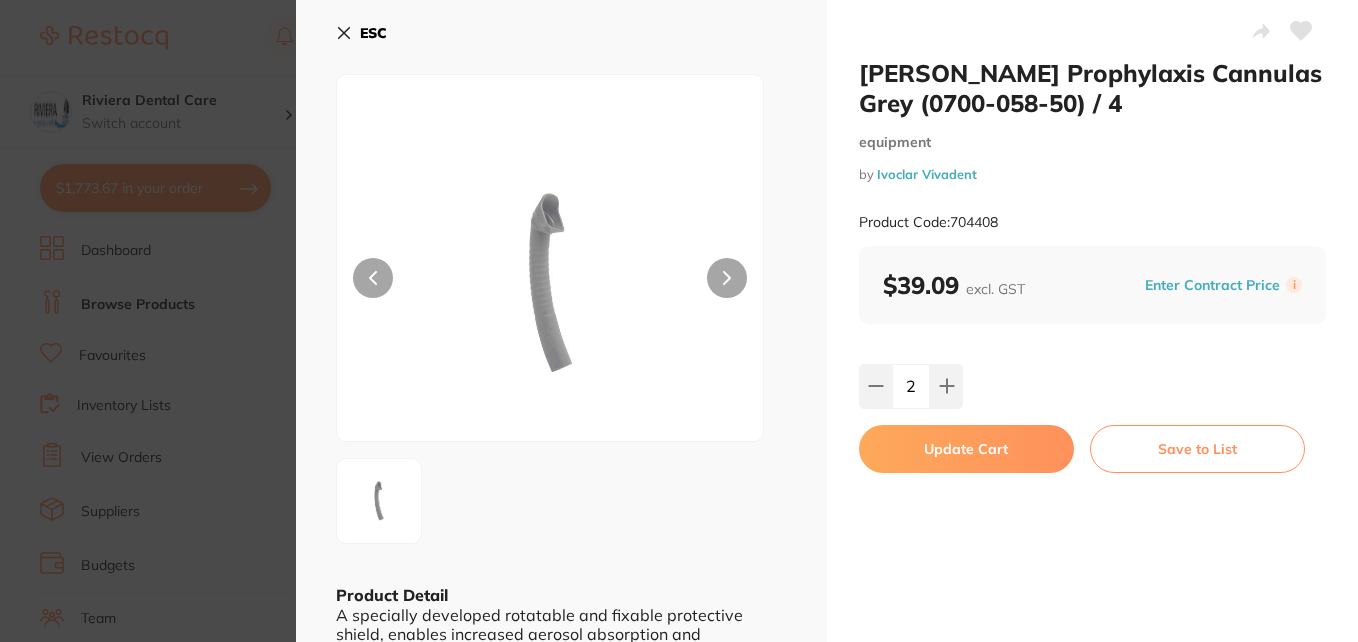 scroll, scrollTop: 0, scrollLeft: 0, axis: both 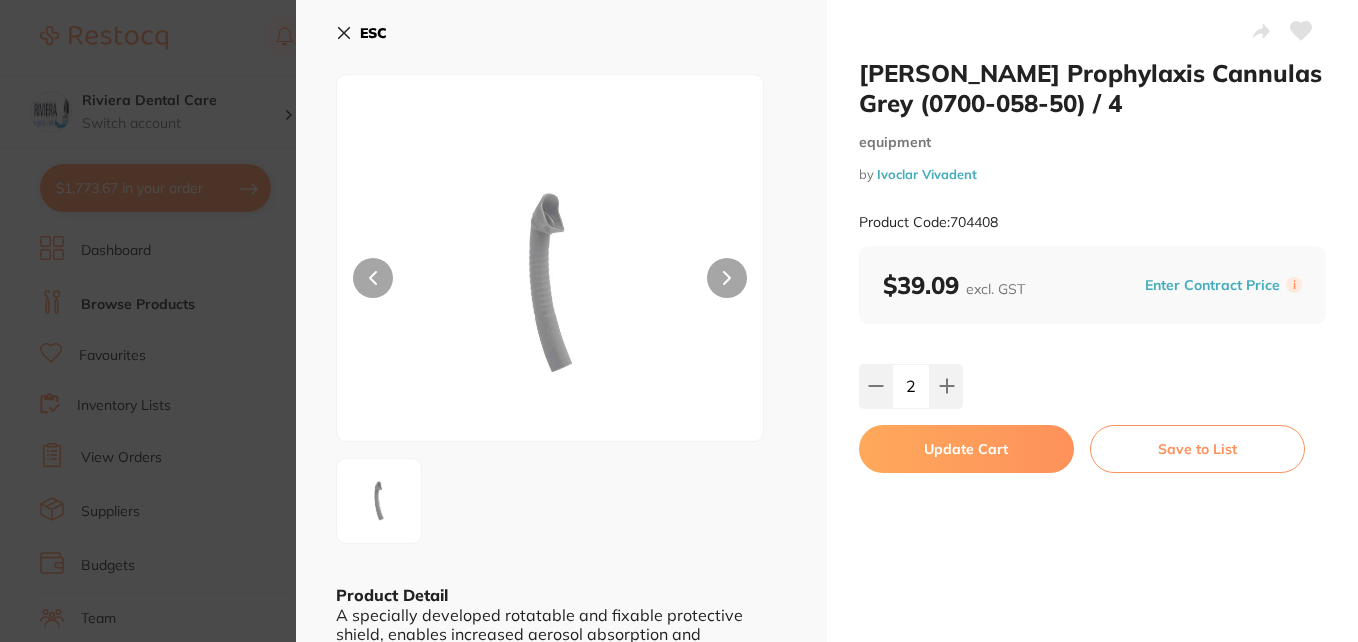 click on "Update Cart" at bounding box center (966, 449) 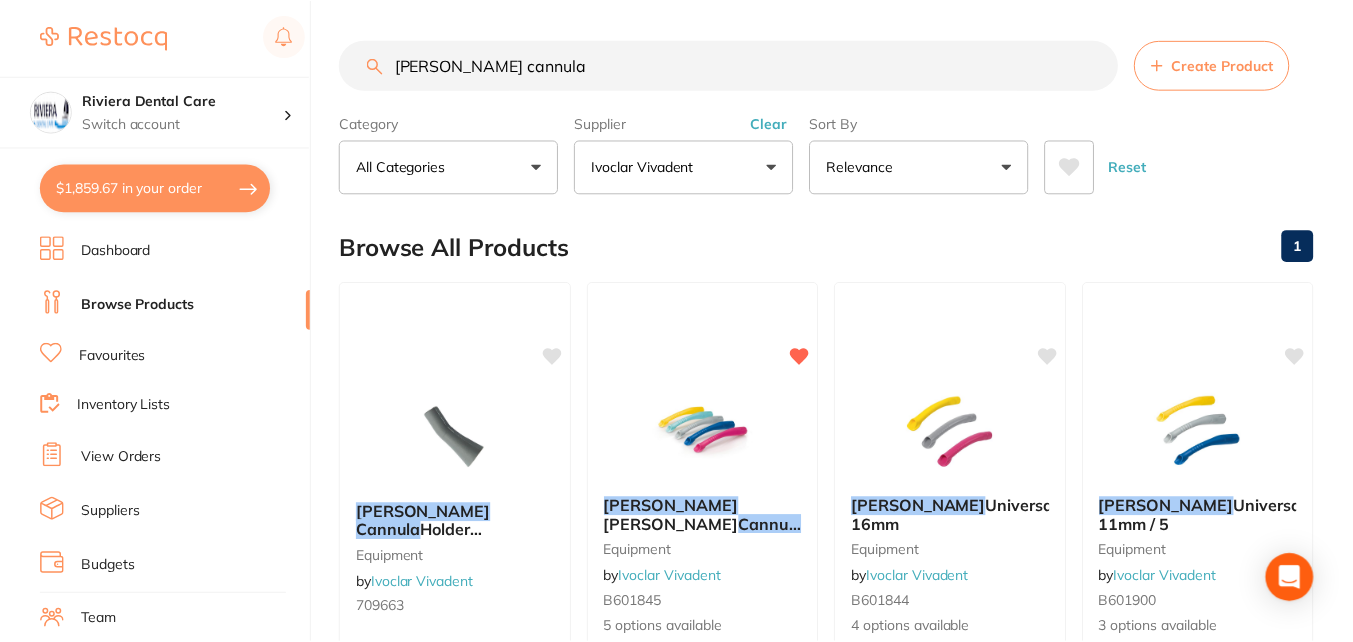 scroll, scrollTop: 600, scrollLeft: 0, axis: vertical 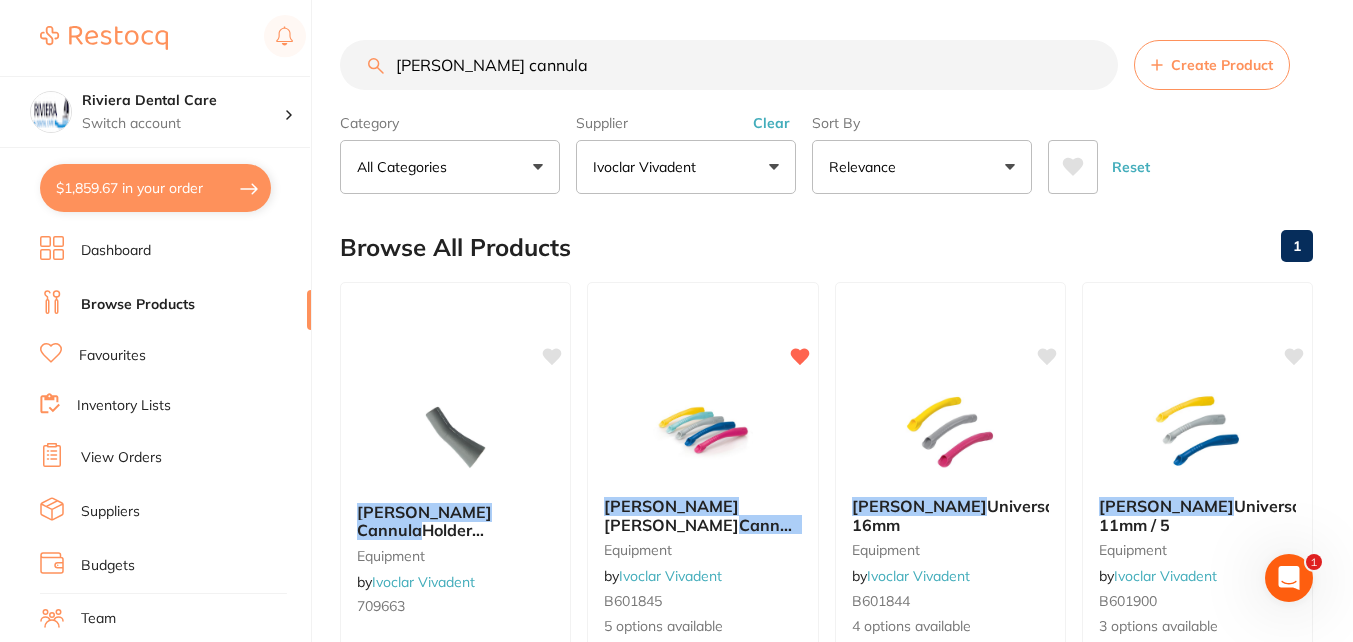 click on "$1,859.67   in your order" at bounding box center [155, 188] 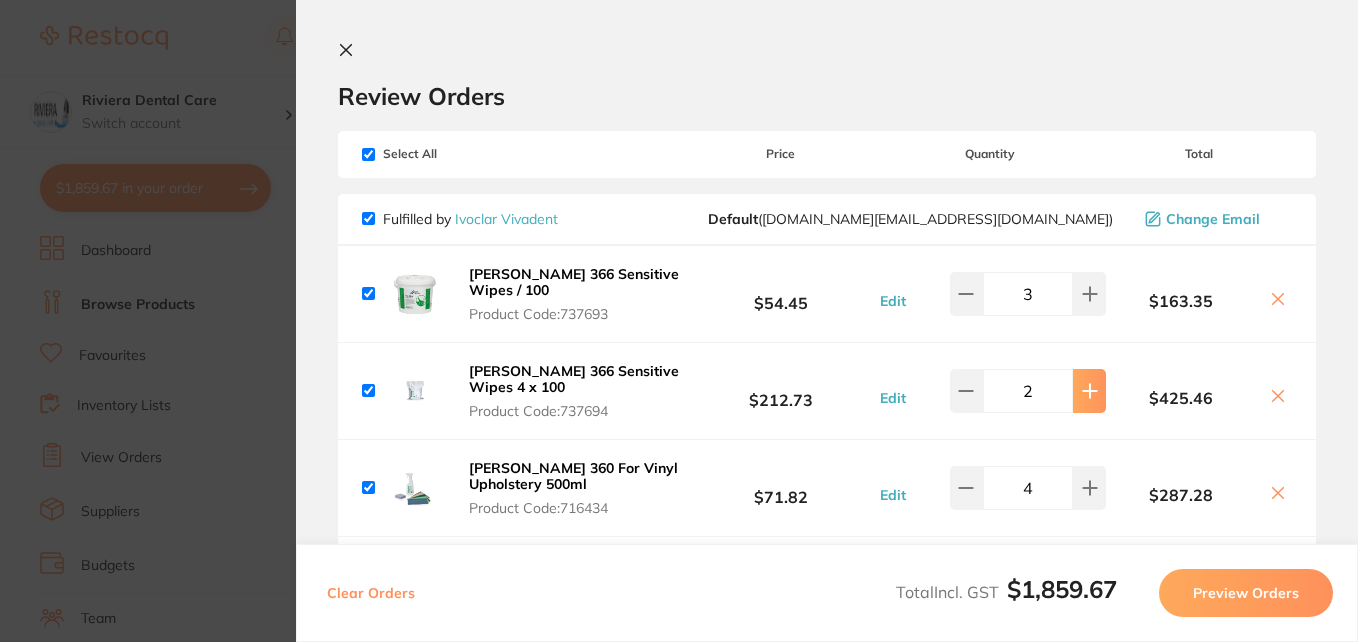 click 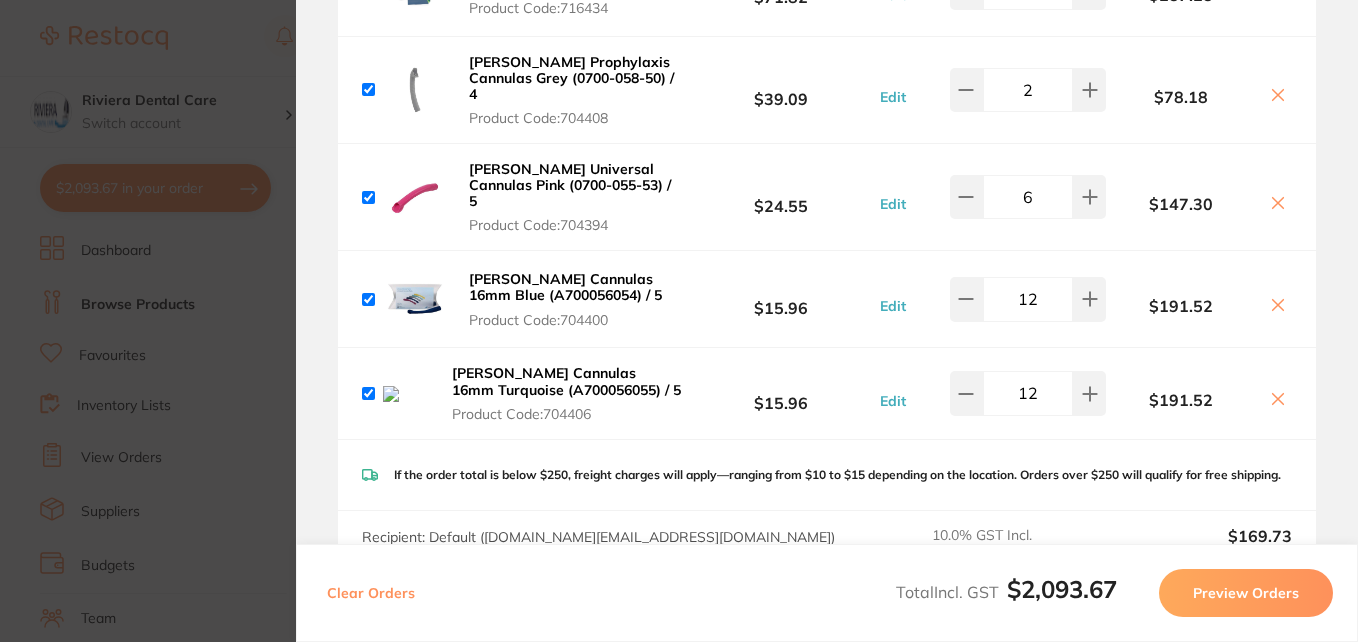 scroll, scrollTop: 400, scrollLeft: 0, axis: vertical 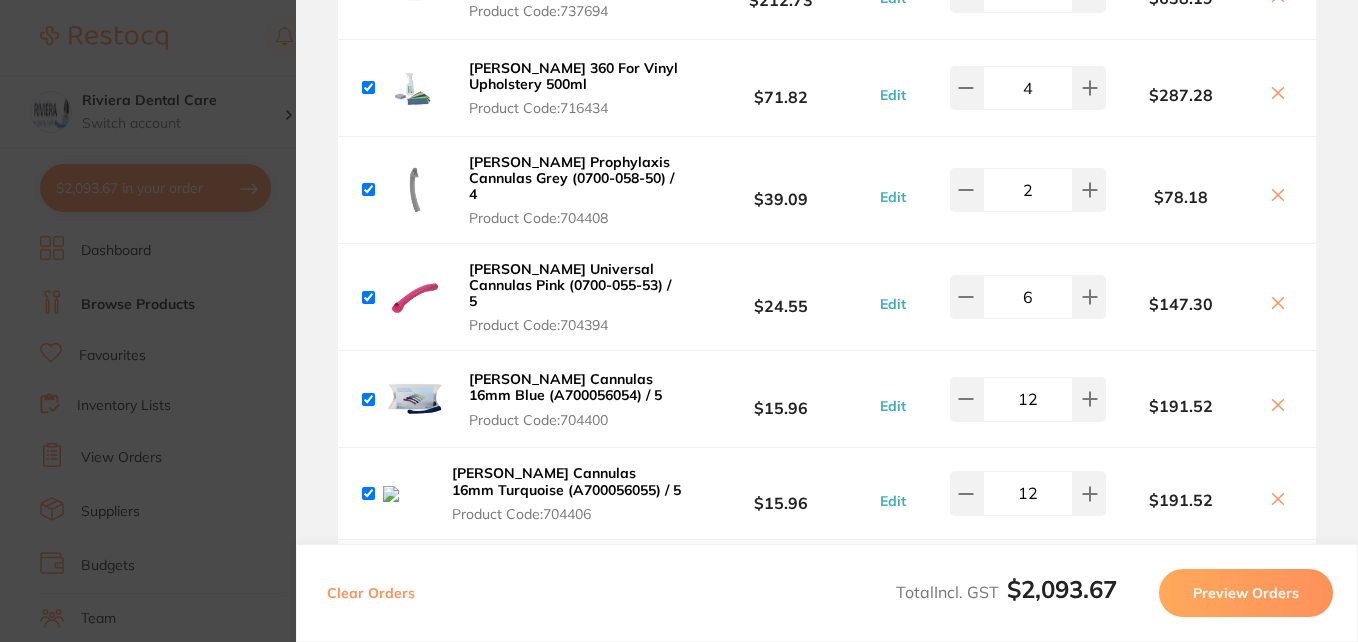 click 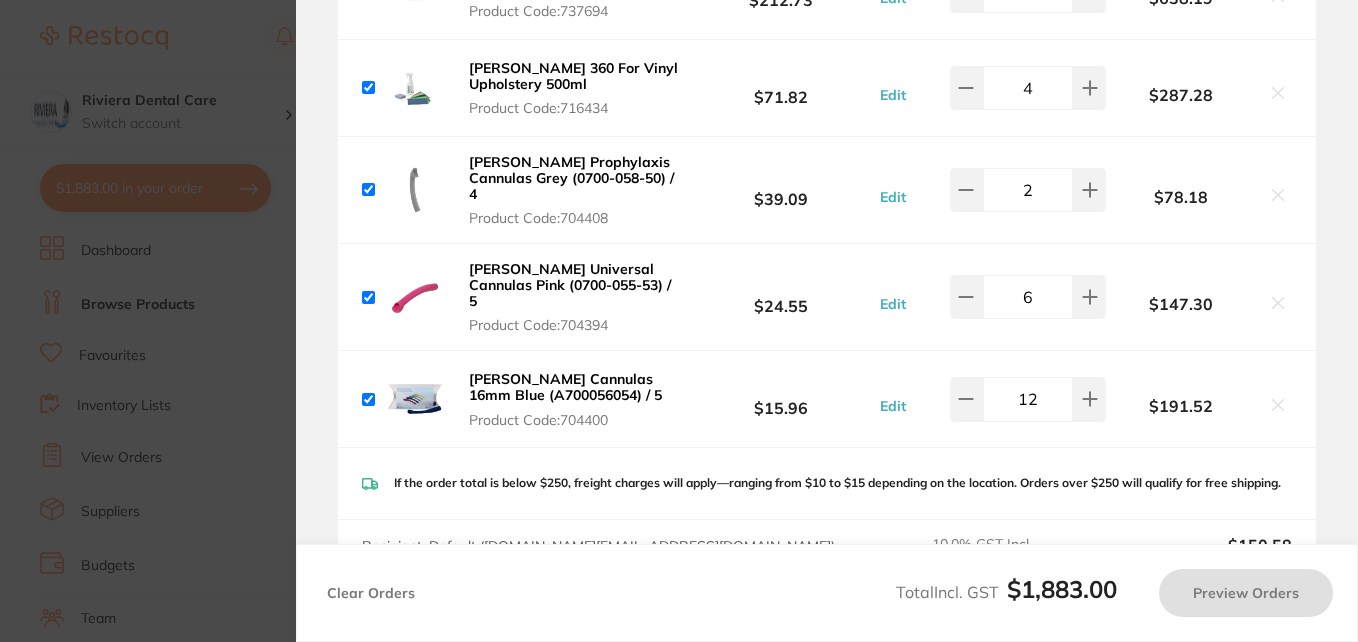 checkbox on "true" 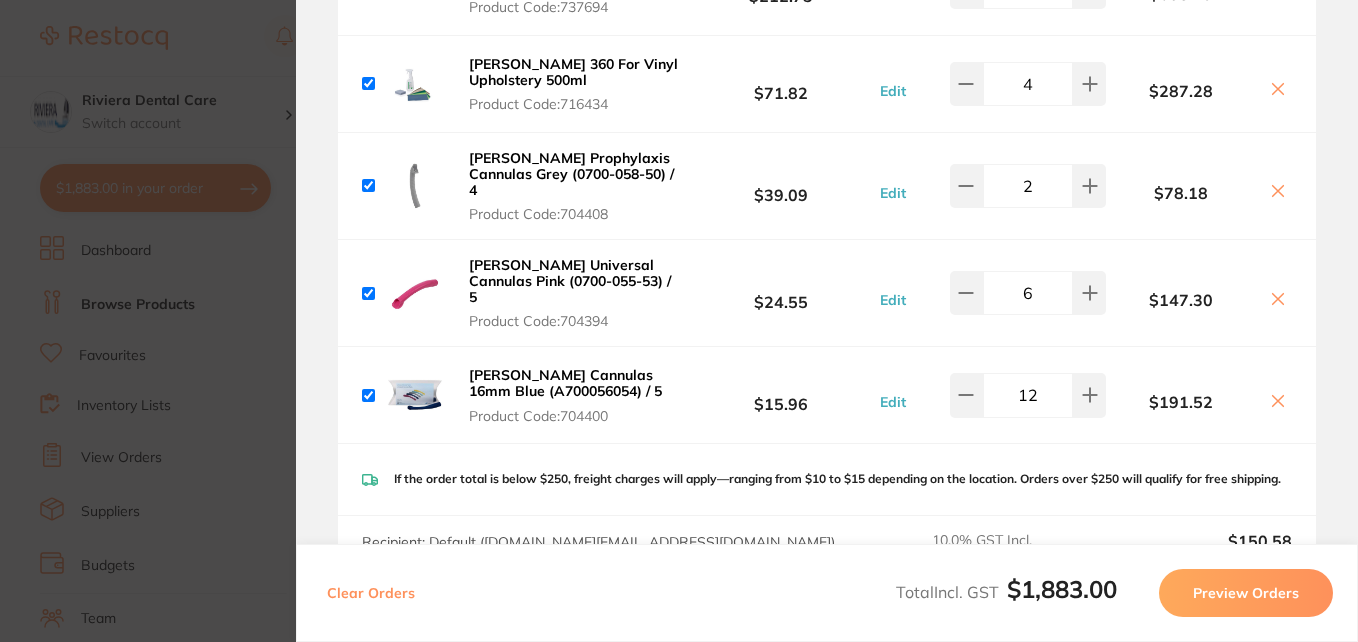 scroll, scrollTop: 0, scrollLeft: 0, axis: both 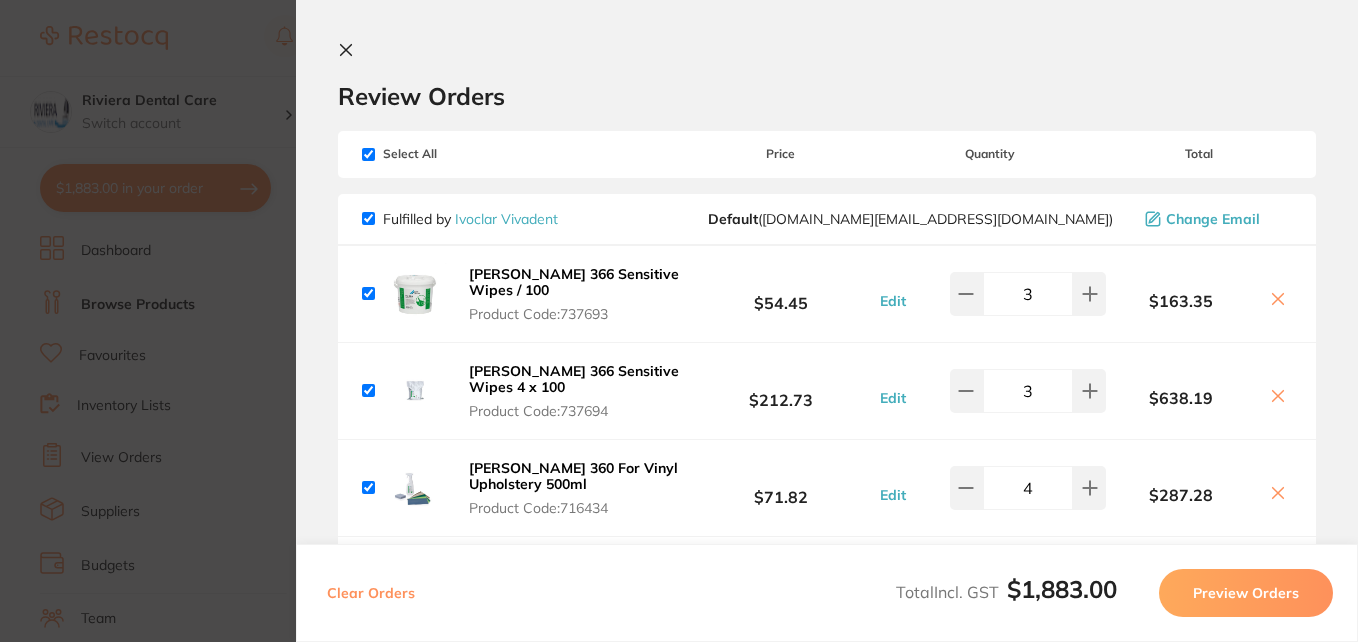 click 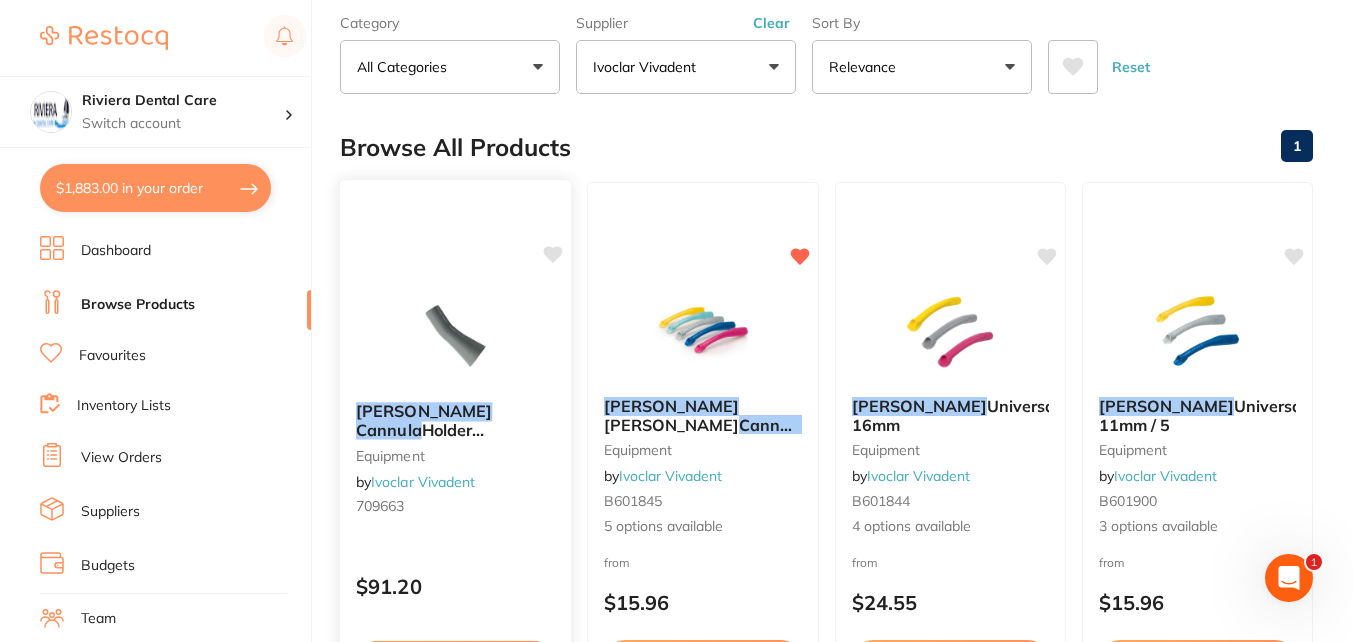 scroll, scrollTop: 0, scrollLeft: 0, axis: both 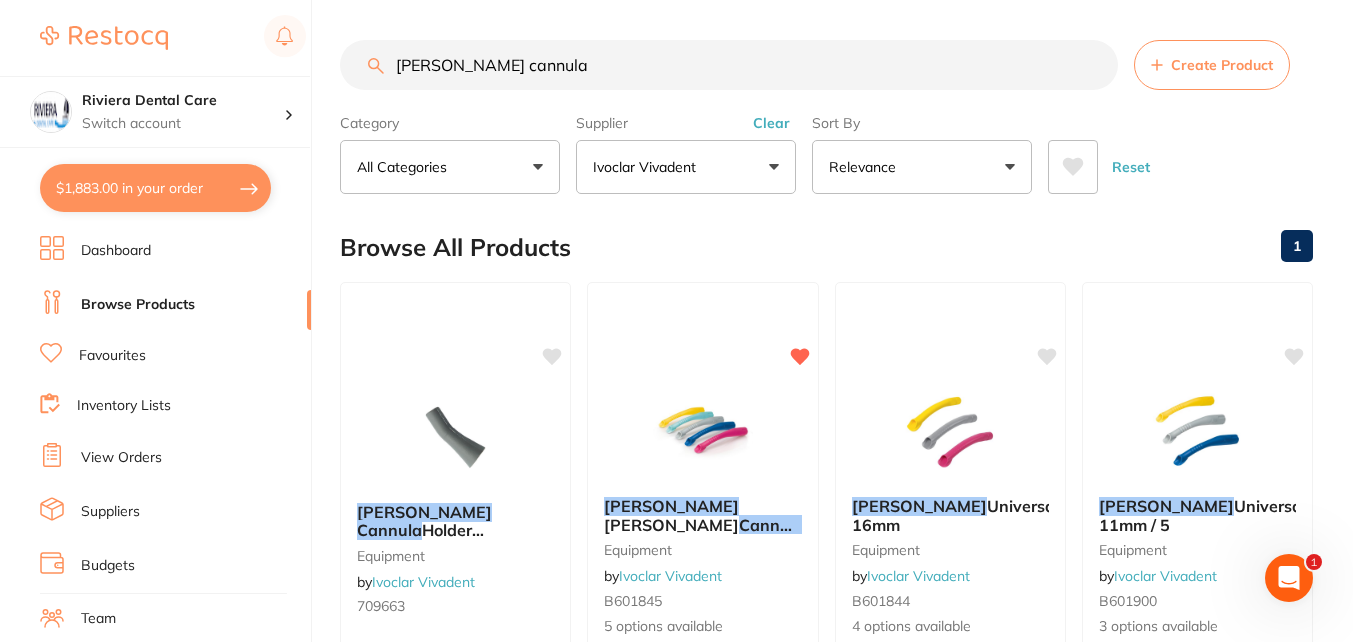 drag, startPoint x: 500, startPoint y: 65, endPoint x: 323, endPoint y: 75, distance: 177.28226 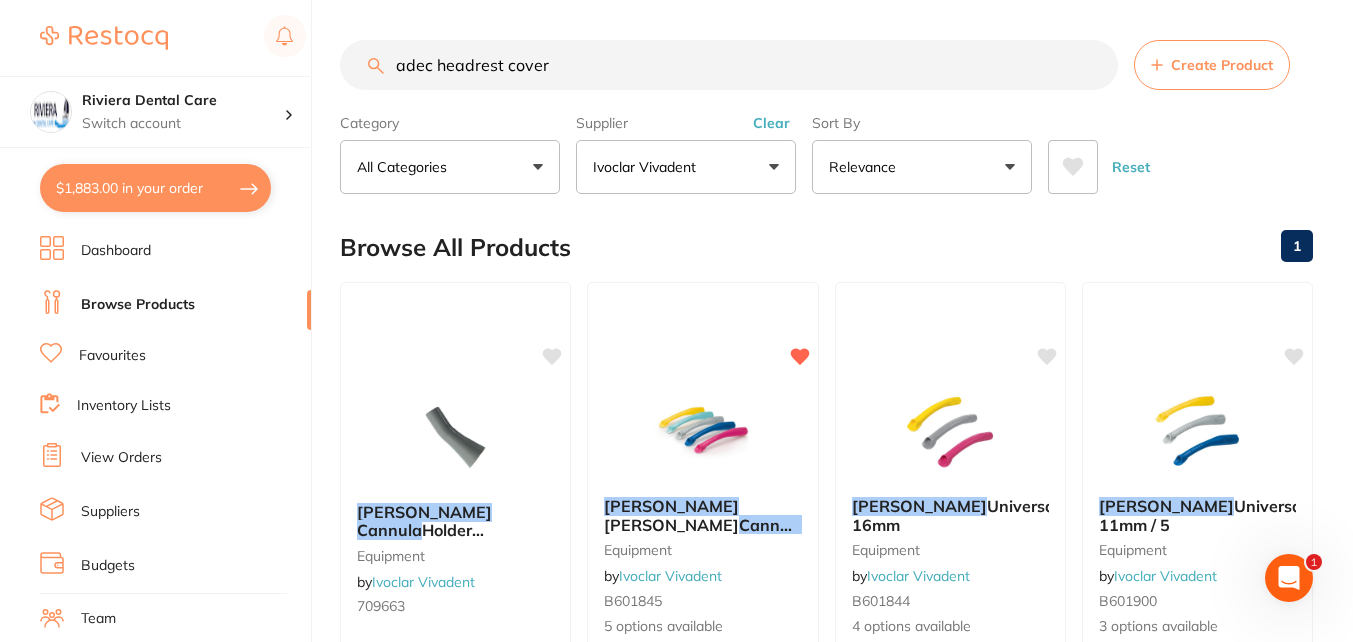type on "adec headrest cover" 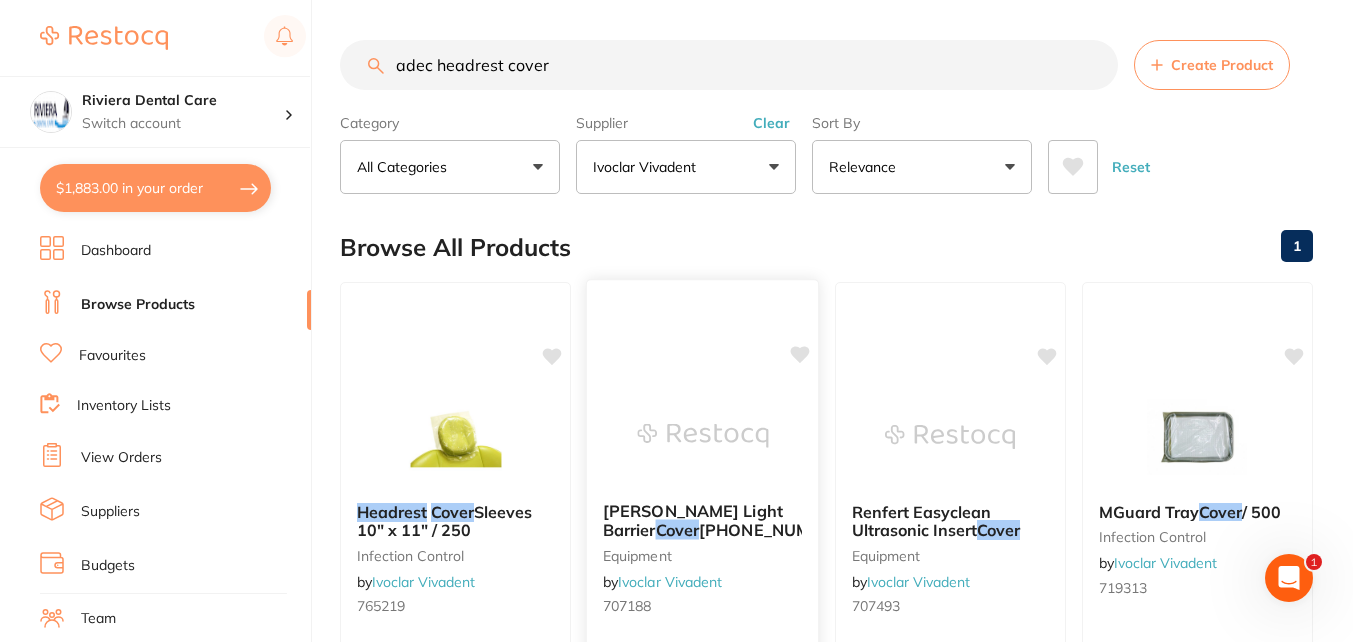 scroll, scrollTop: 0, scrollLeft: 0, axis: both 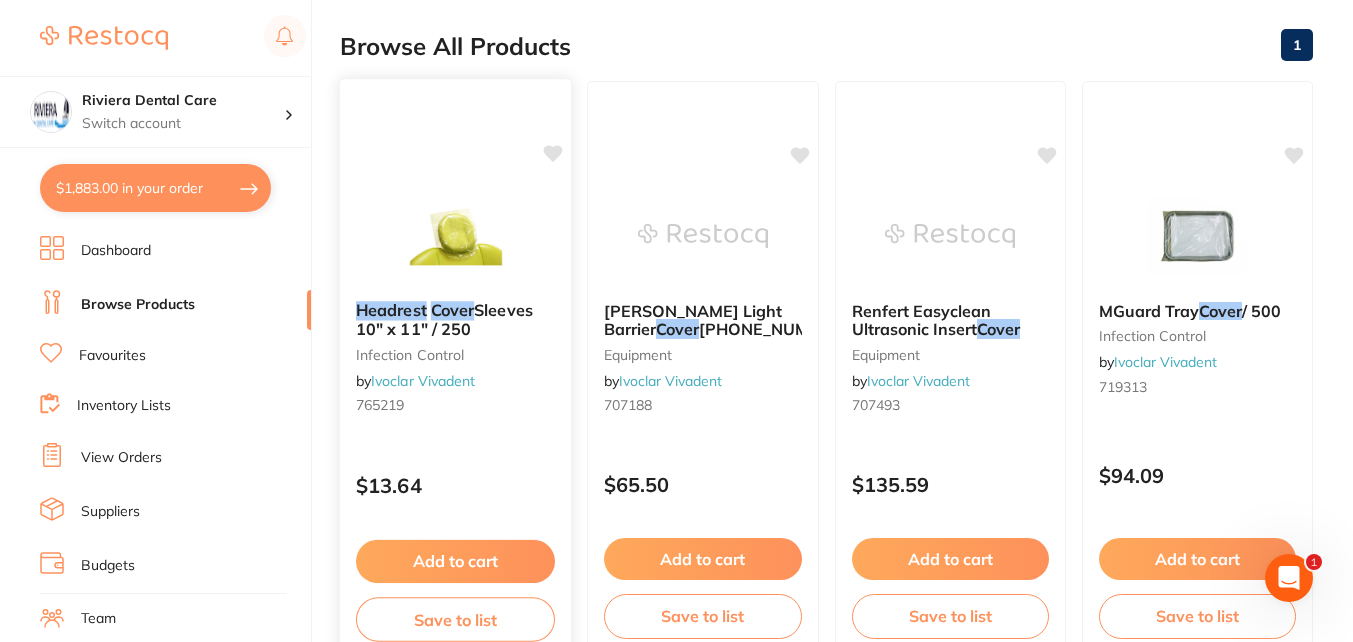 click at bounding box center [455, 234] 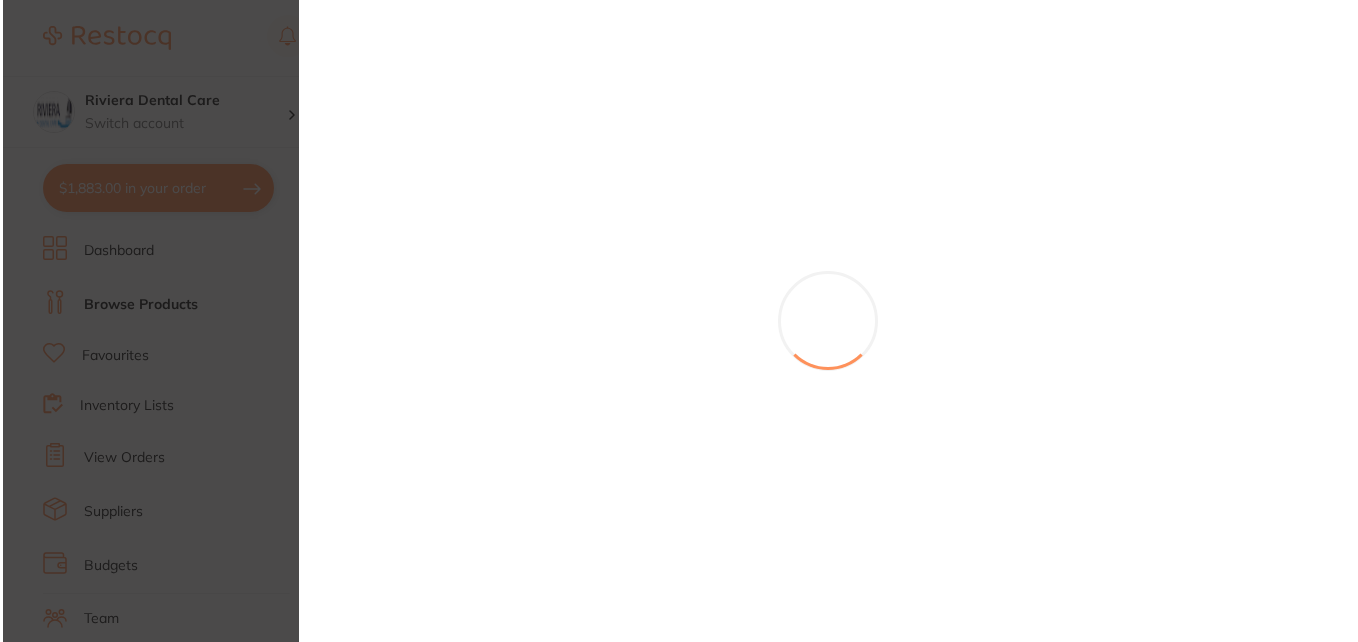 scroll, scrollTop: 0, scrollLeft: 0, axis: both 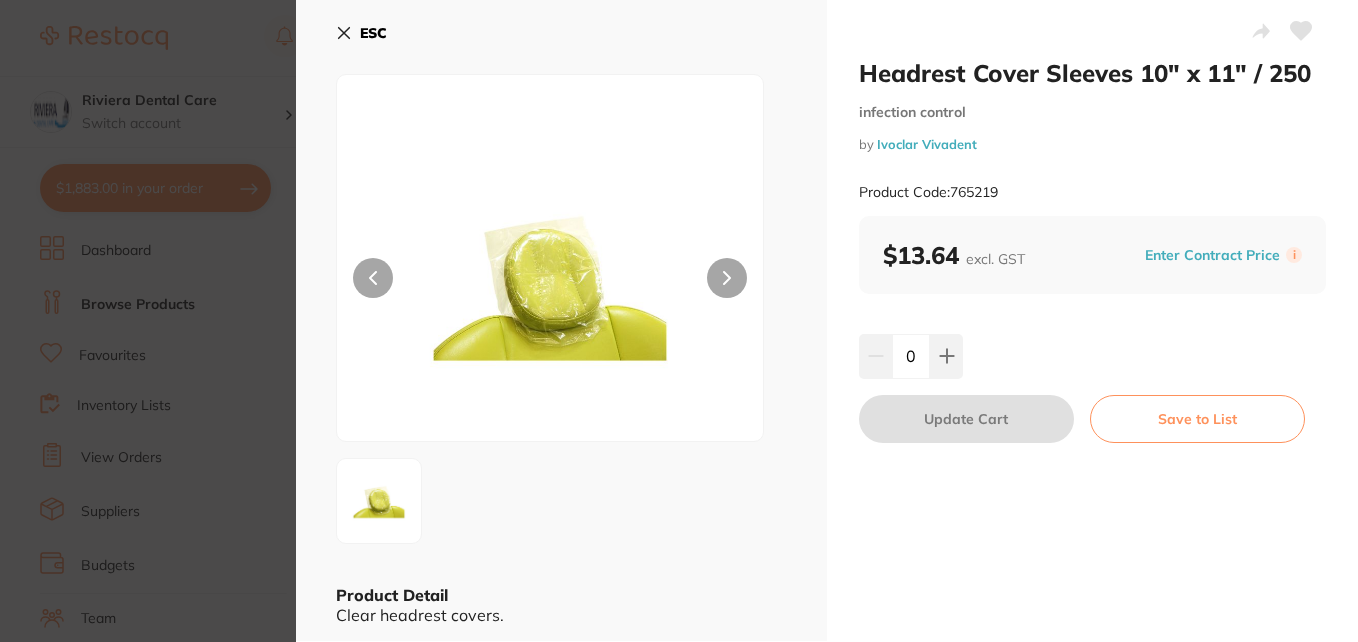 click 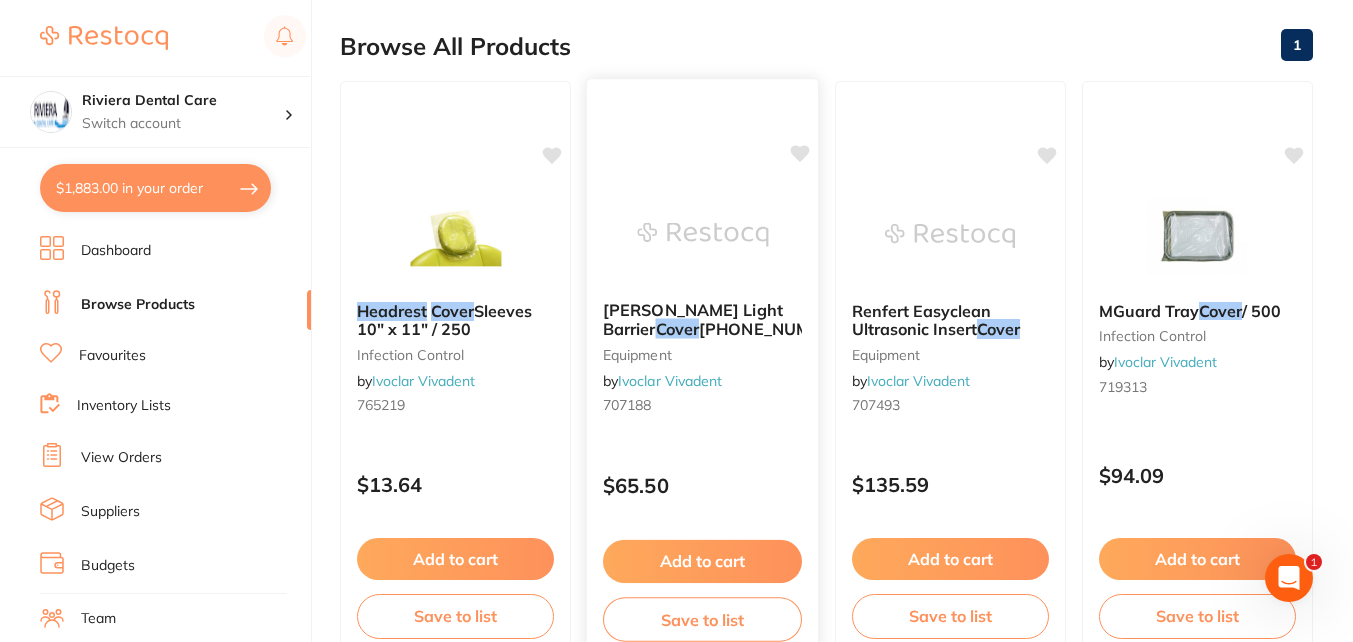 scroll, scrollTop: 0, scrollLeft: 0, axis: both 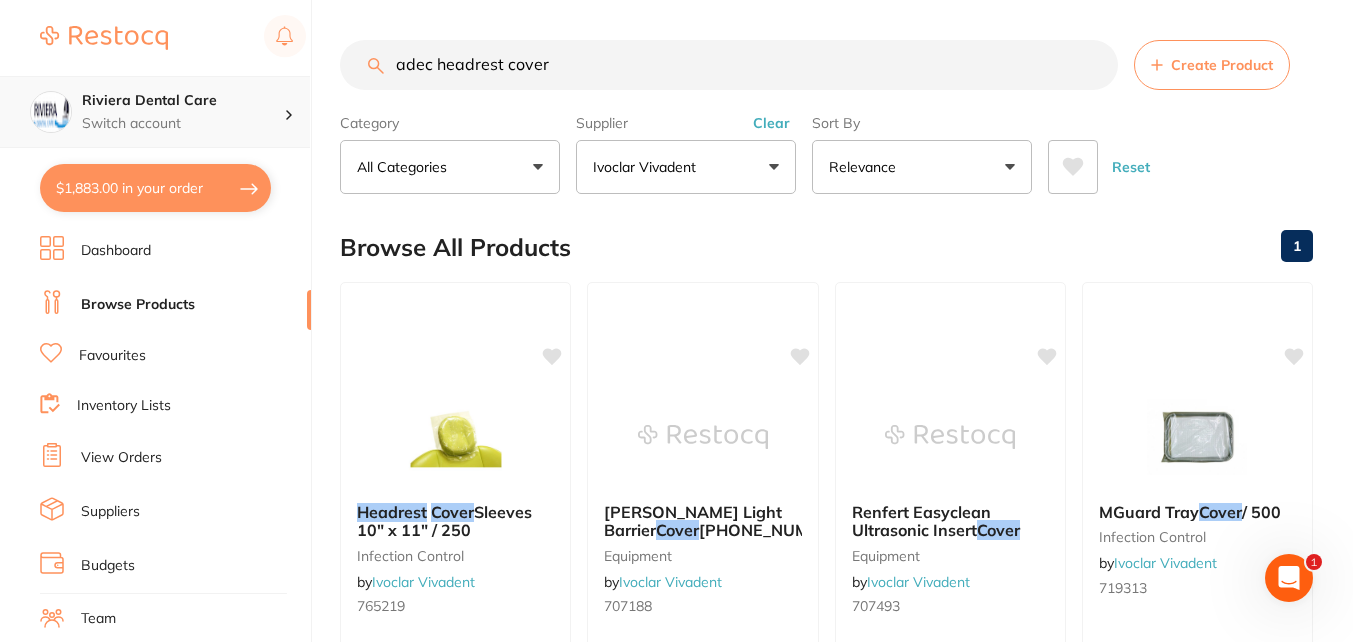 drag, startPoint x: 585, startPoint y: 66, endPoint x: 220, endPoint y: 79, distance: 365.23145 